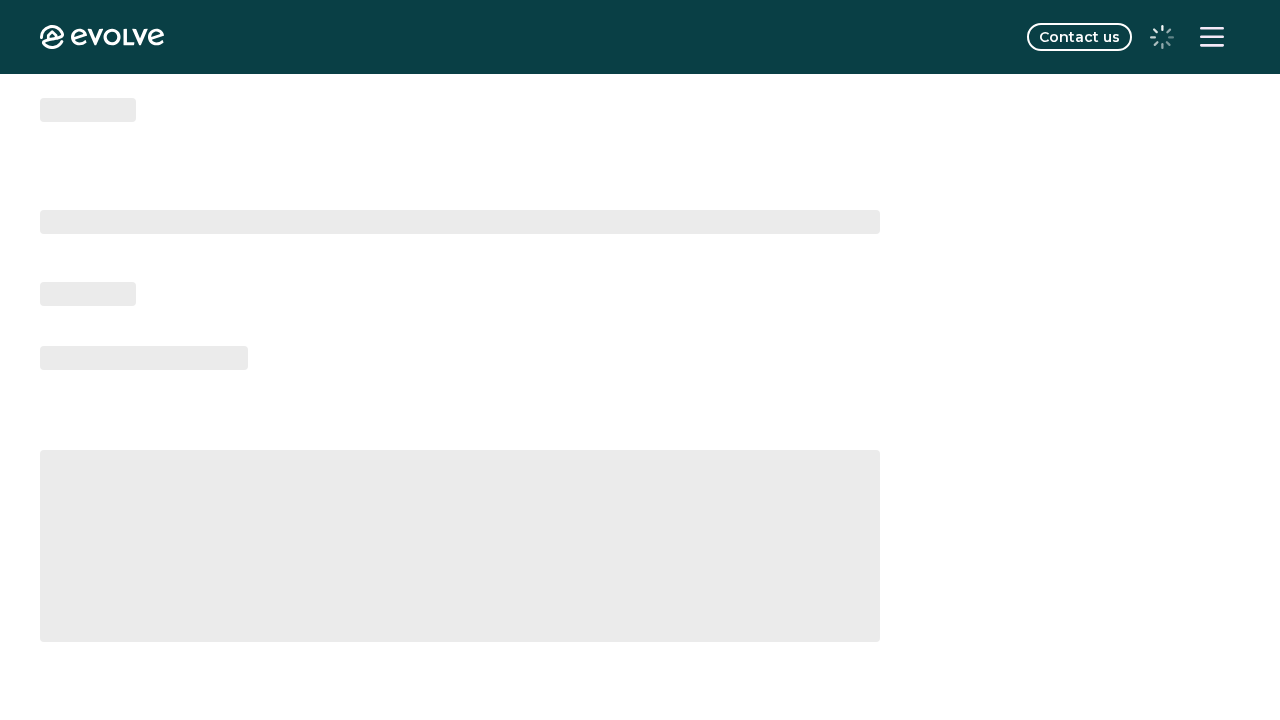 scroll, scrollTop: 0, scrollLeft: 0, axis: both 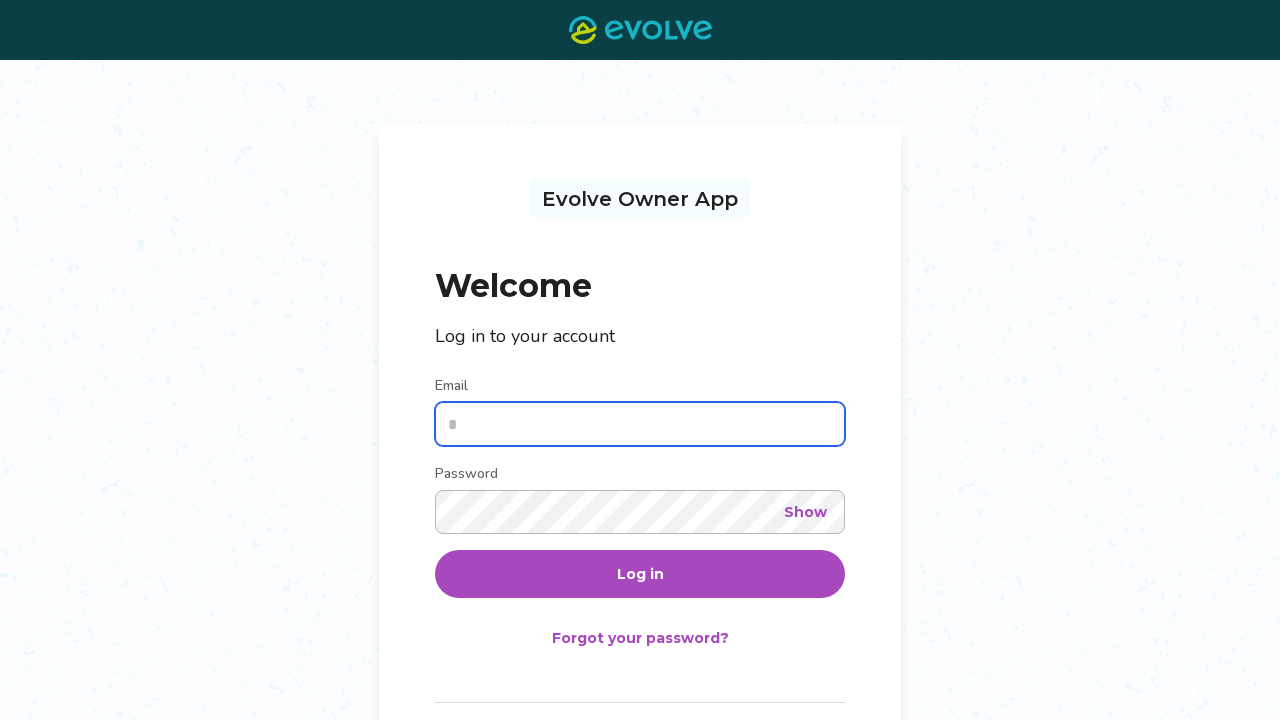 type on "**********" 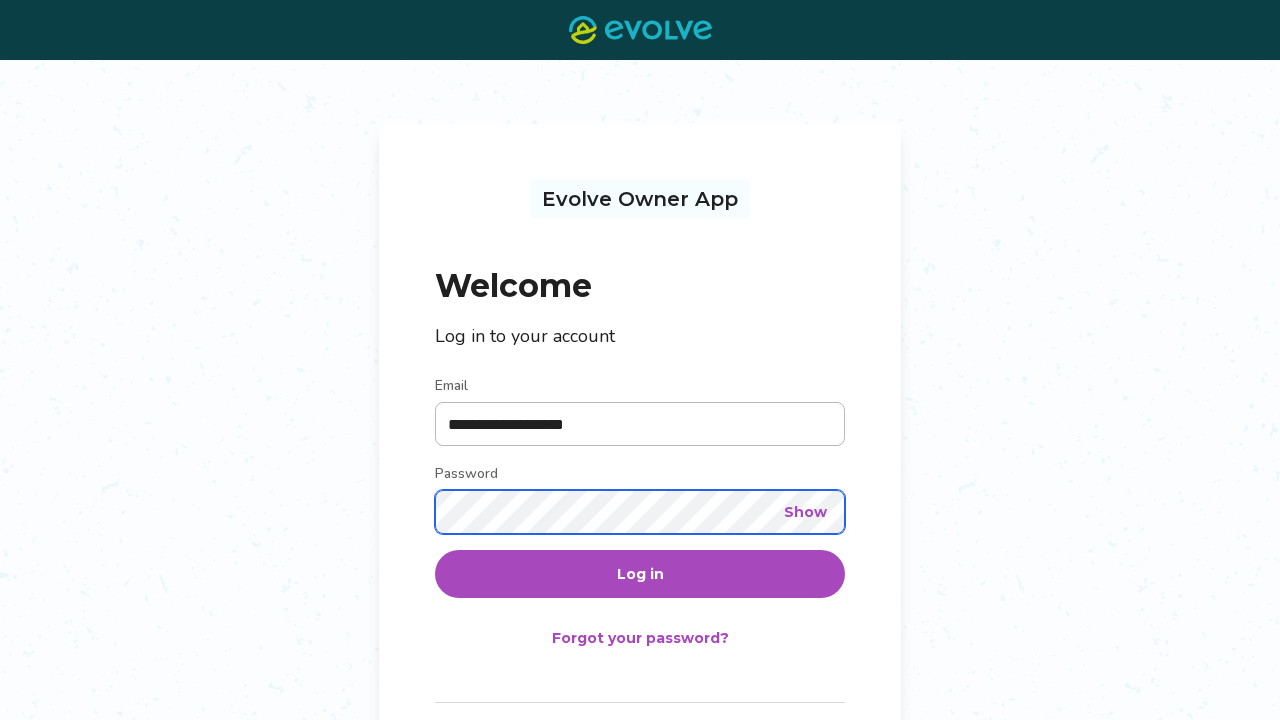 click on "Log in" at bounding box center (640, 574) 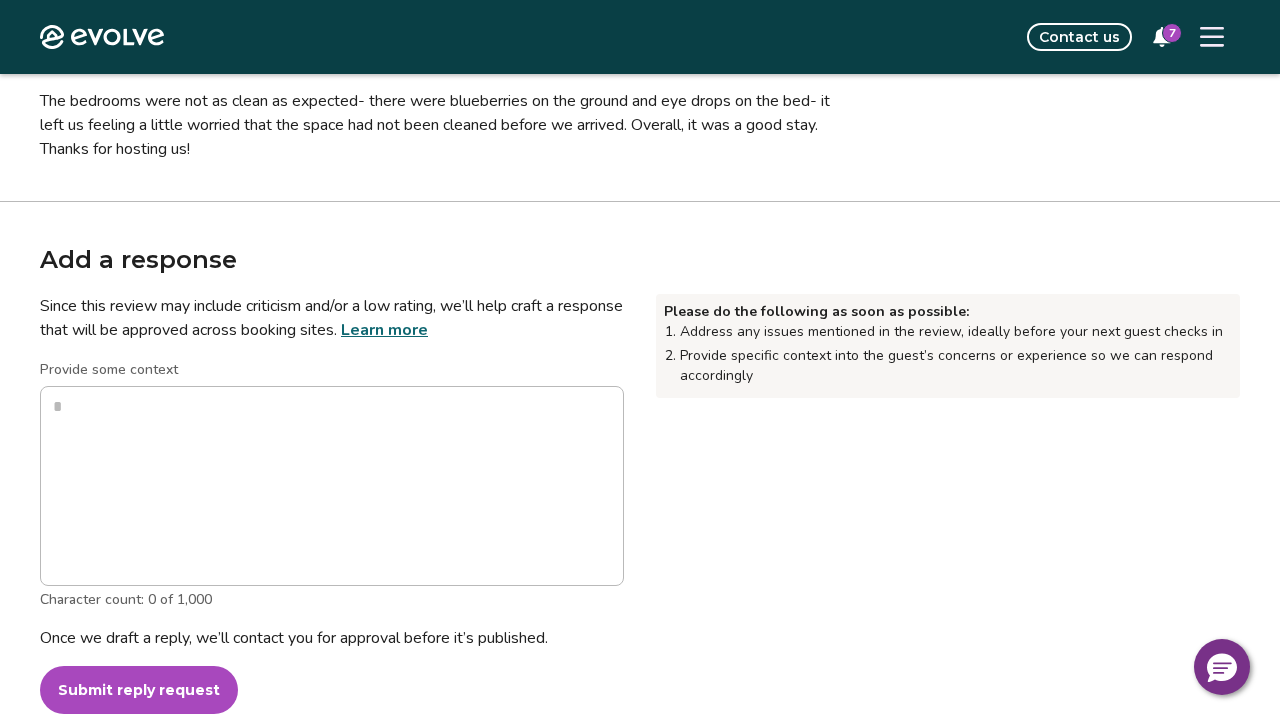 scroll, scrollTop: 442, scrollLeft: 0, axis: vertical 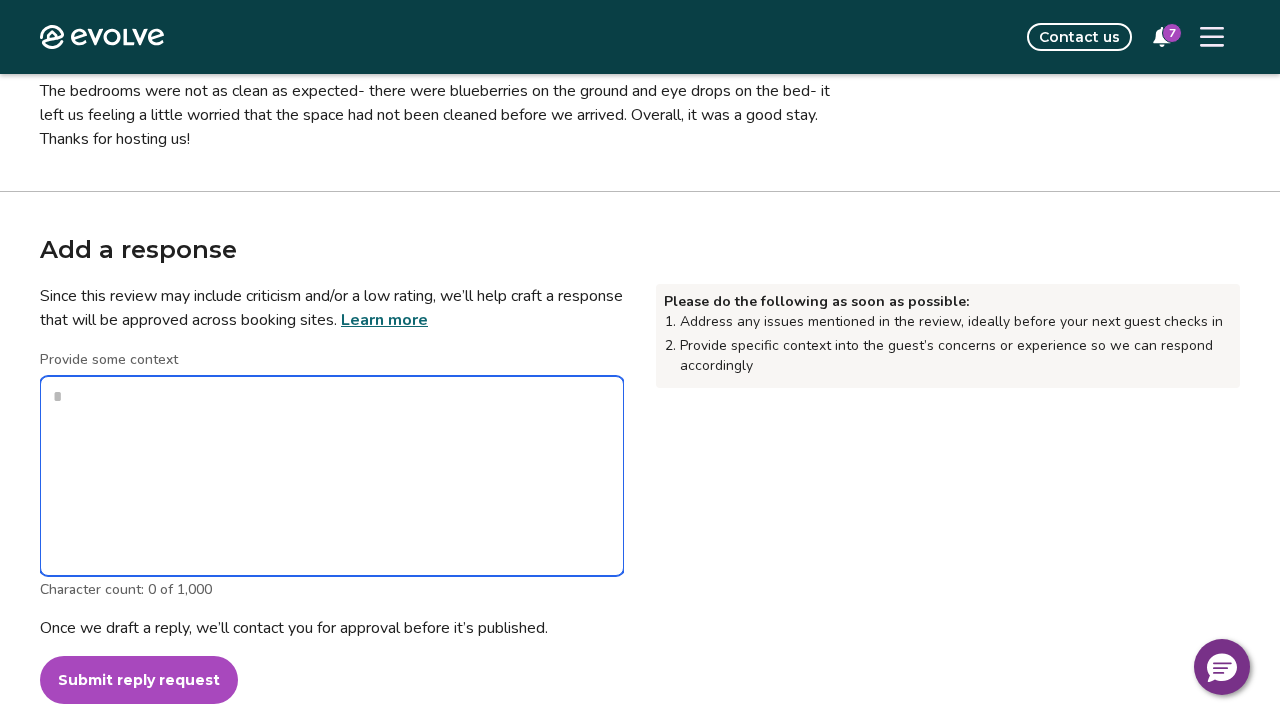 click on "Provide some context" at bounding box center (332, 476) 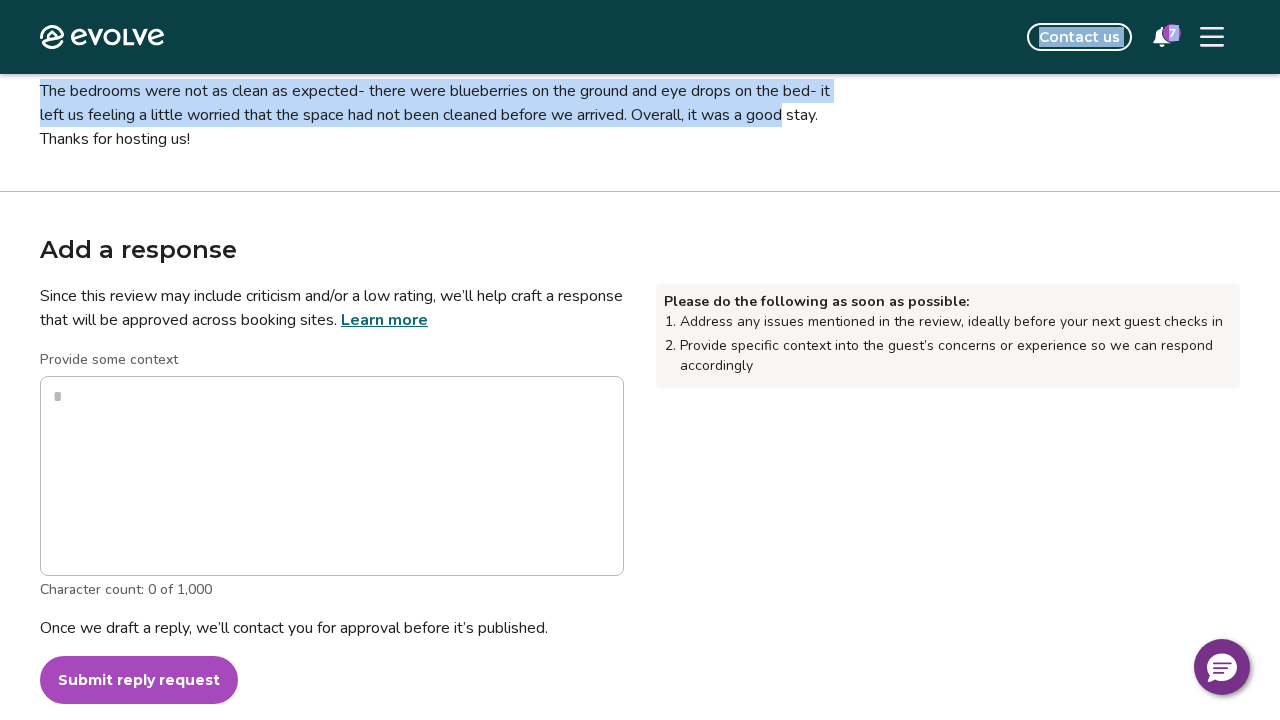 drag, startPoint x: 913, startPoint y: 120, endPoint x: 899, endPoint y: 43, distance: 78.26238 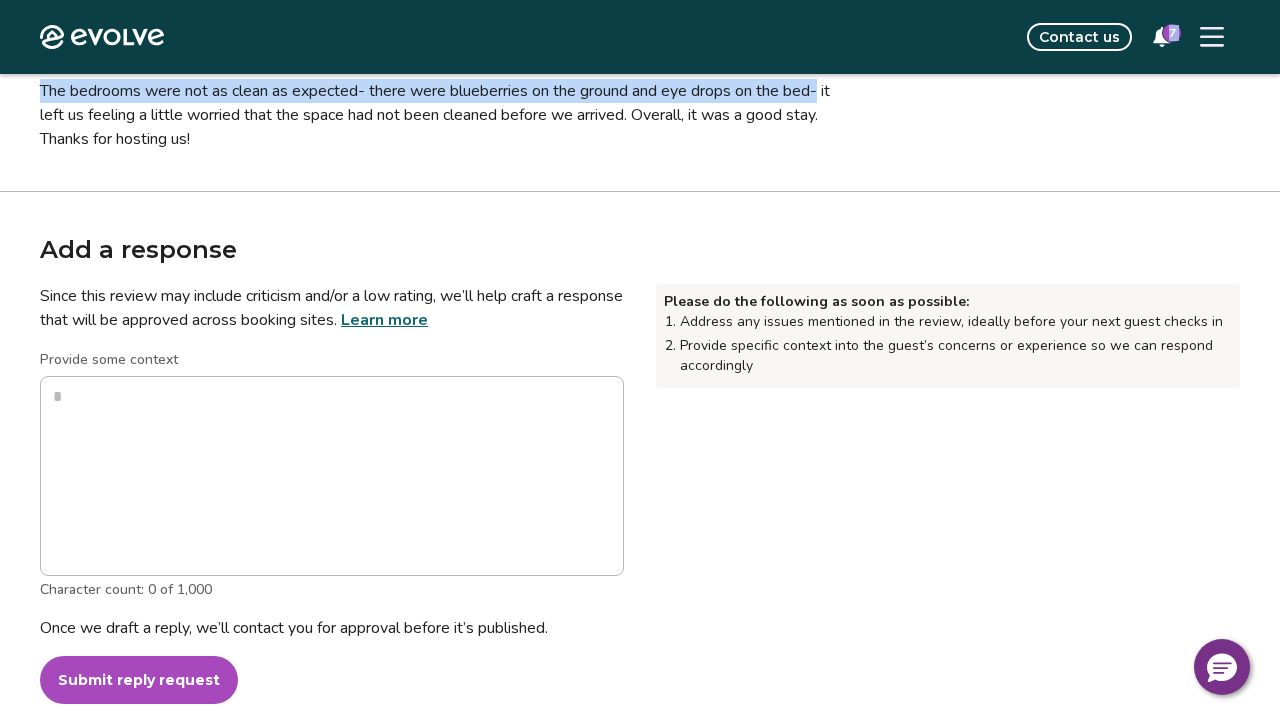 scroll, scrollTop: 416, scrollLeft: 0, axis: vertical 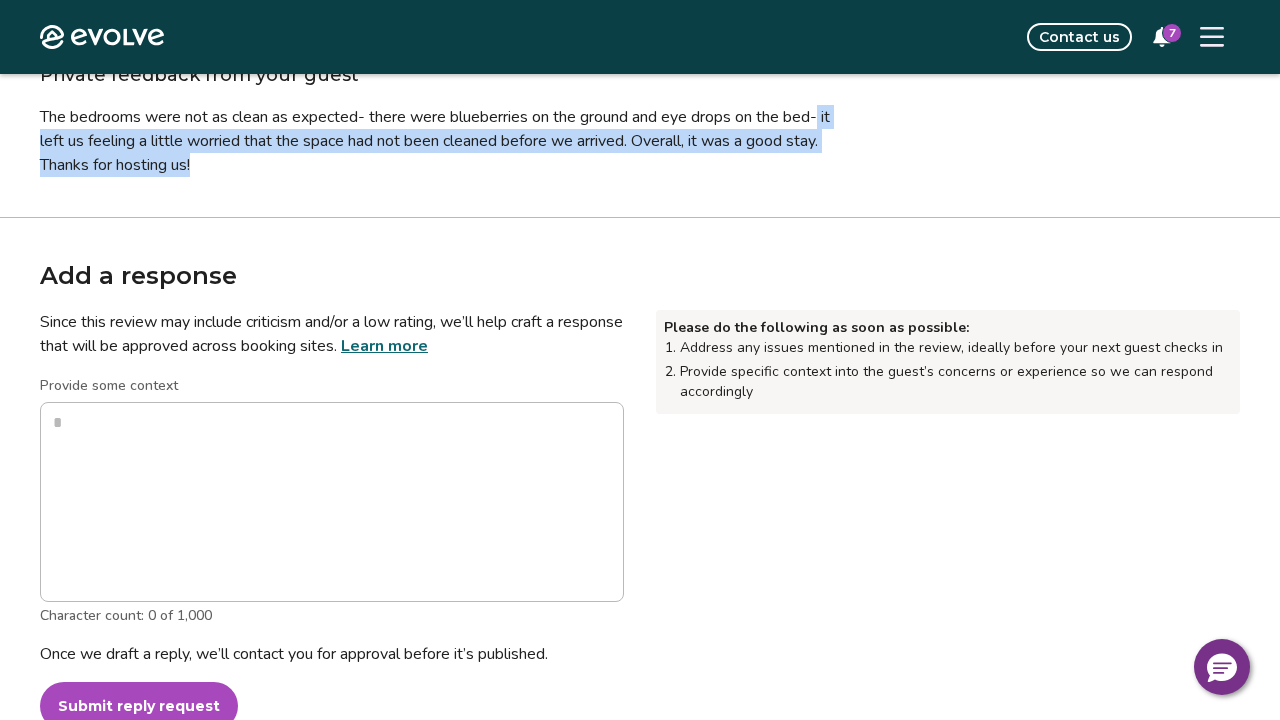 drag, startPoint x: 895, startPoint y: 114, endPoint x: 852, endPoint y: 185, distance: 83.00603 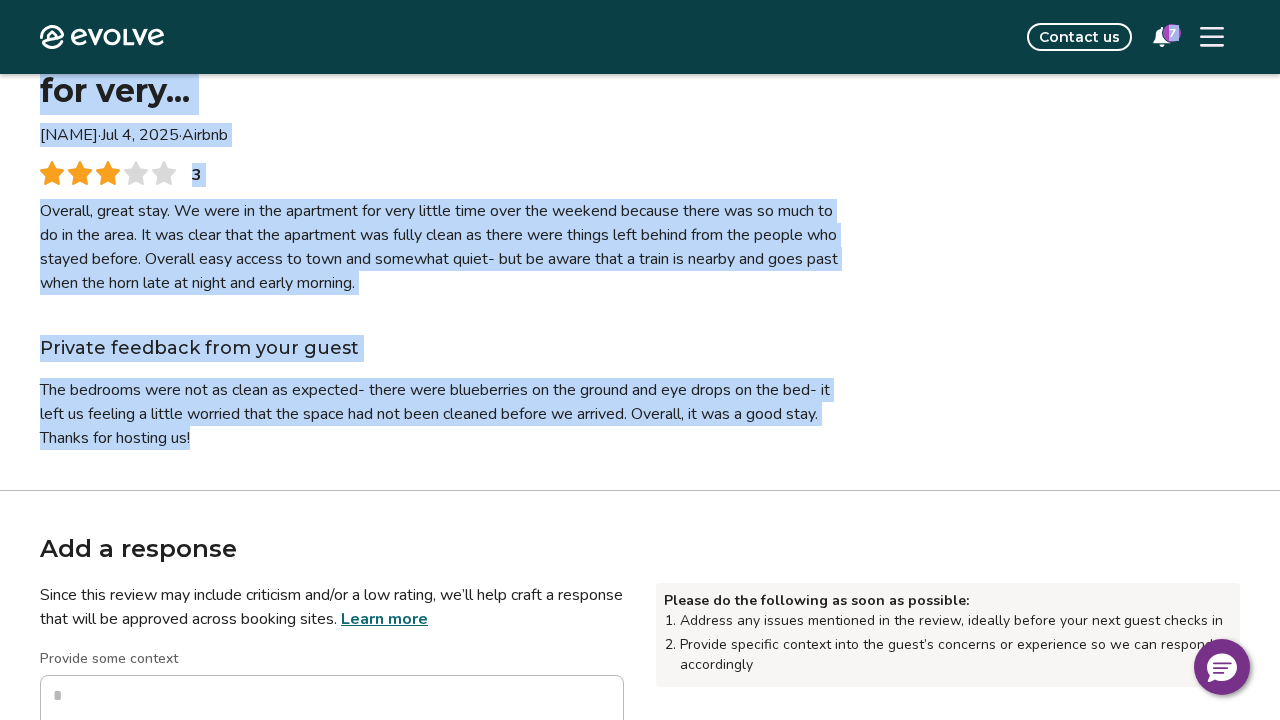scroll, scrollTop: 0, scrollLeft: 0, axis: both 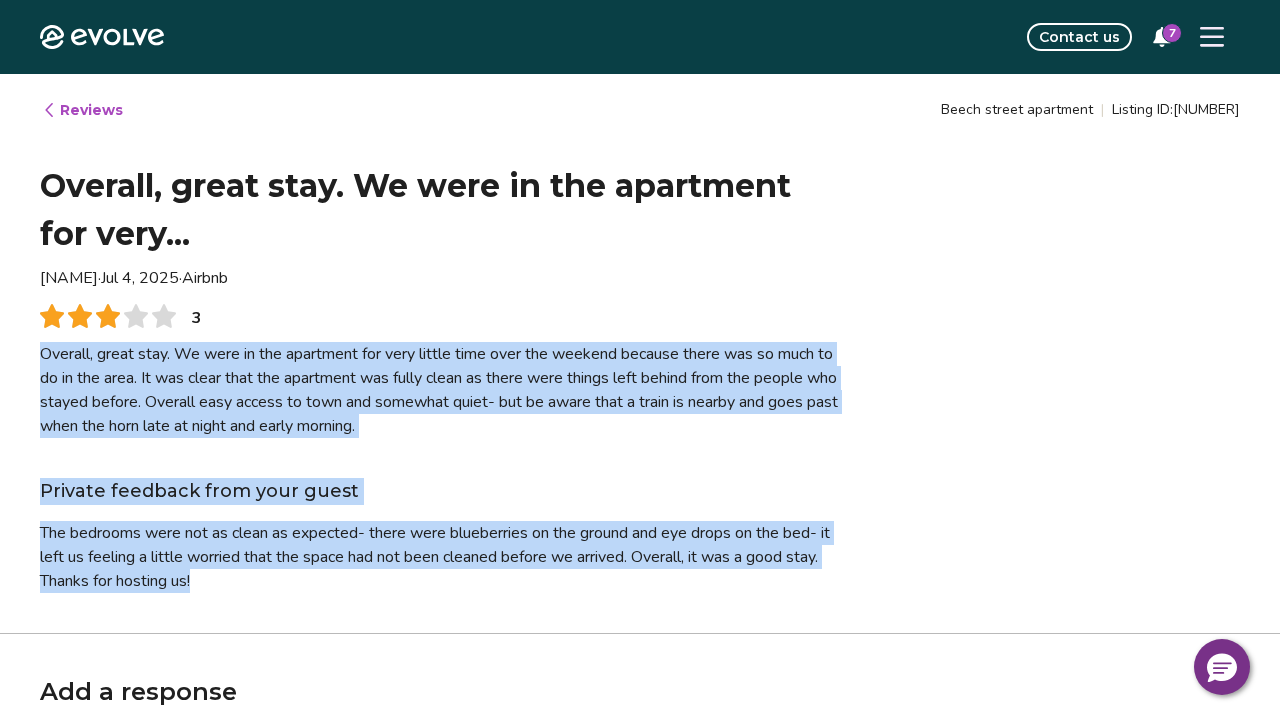drag, startPoint x: 847, startPoint y: 179, endPoint x: 732, endPoint y: 385, distance: 235.92584 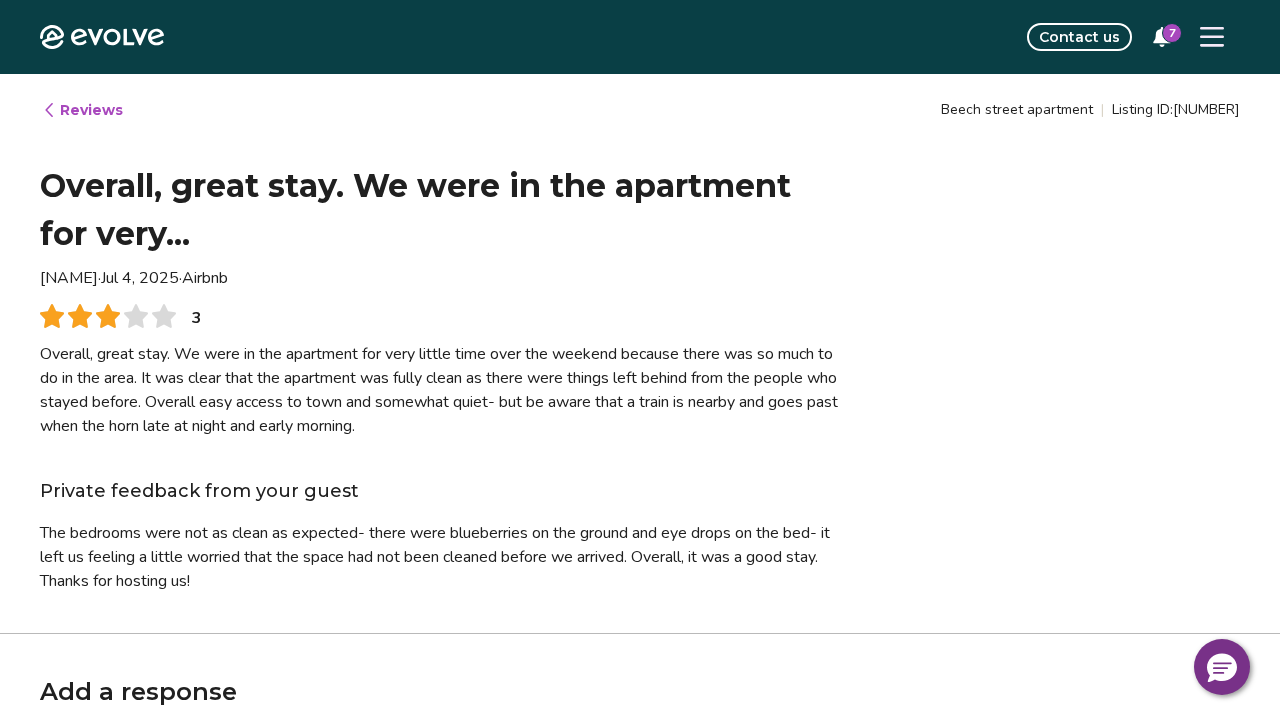 type on "*" 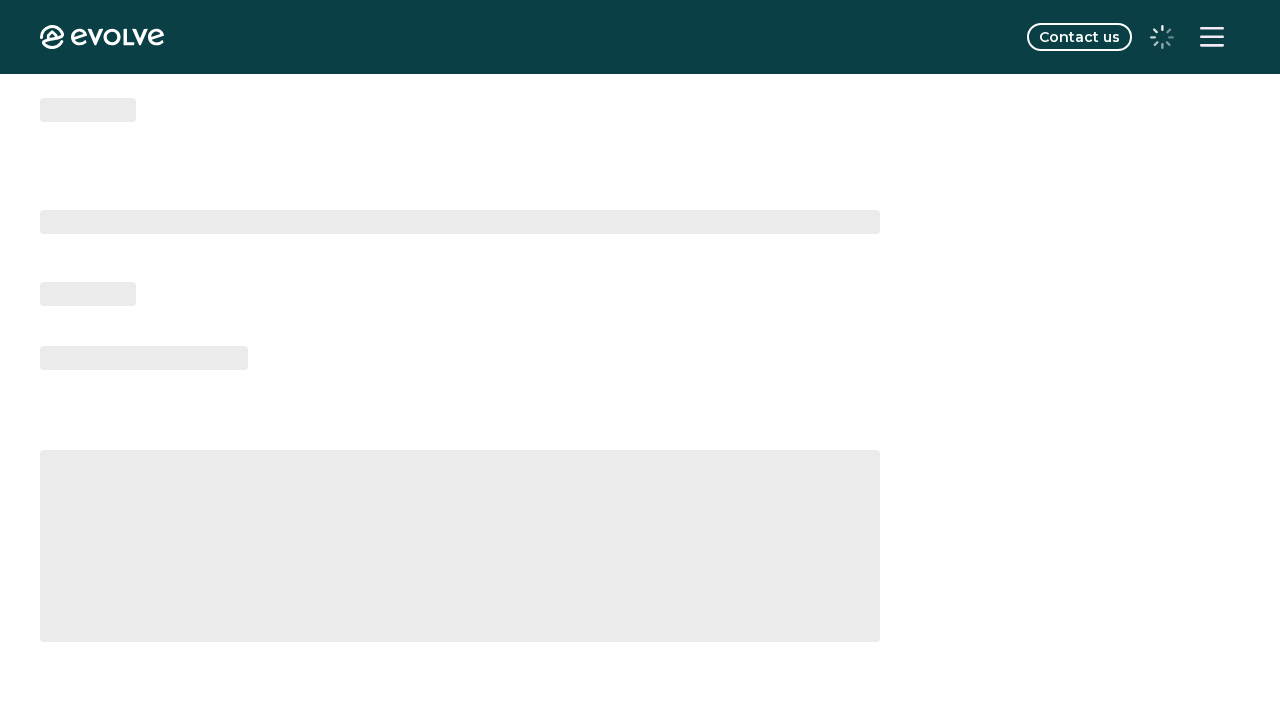 scroll, scrollTop: 0, scrollLeft: 0, axis: both 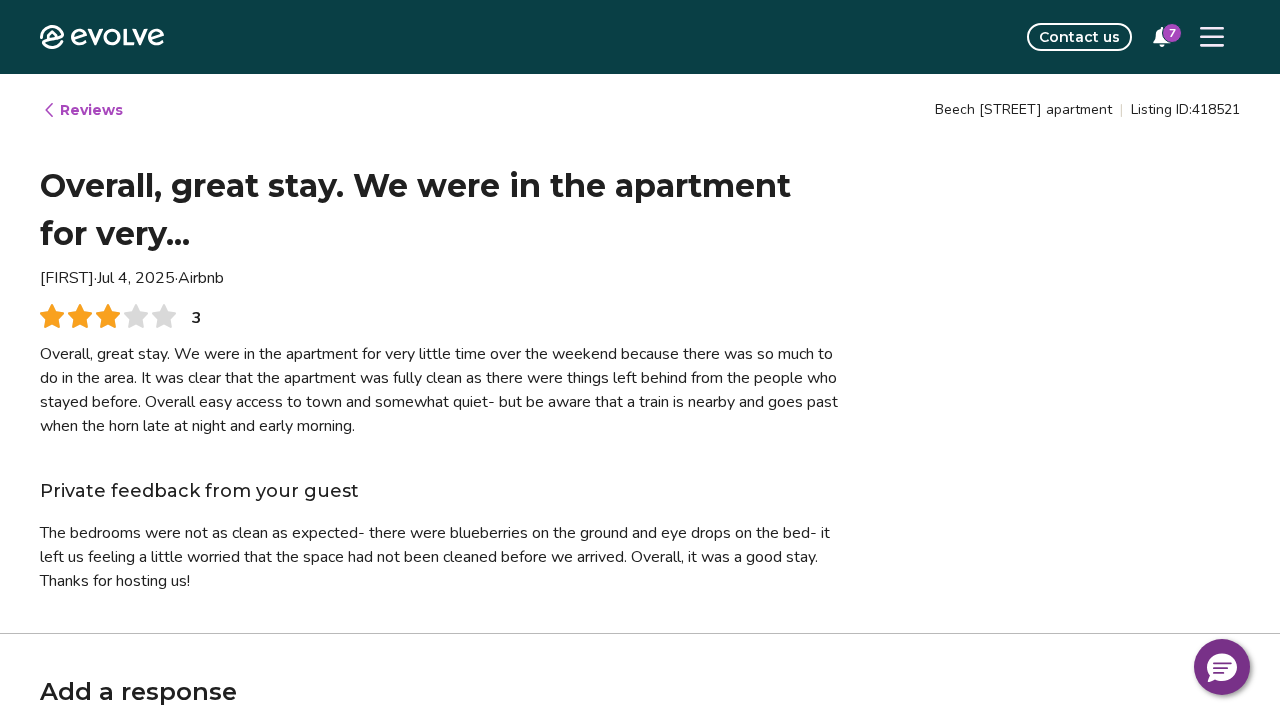 click on "Contact us 7 Reviews [STREET] apartment | Listing ID:  [NUMBER] Overall, great stay. We were in the apartment for very... [NAME]  ·  [DATE]  ·  Airbnb 3 Overall, great stay. We were in the apartment for very little time over the weekend because there was so much to do in the area. It was clear that the apartment was fully clean as there were things left behind from the people who stayed before. Overall easy access to town and somewhat quiet- but be aware that a train is nearby and goes past when the horn late at night and early morning. Private feedback from your guest The bedrooms were not as clean as expected- there were blueberries on the ground and eye drops on the bed- it left us feeling a little worried that the space had not been cleaned before we arrived. Overall, it was a good stay. Thanks for hosting us!" at bounding box center (640, 353) 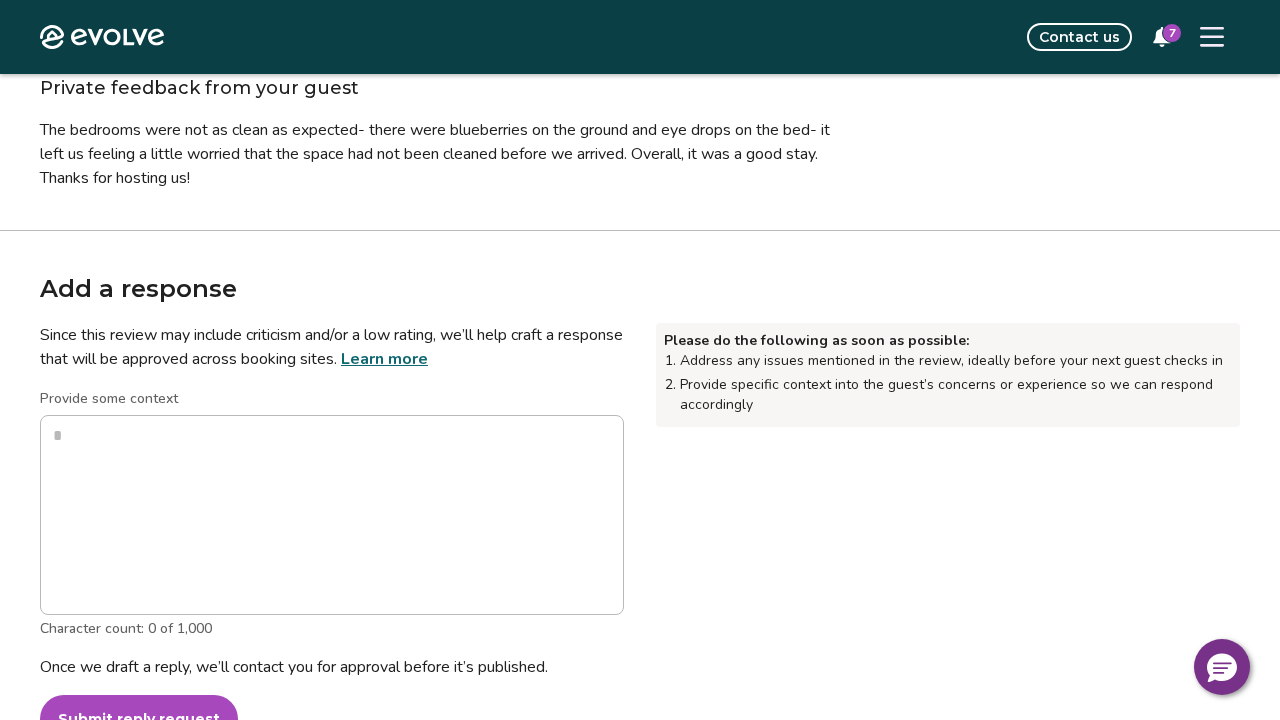 scroll, scrollTop: 412, scrollLeft: 0, axis: vertical 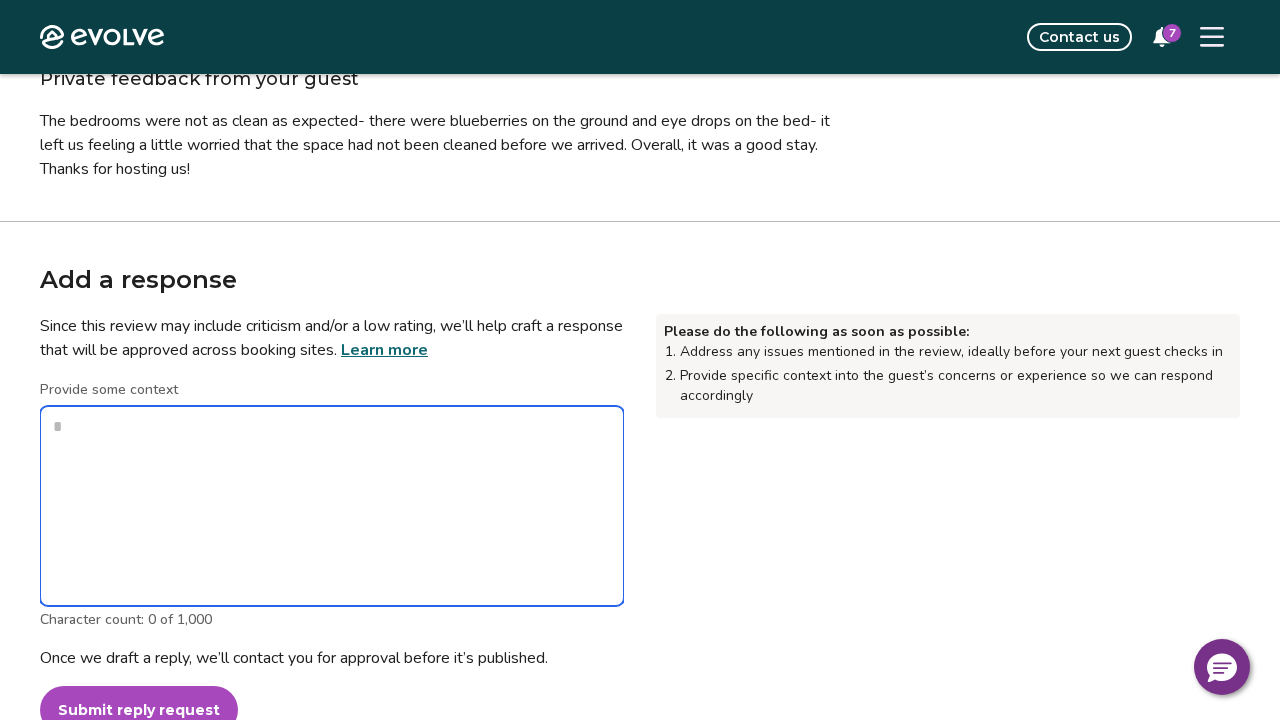 click on "Provide some context" at bounding box center [332, 506] 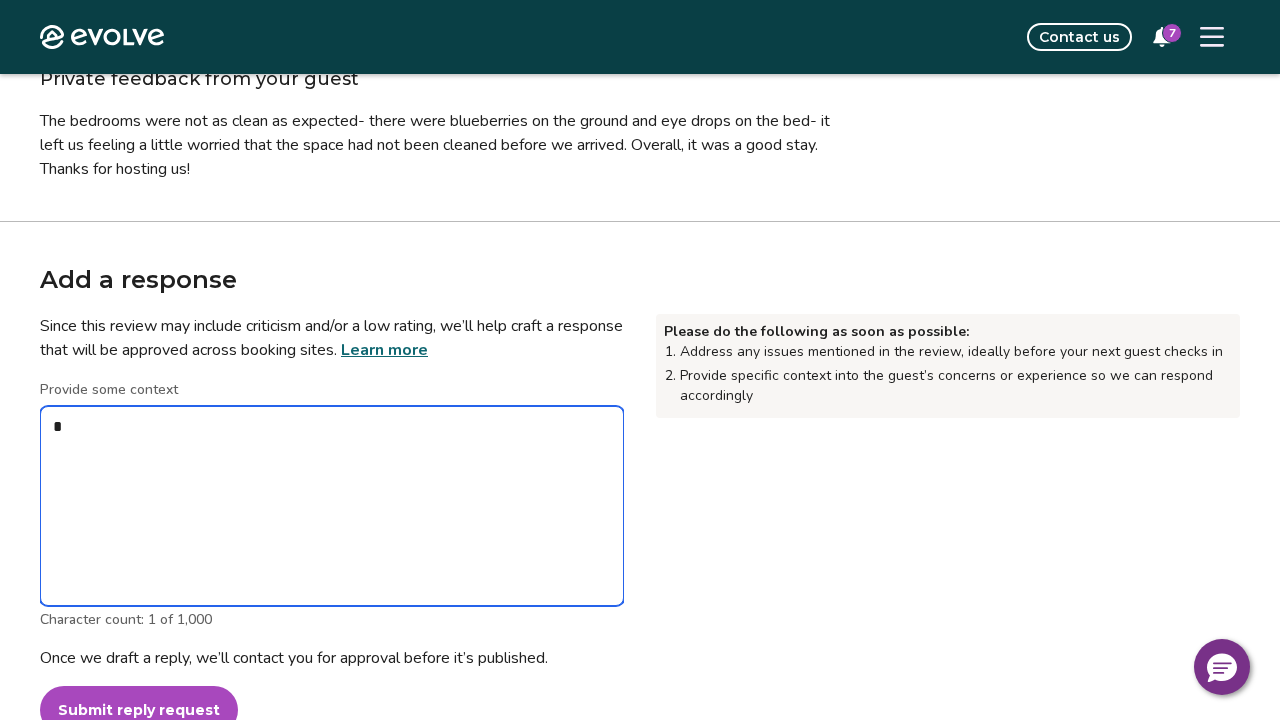 type on "*" 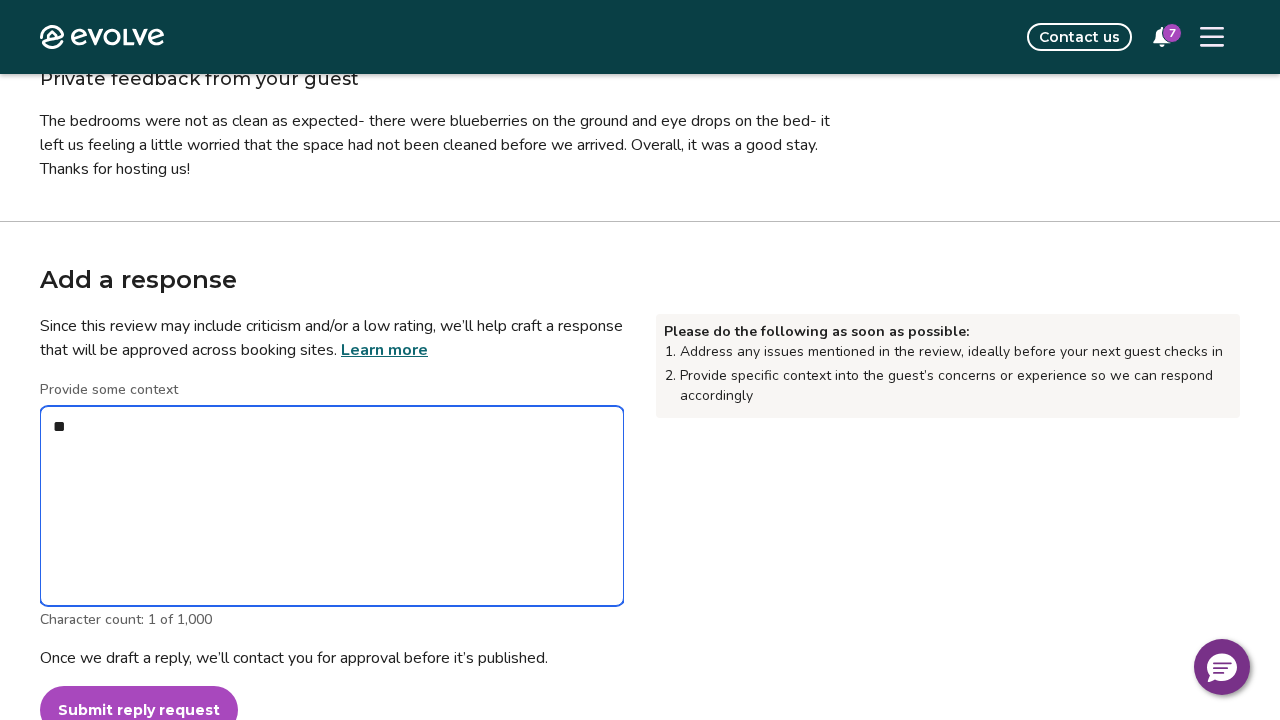 type on "*" 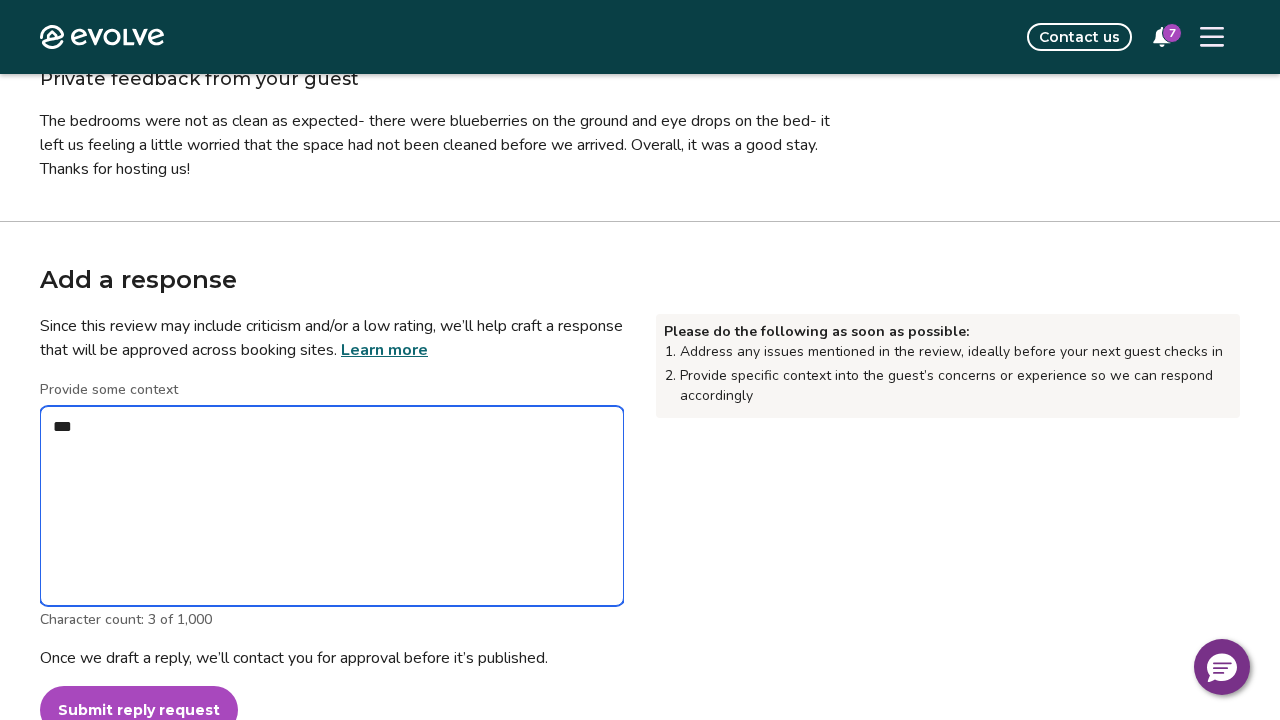 type on "*" 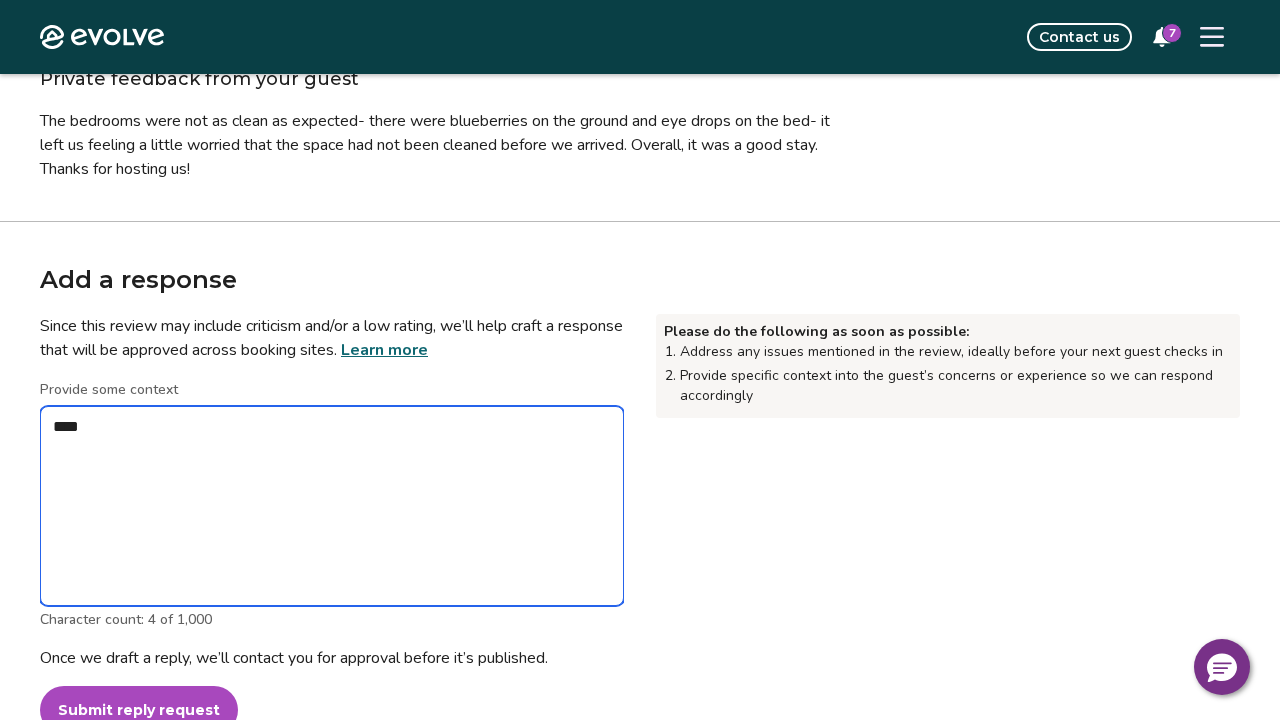 type on "*" 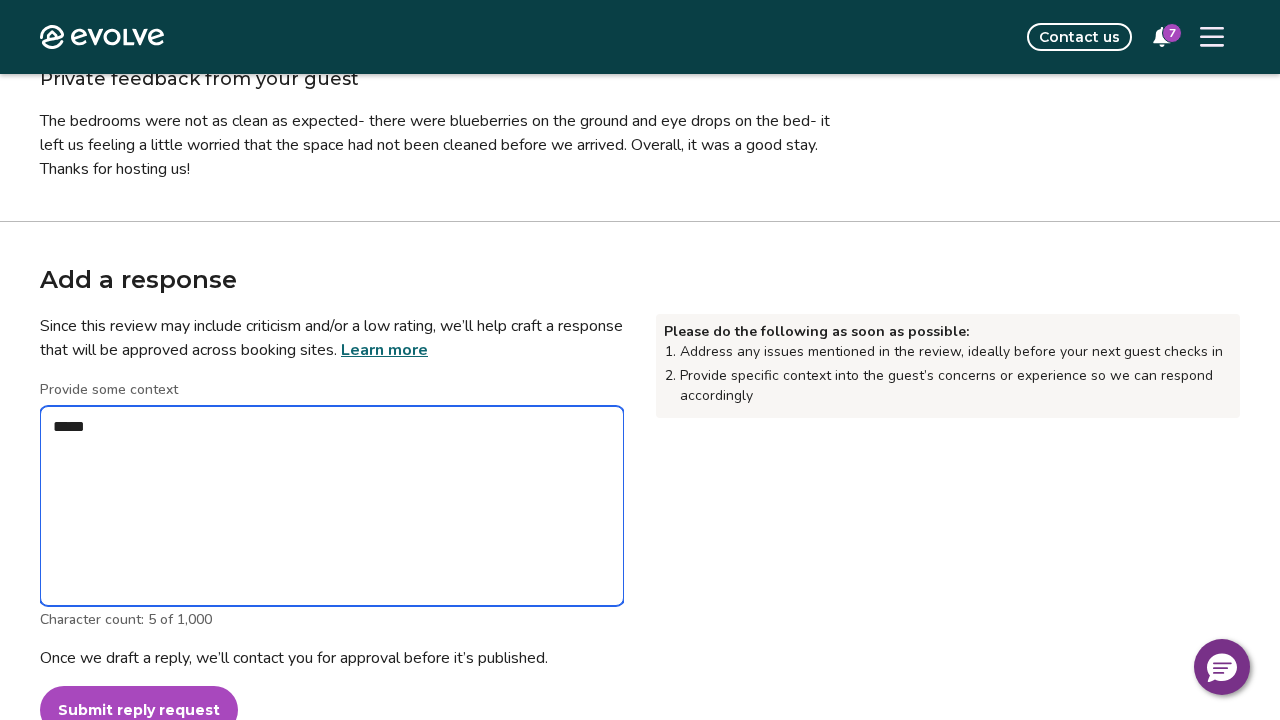 type on "*" 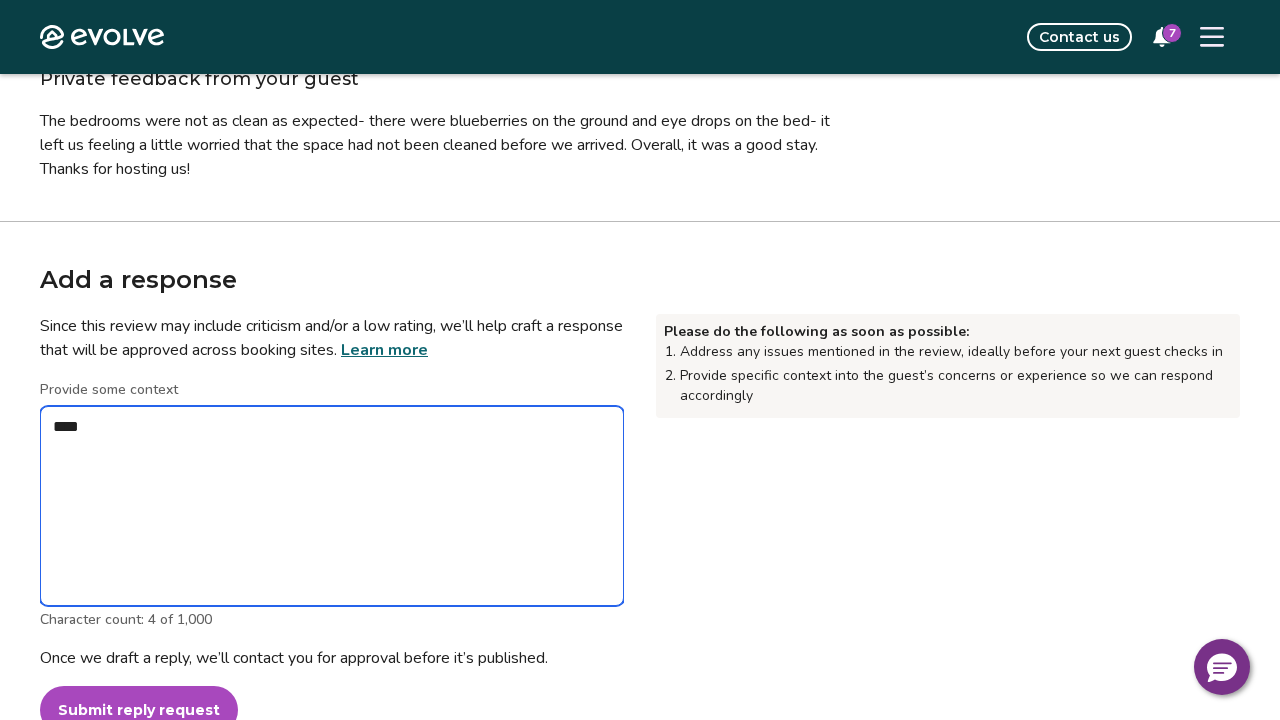 type on "*" 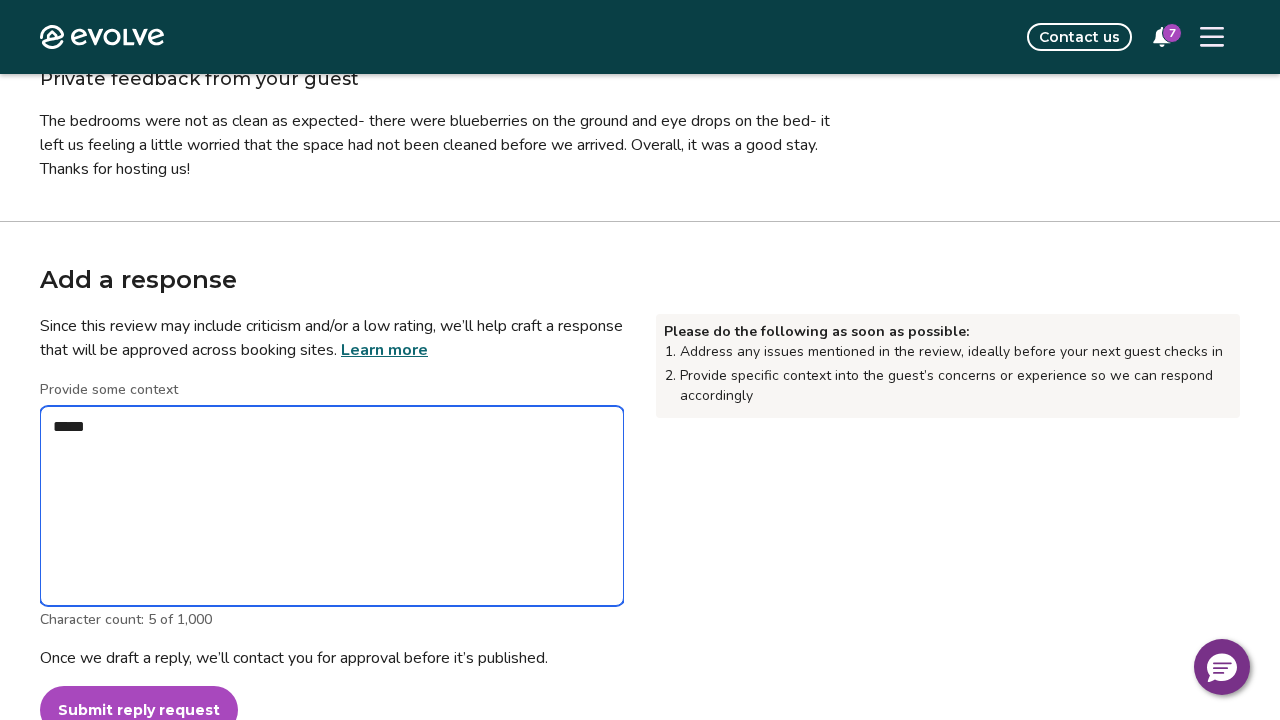 type on "*" 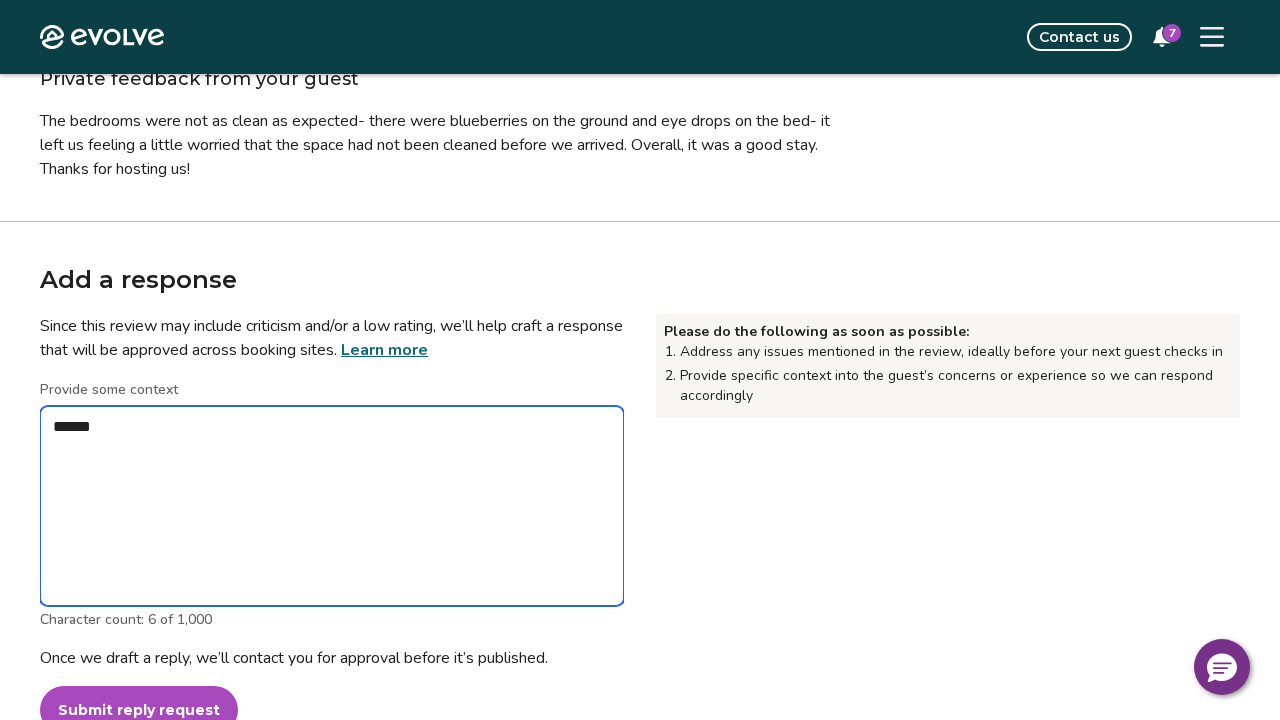 type on "*" 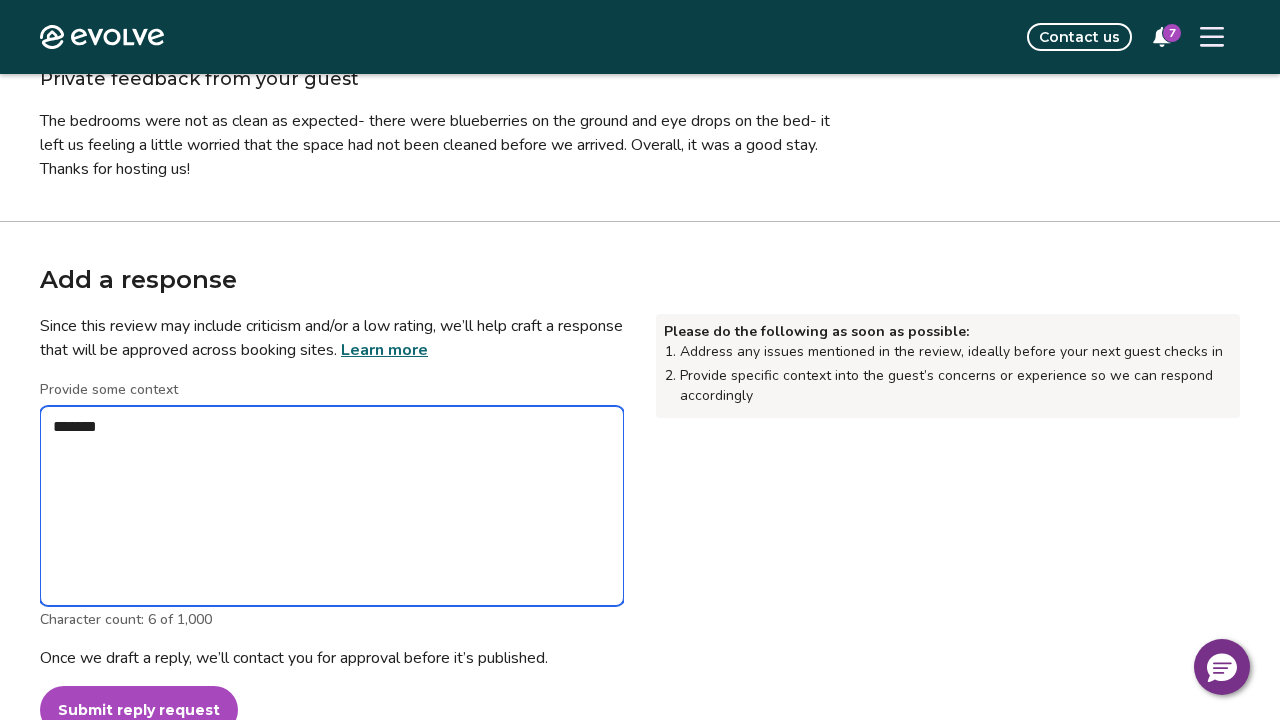 type on "*" 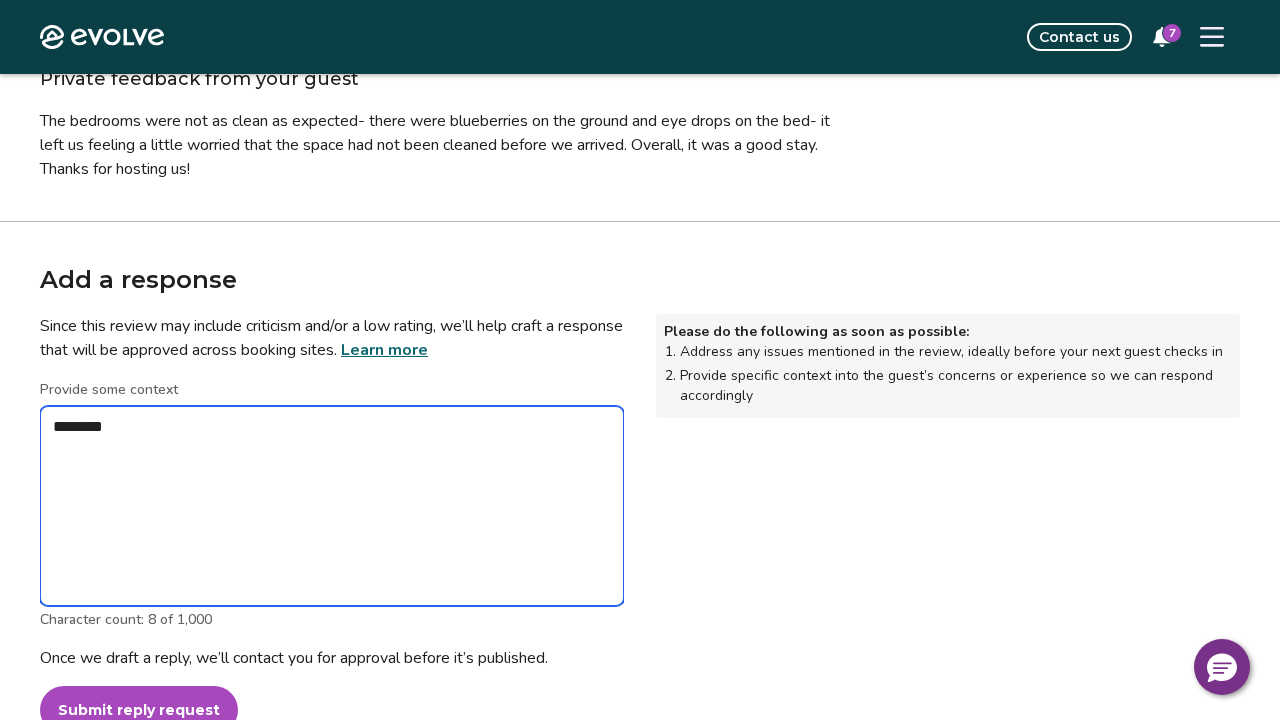 type on "*" 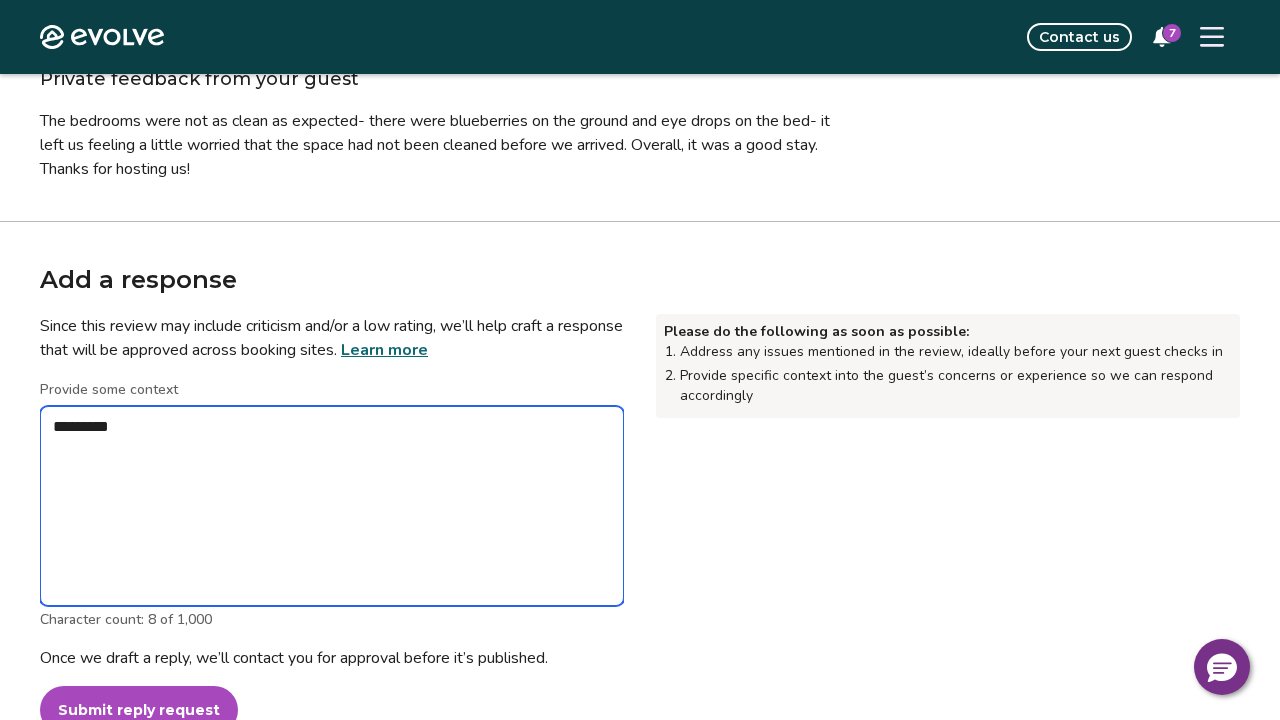 type on "*" 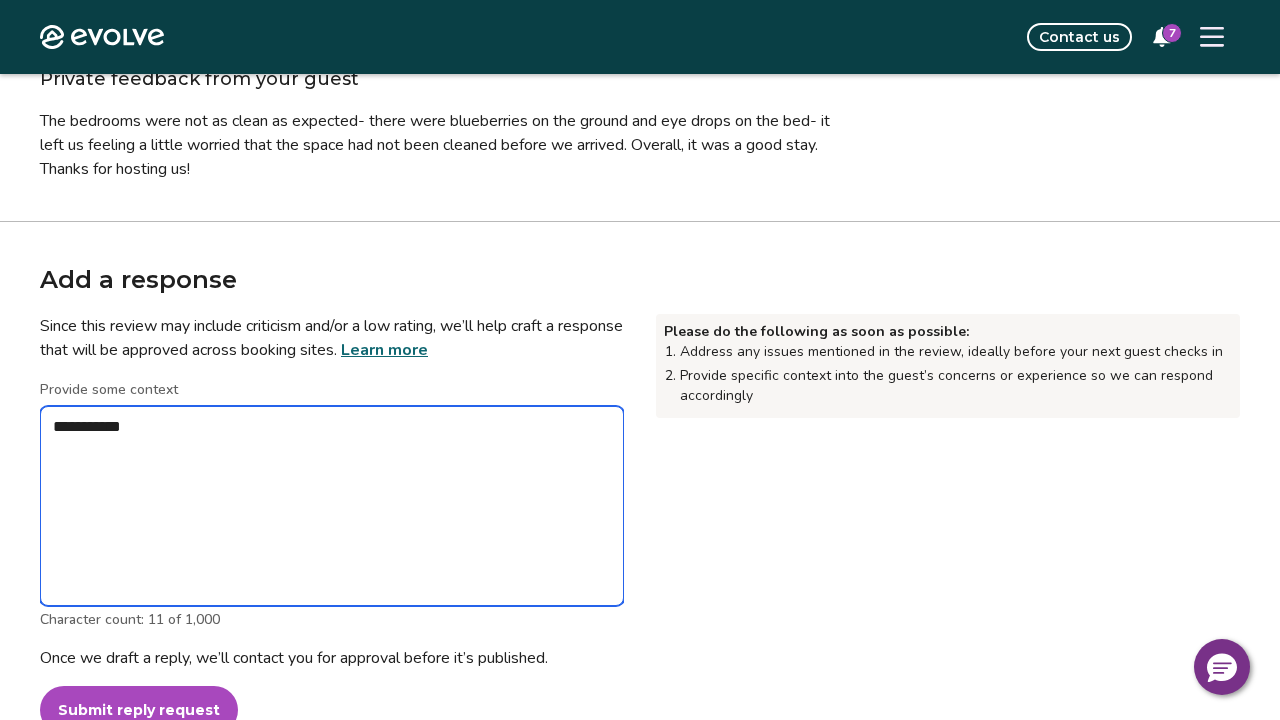 type on "*" 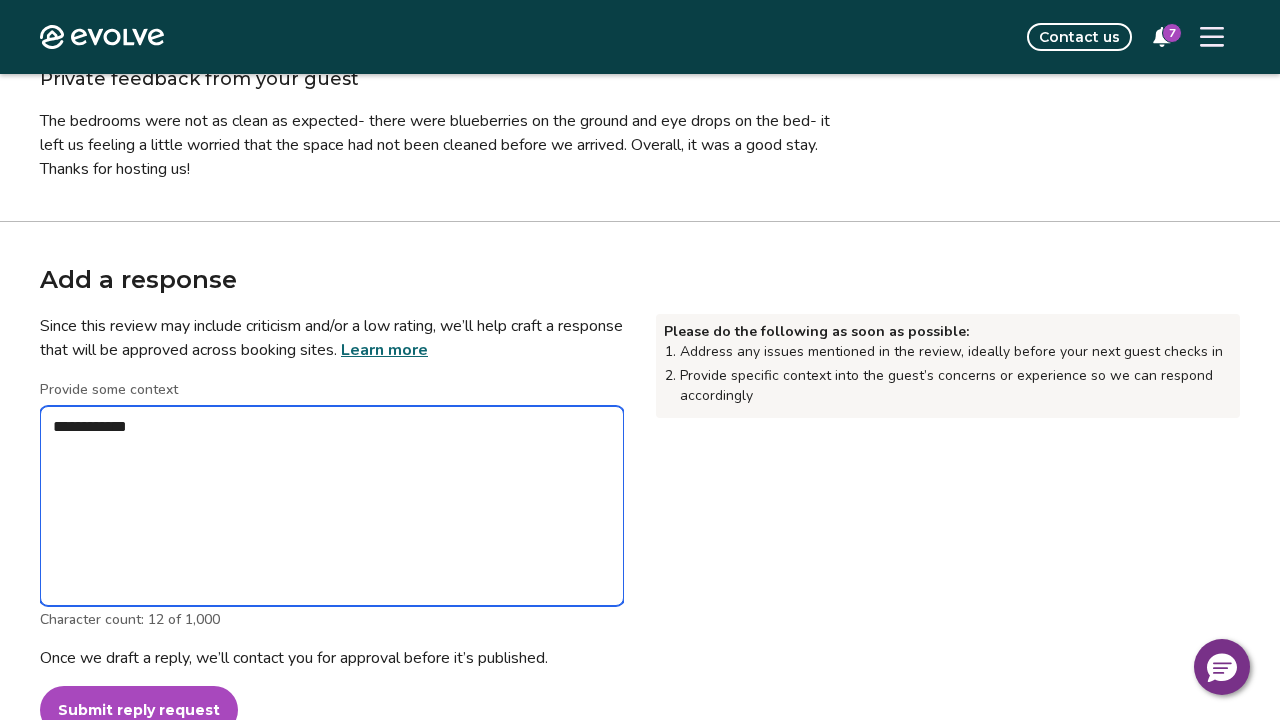 type on "*" 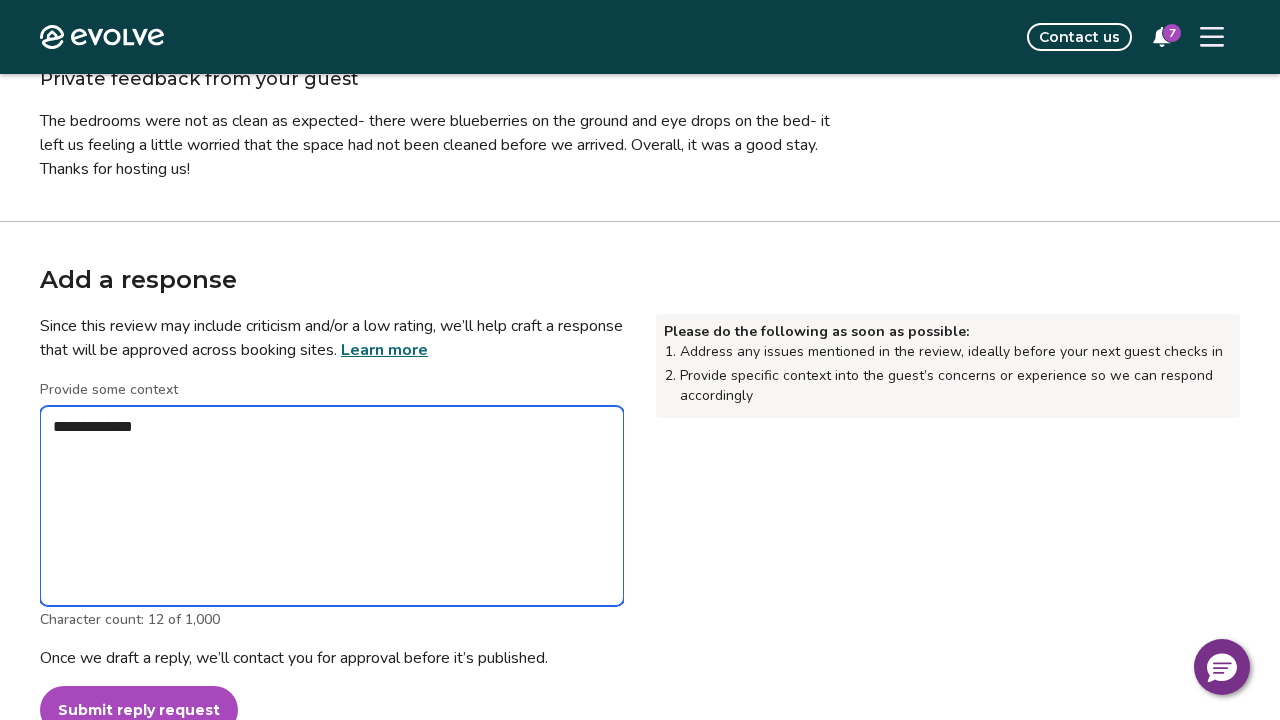 type on "*" 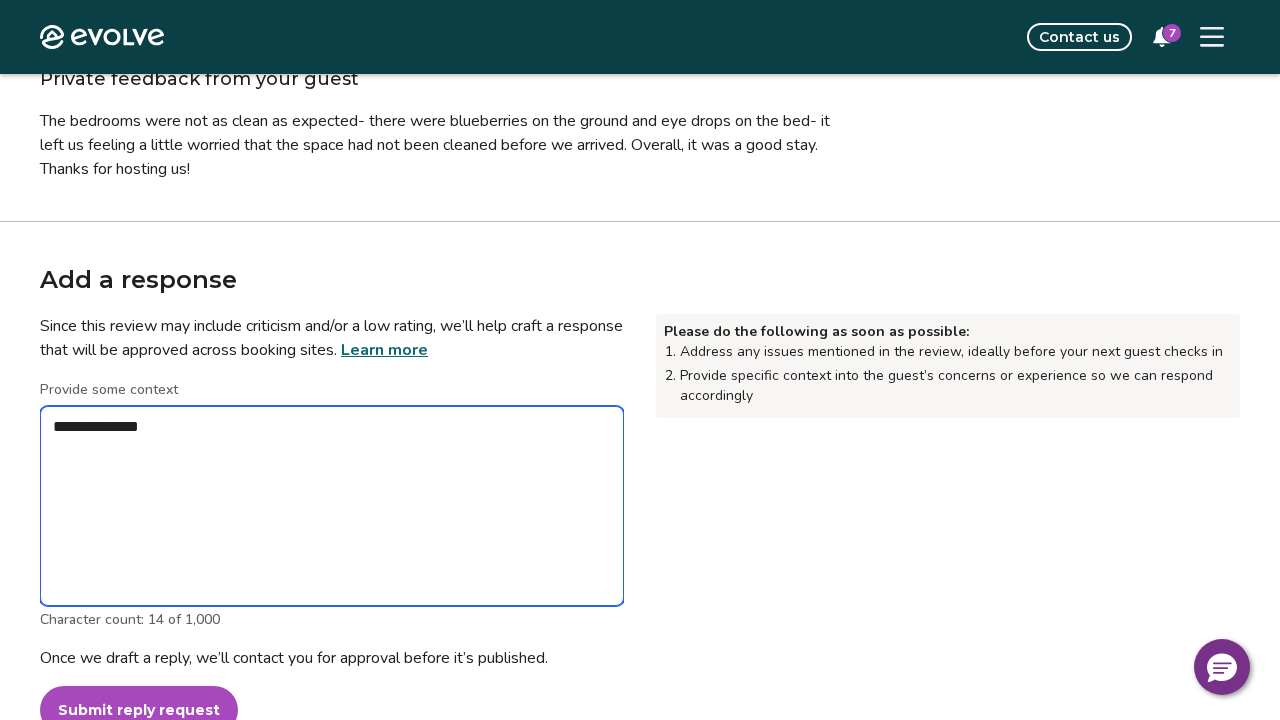 type on "*" 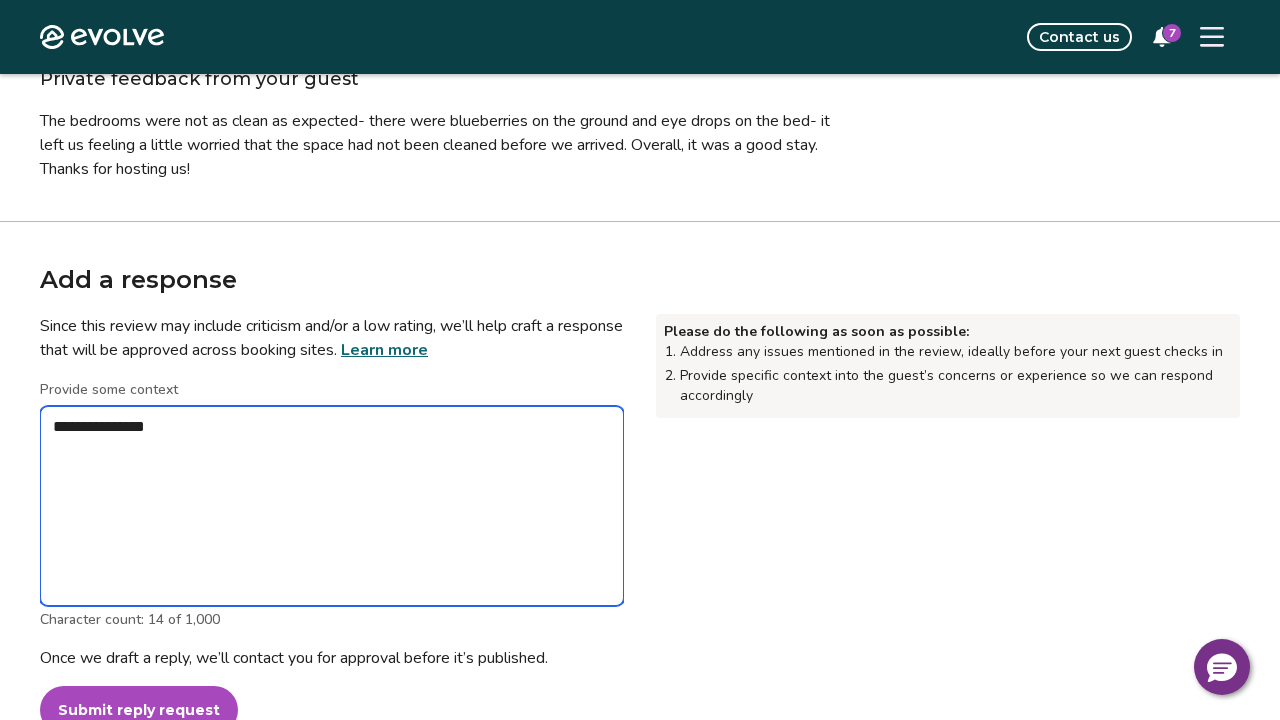 type on "*" 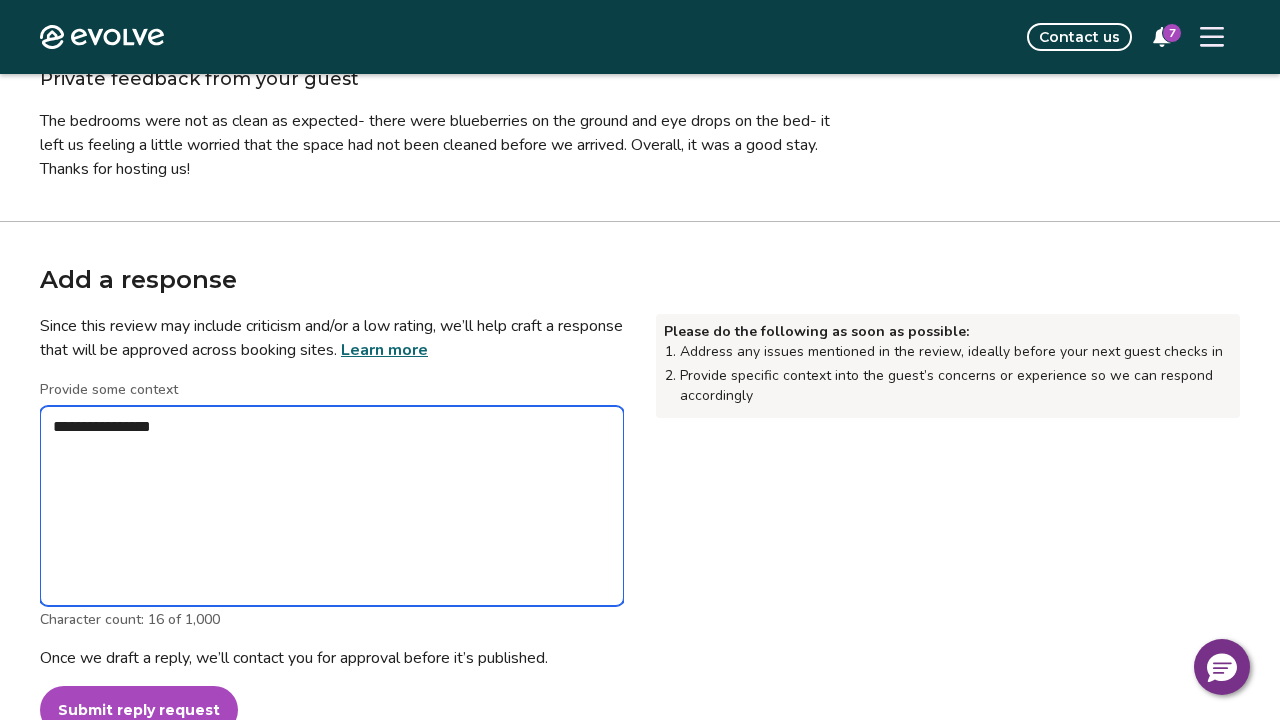 type on "*" 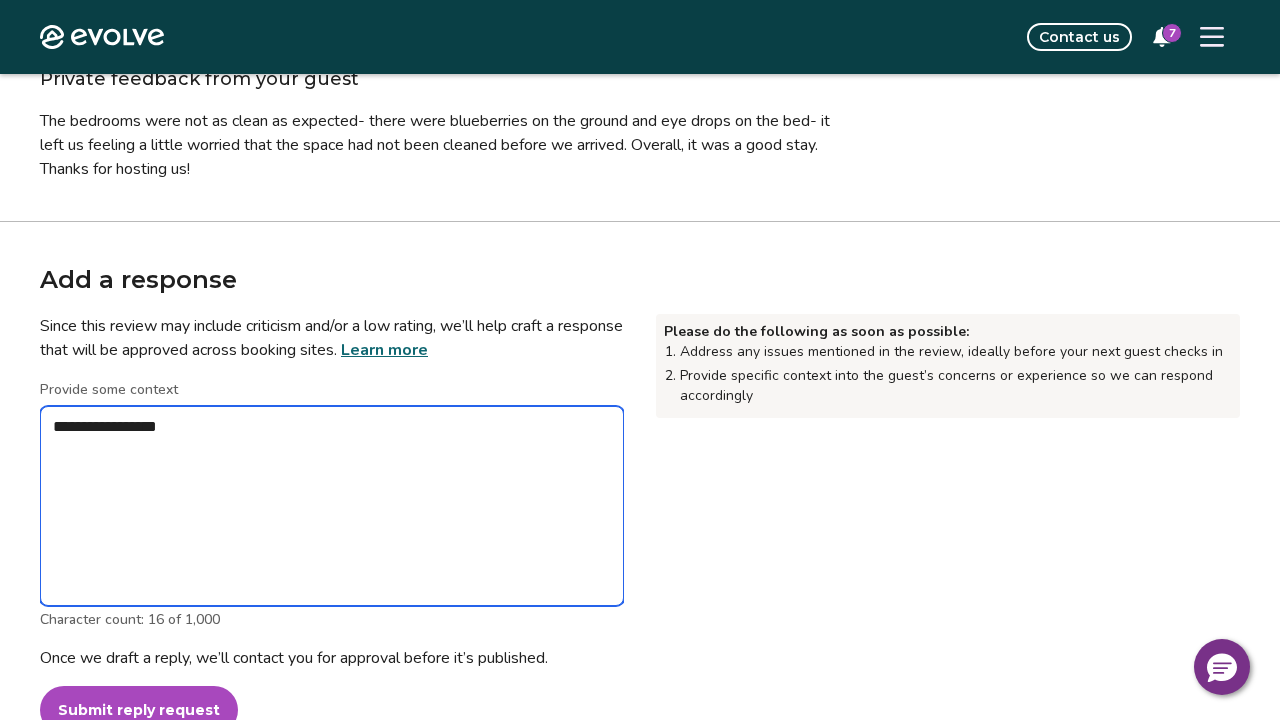 type on "*" 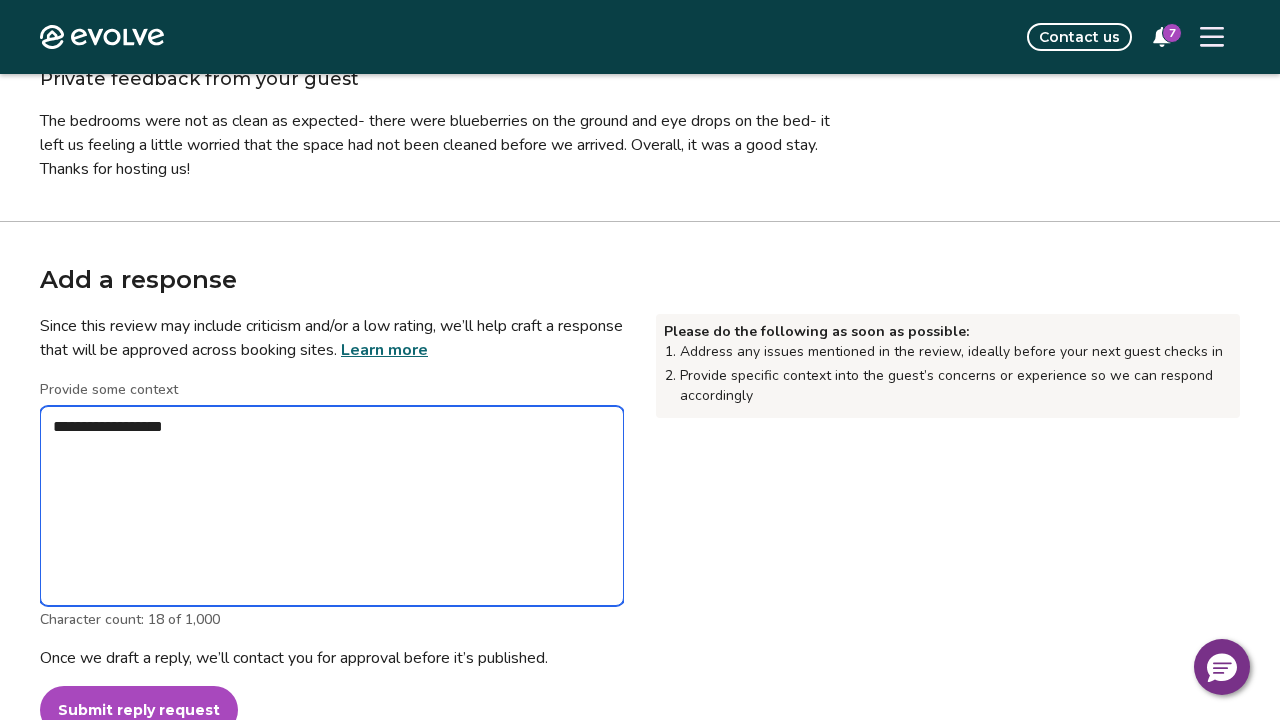 type on "*" 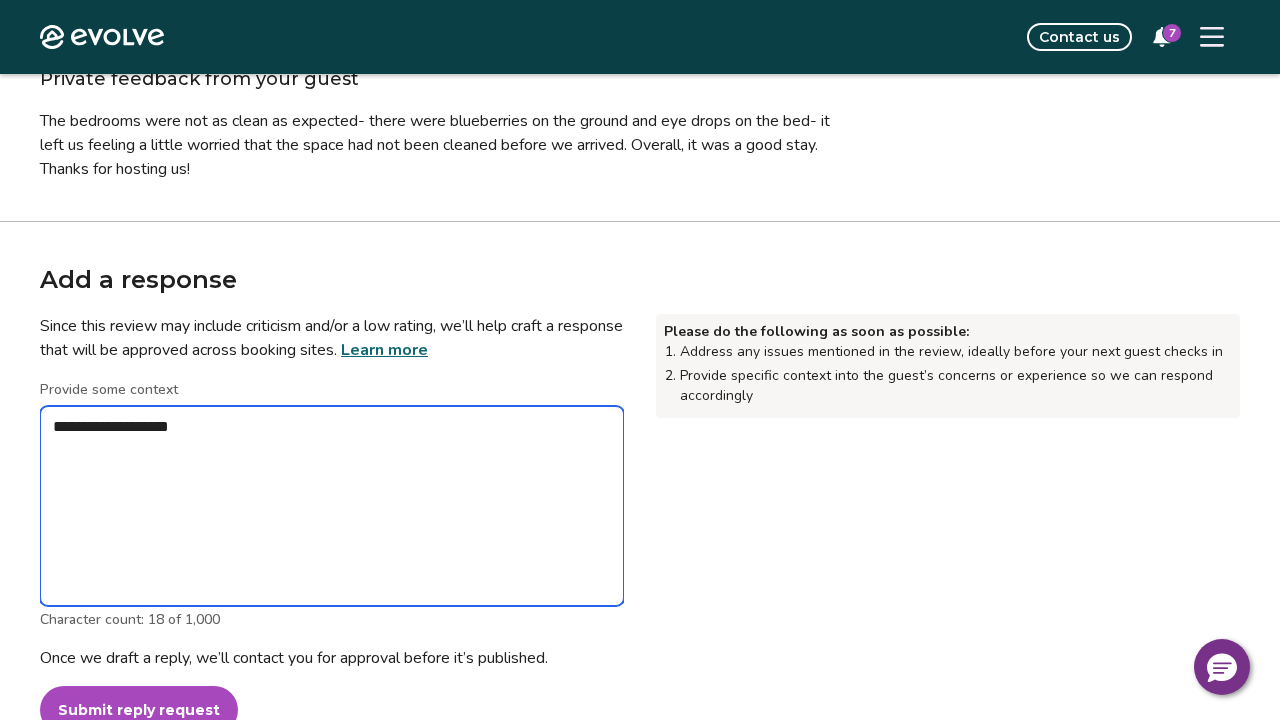 type on "*" 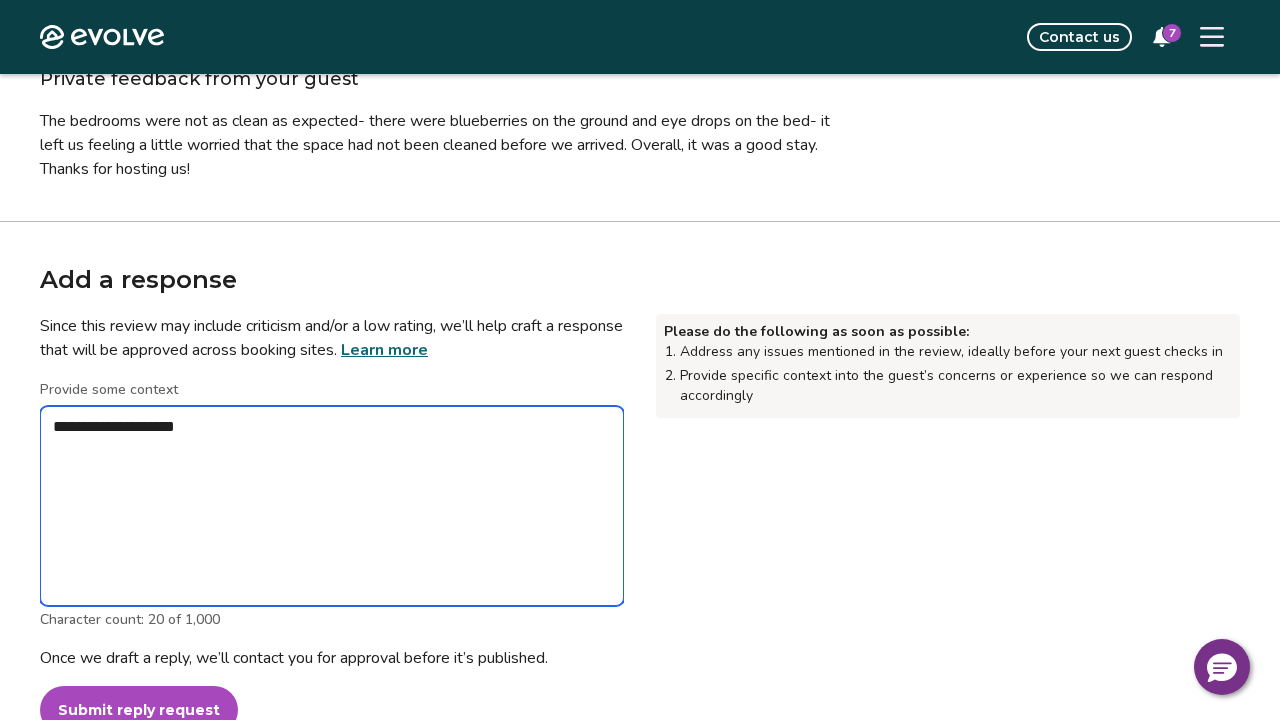 type on "*" 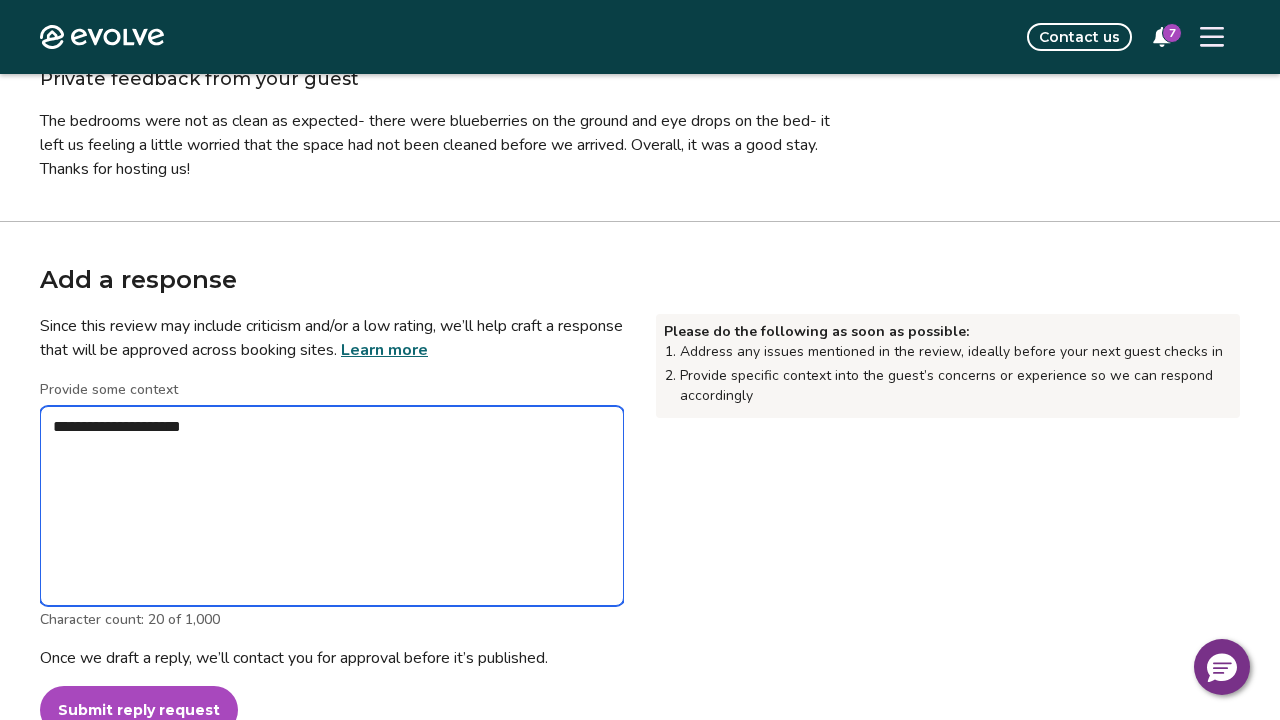 type on "*" 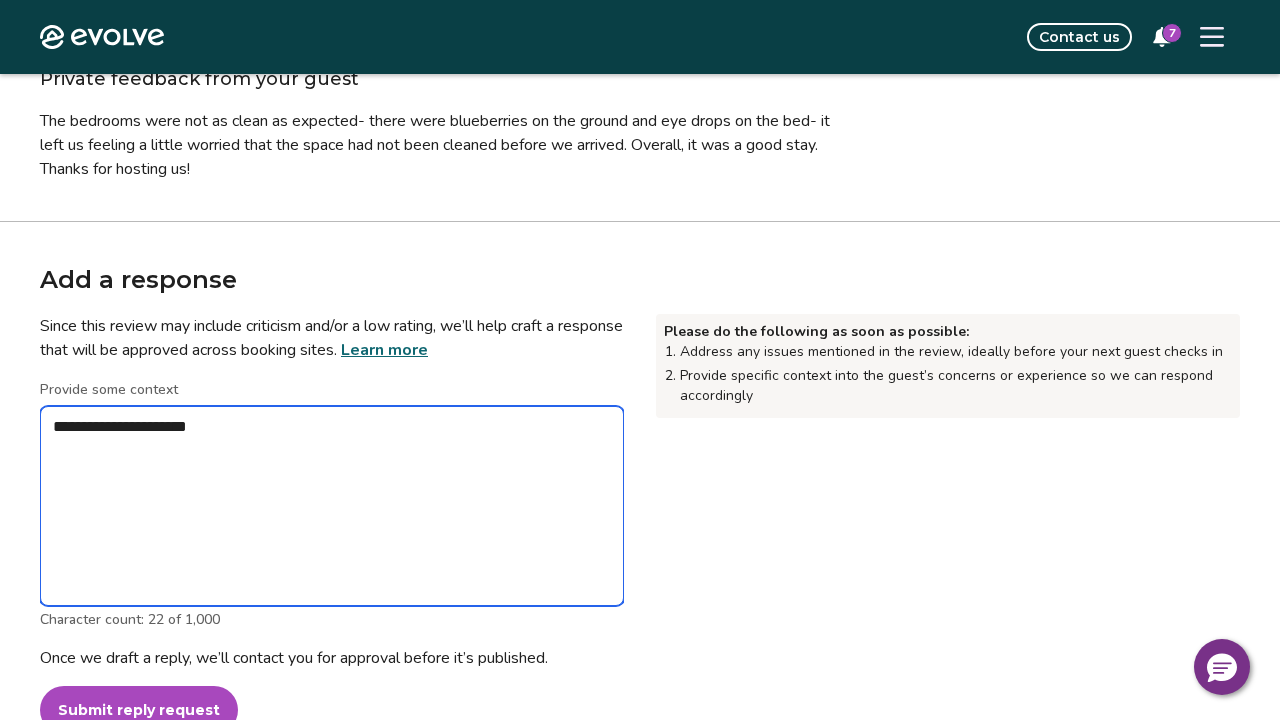 type on "*" 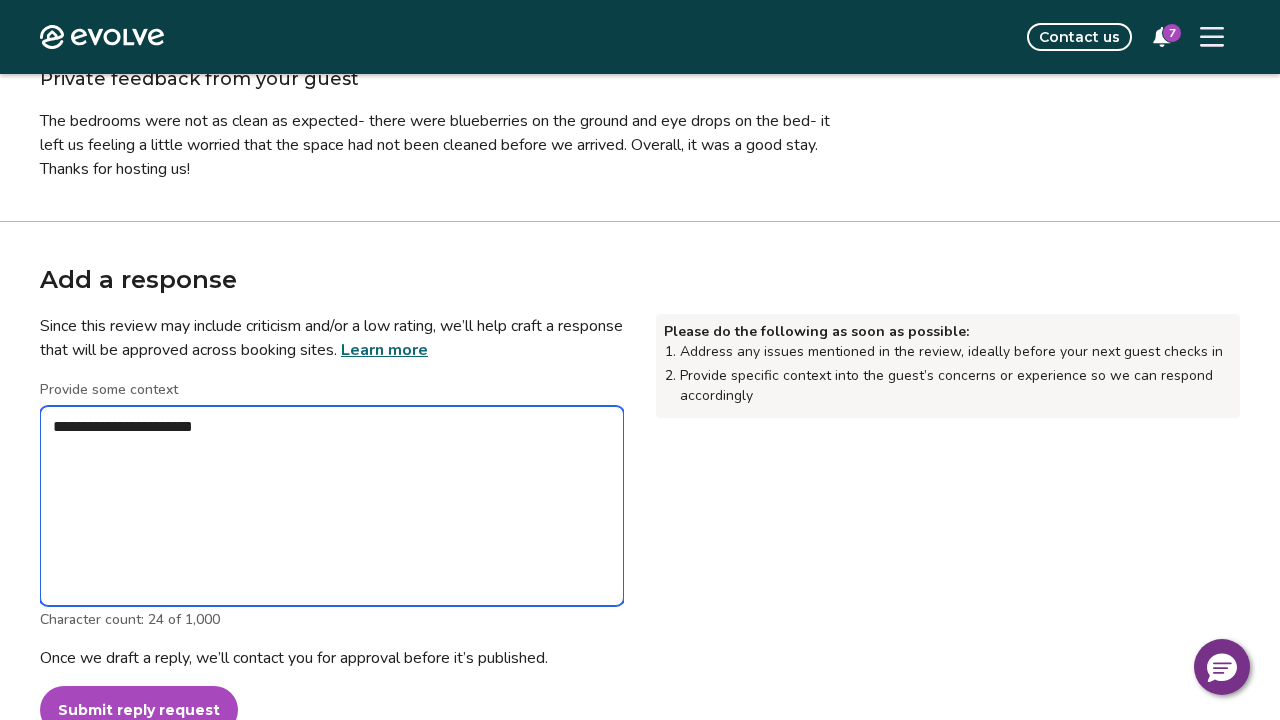 type on "*" 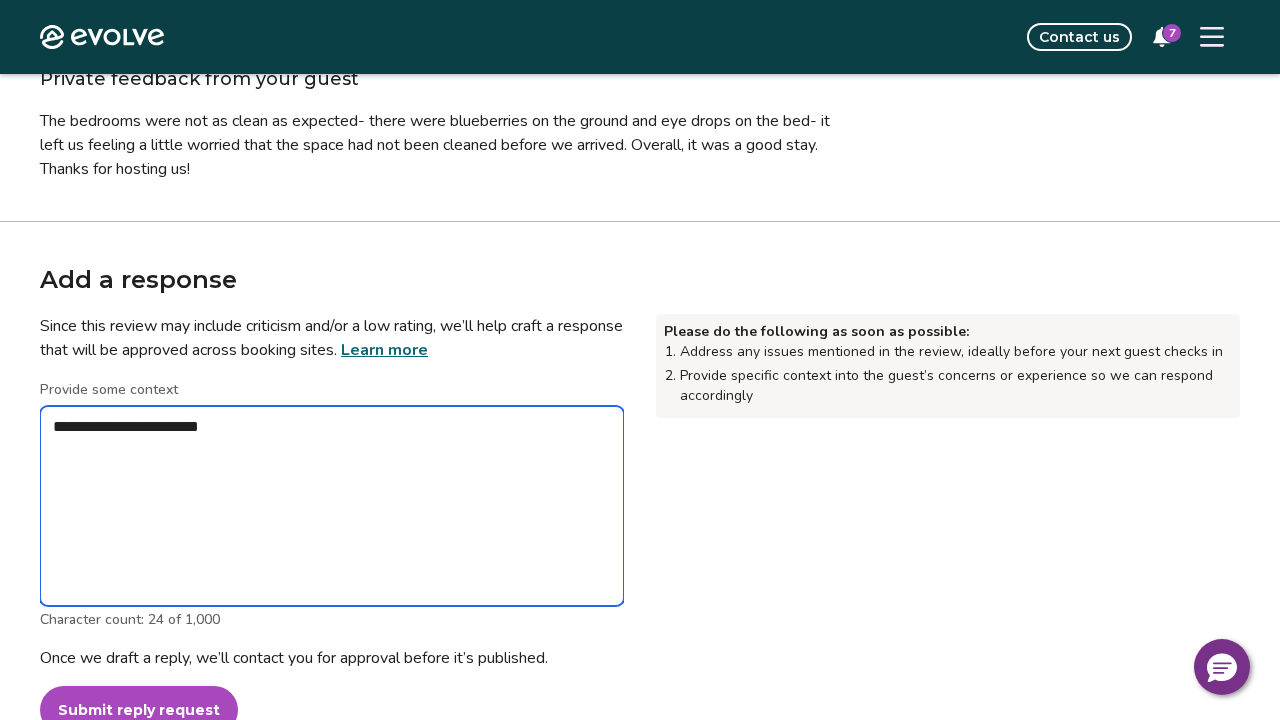 type on "*" 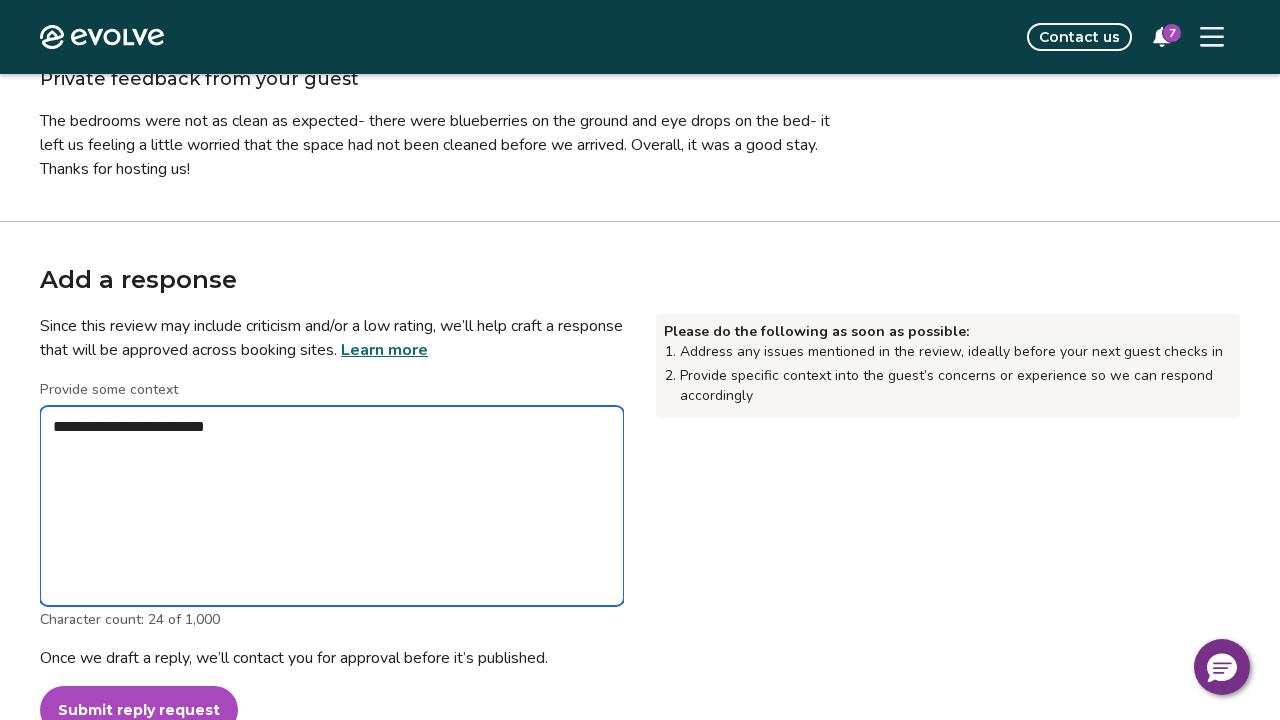 type on "*" 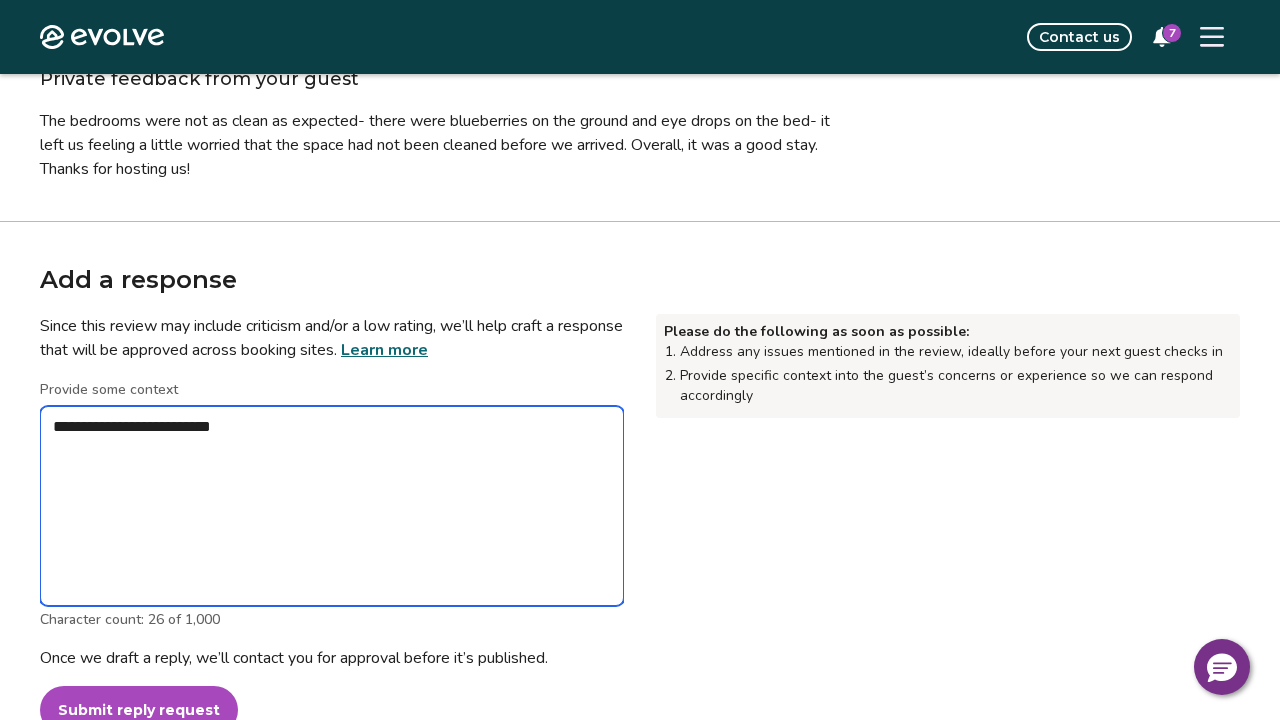 type on "*" 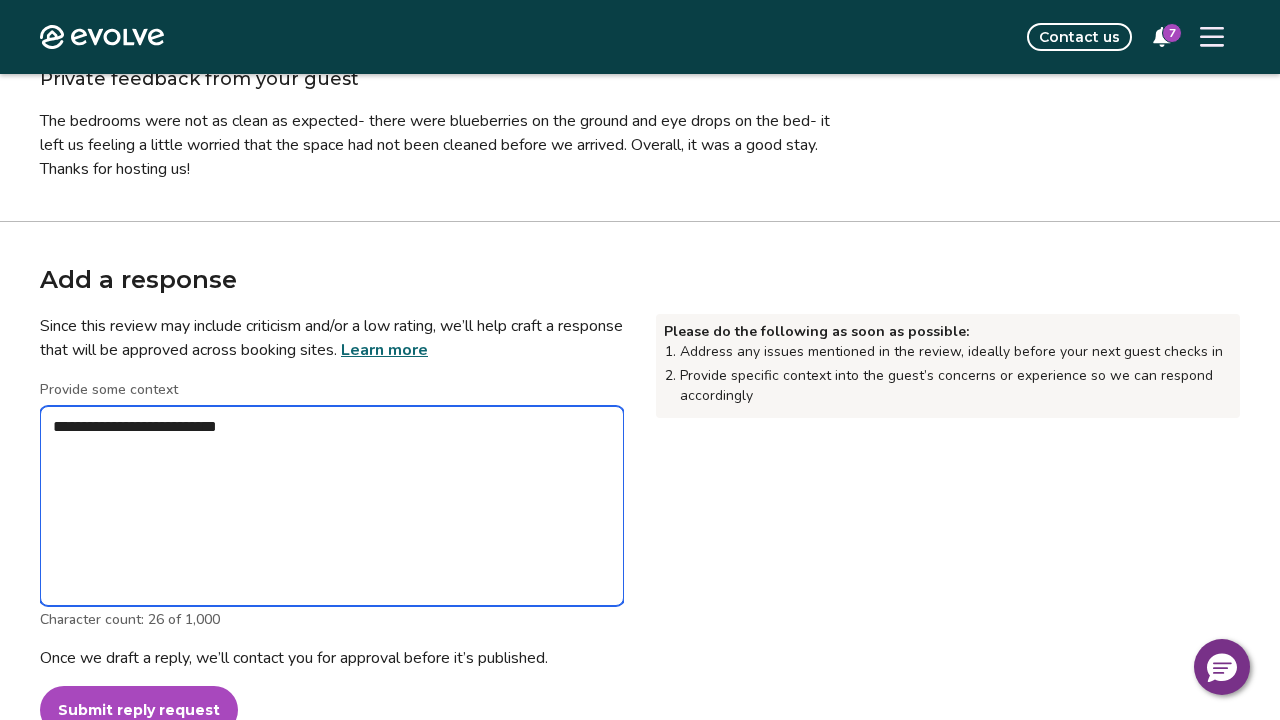 type on "*" 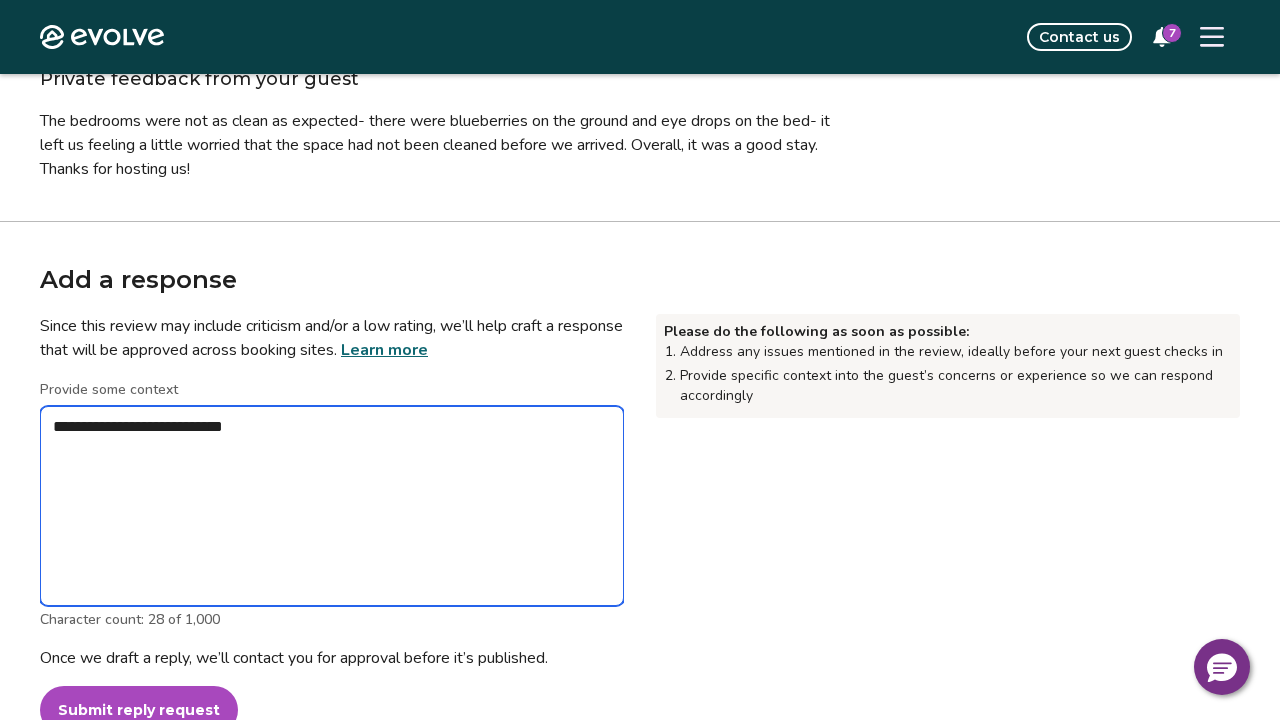 type on "*" 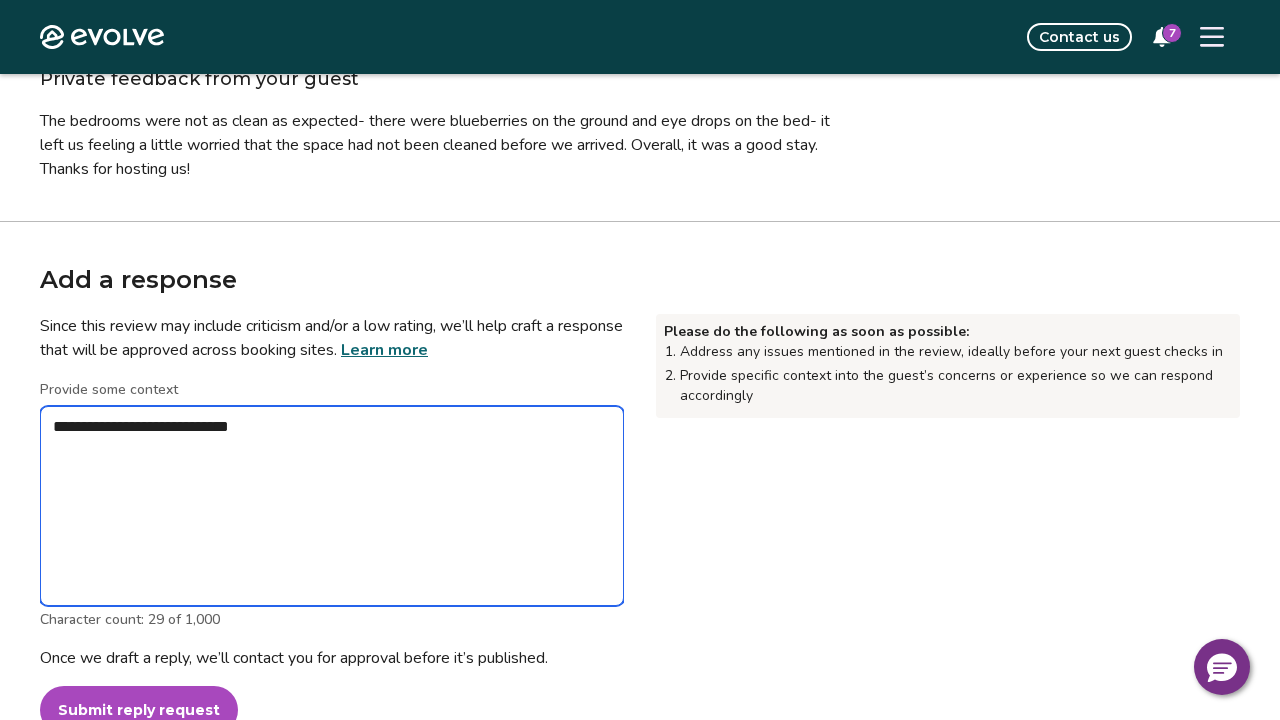 type on "*" 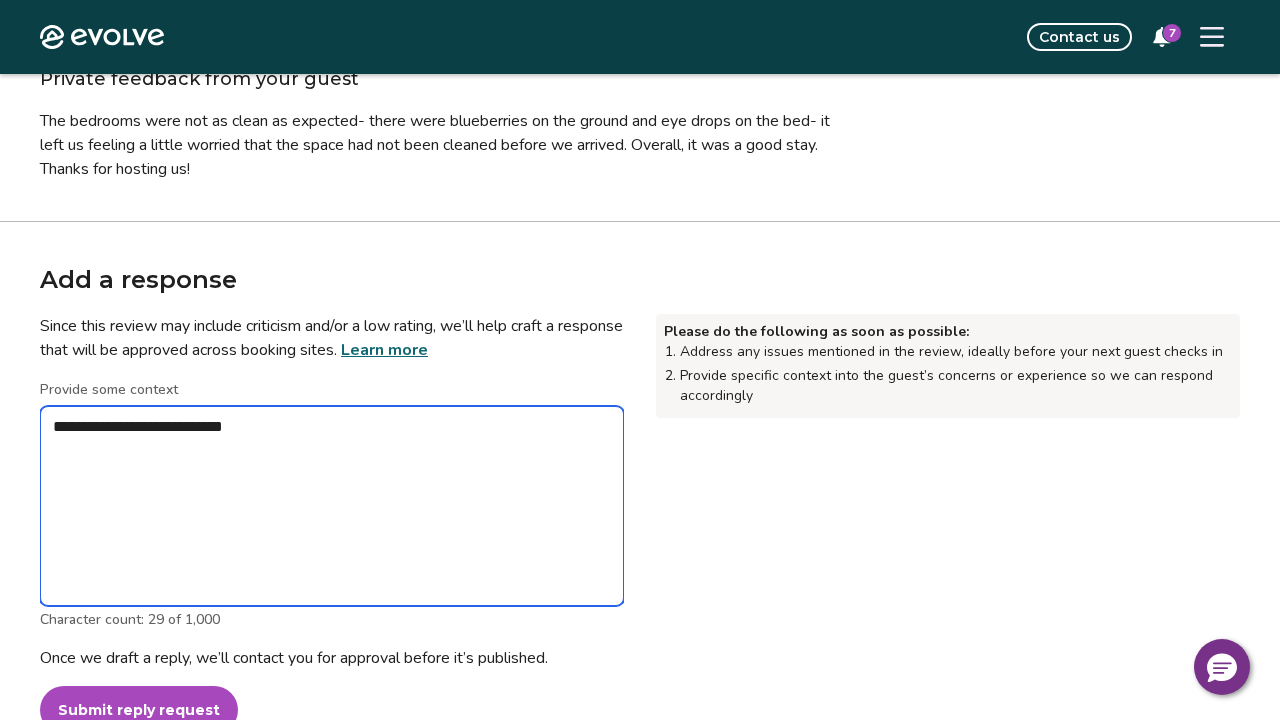 type on "*" 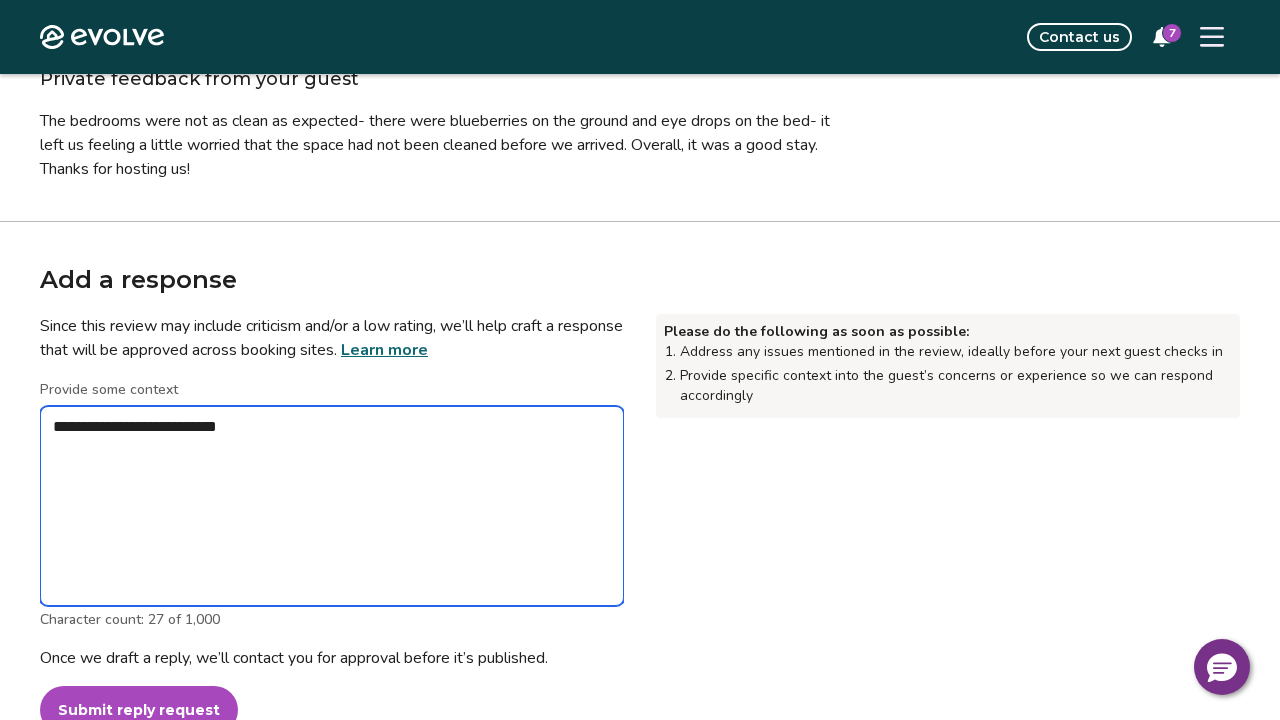type on "*" 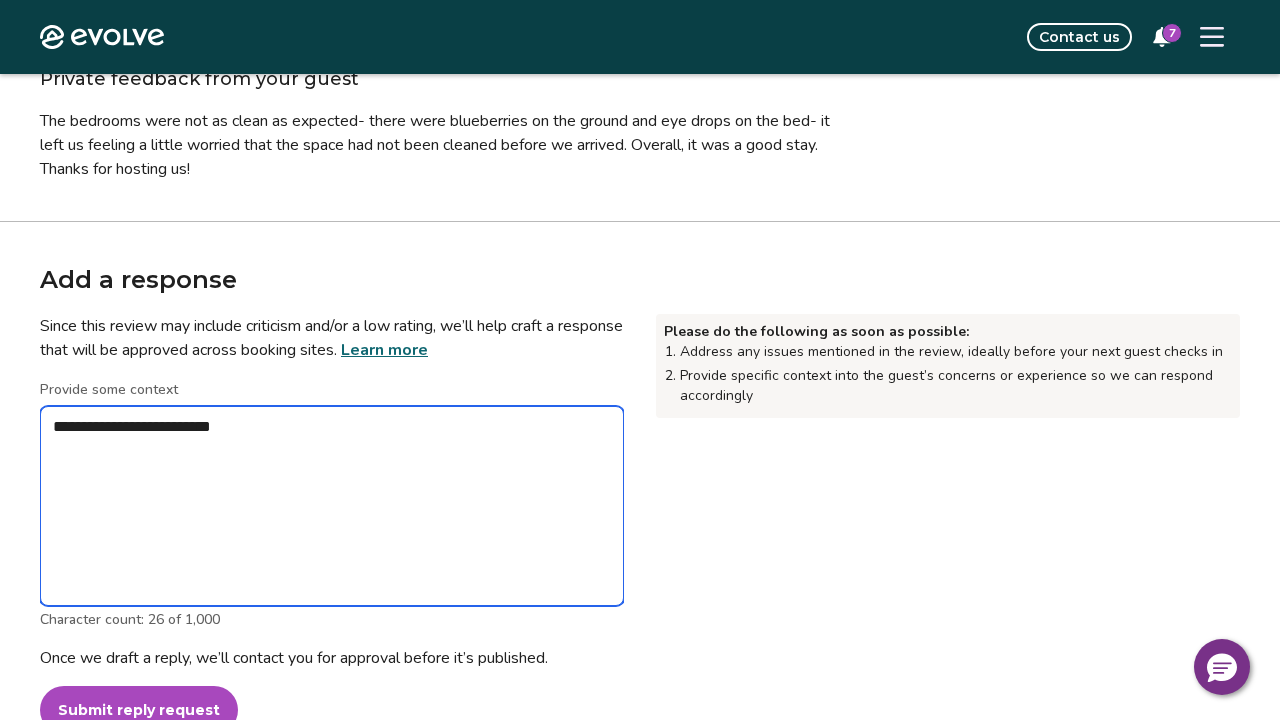 type on "*" 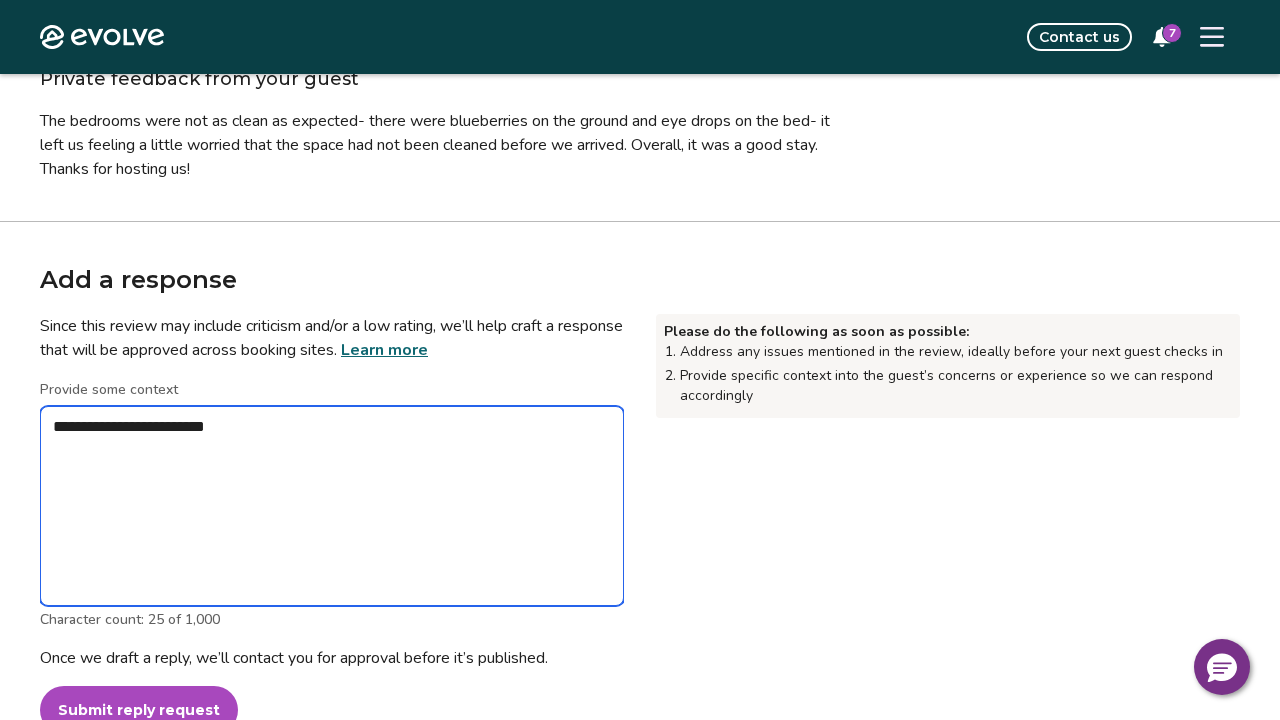 type on "*" 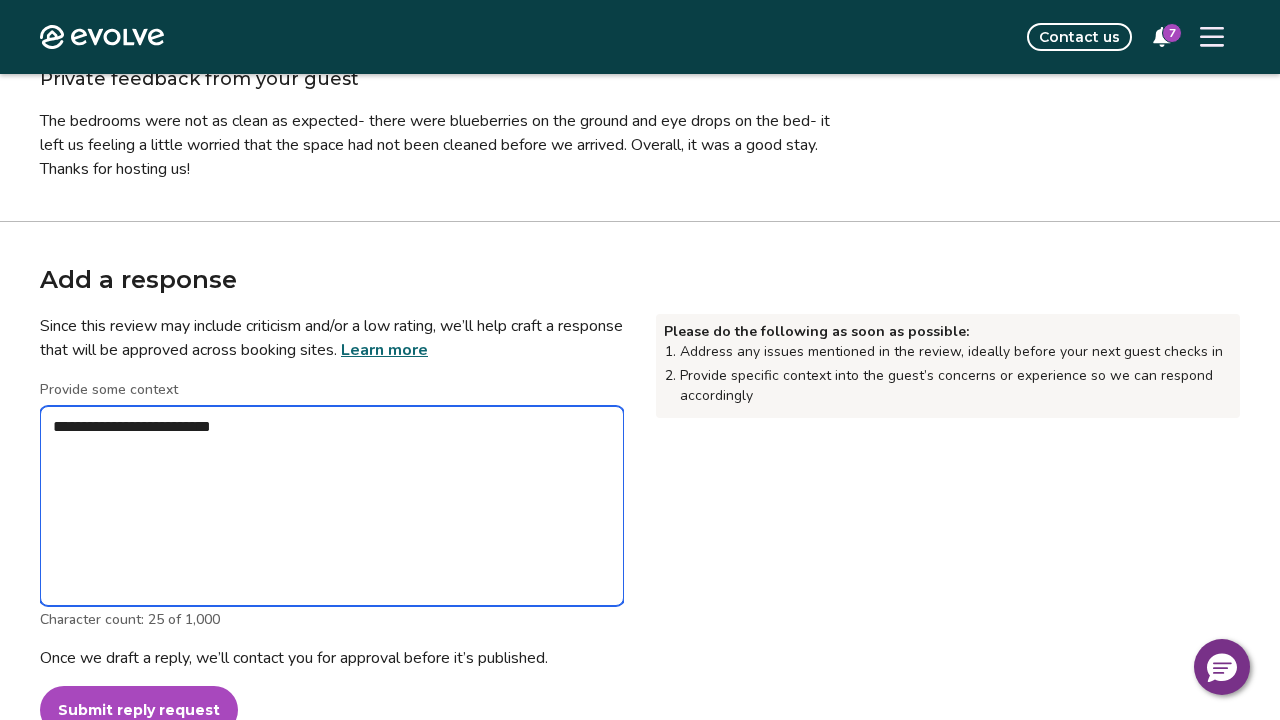 type on "*" 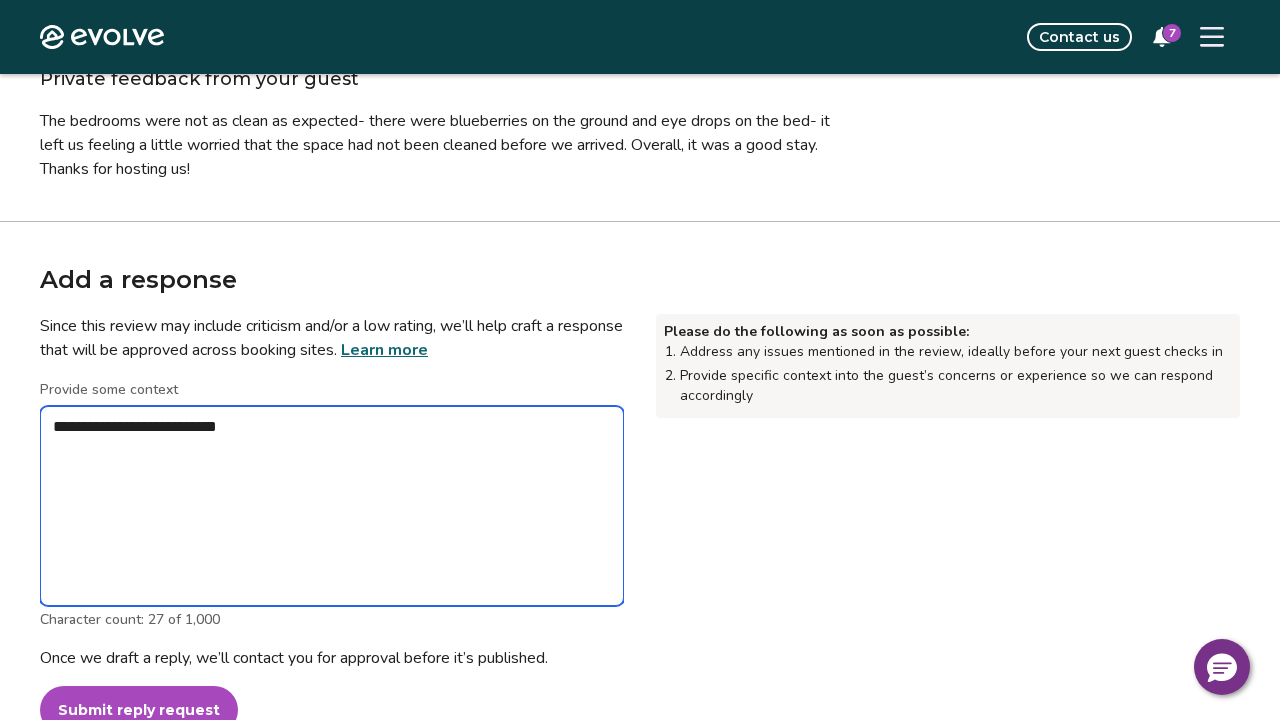 type on "*" 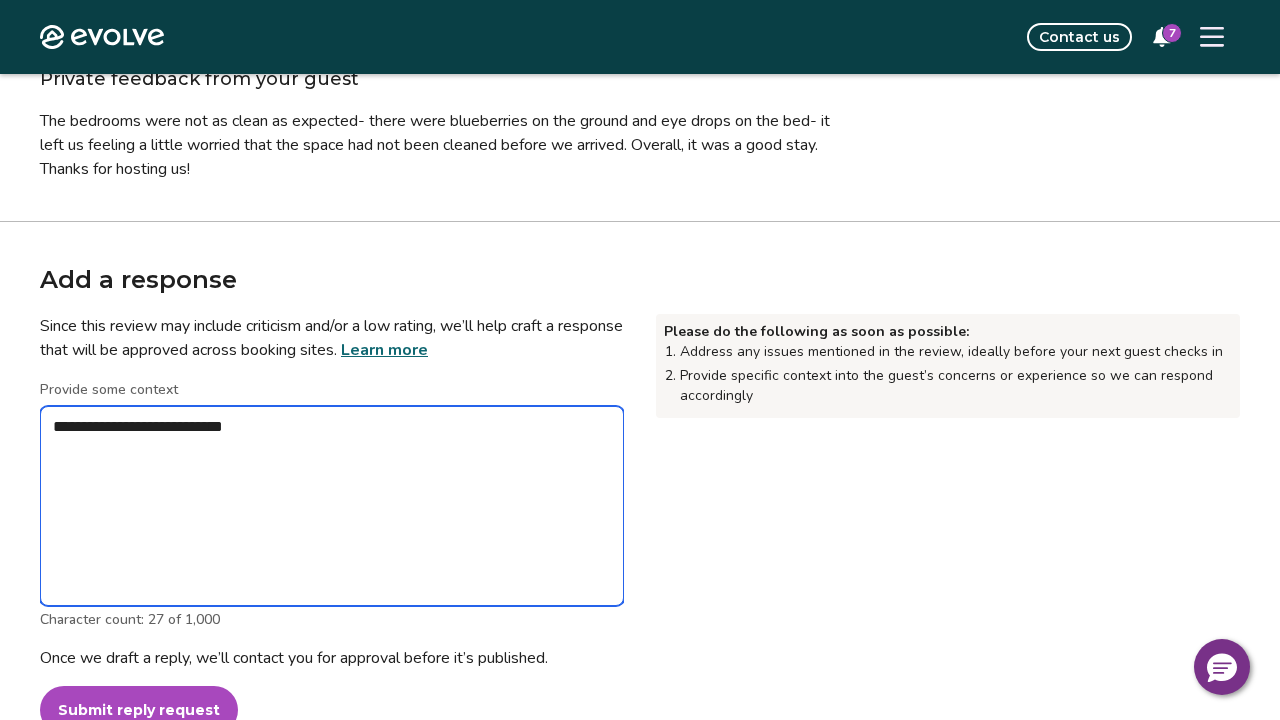 type on "*" 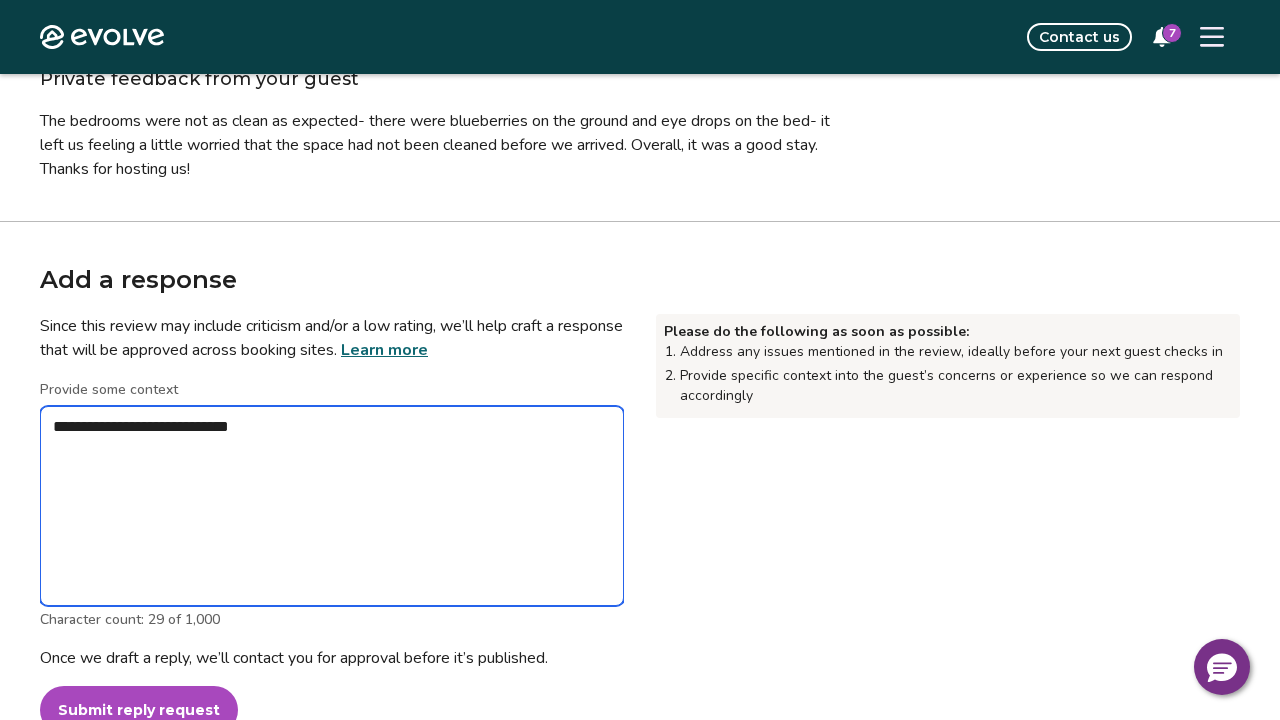 type on "*" 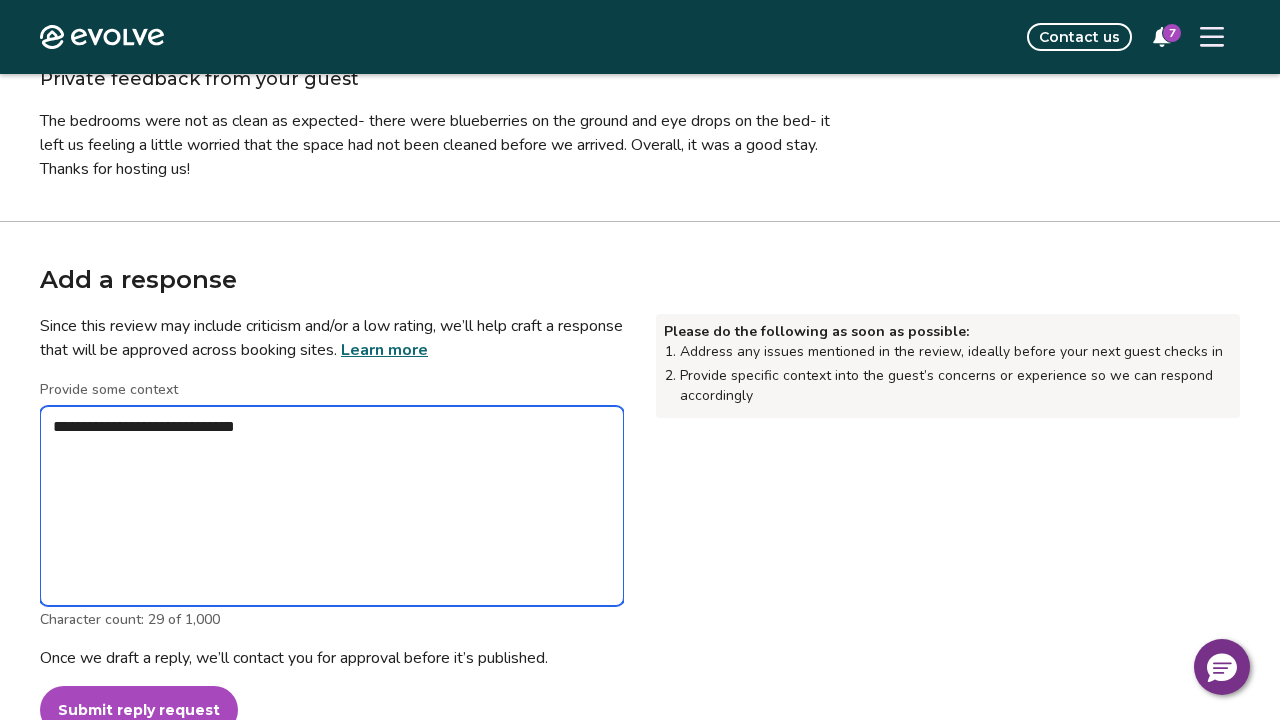 type on "*" 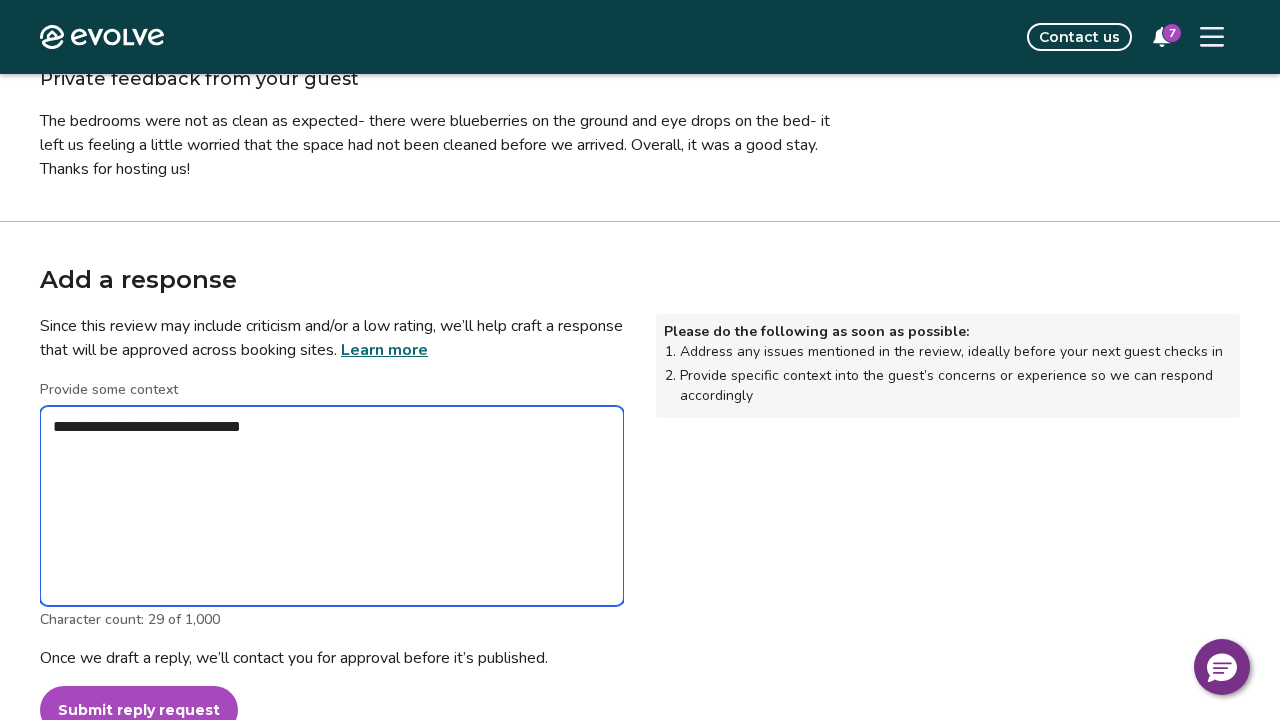 type on "*" 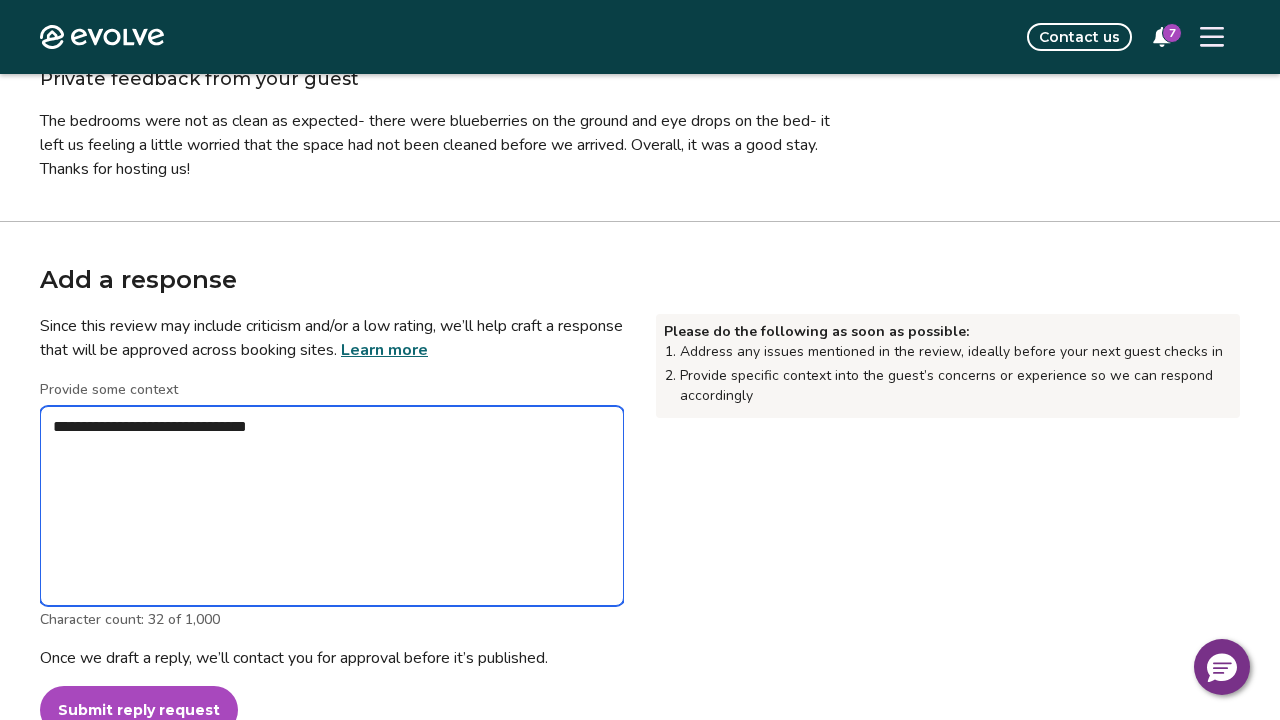 type on "*" 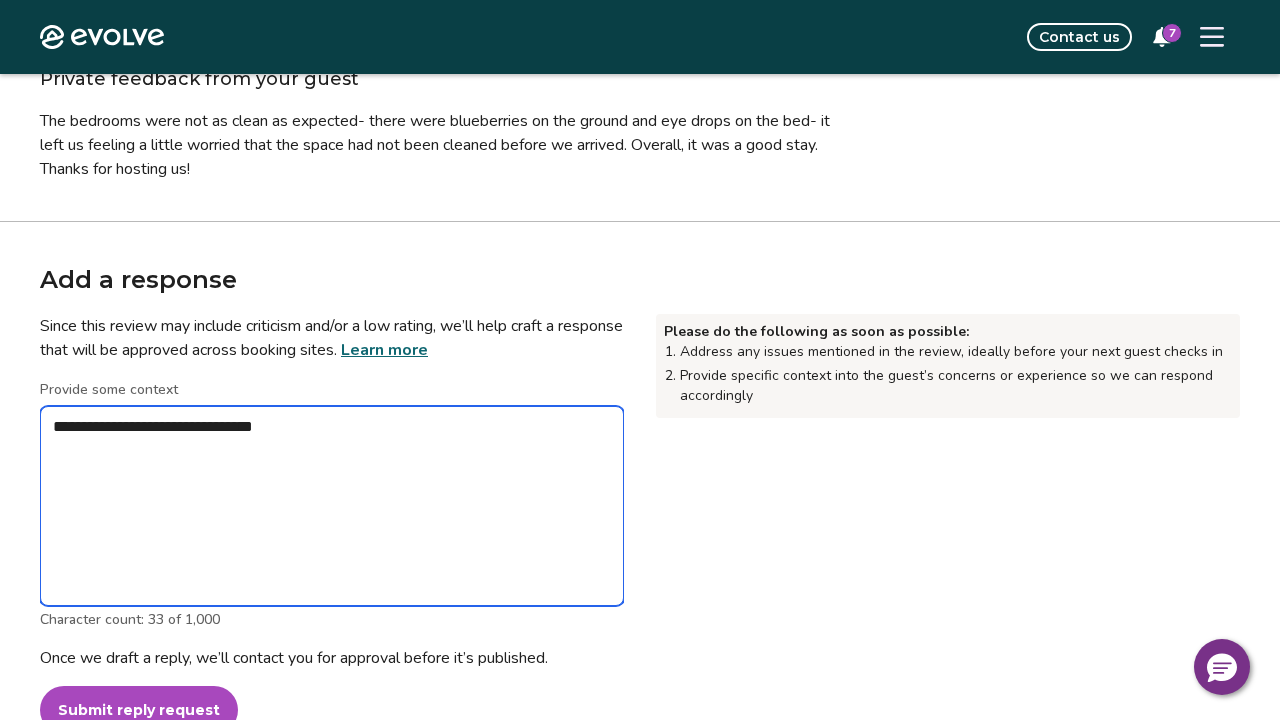 type on "*" 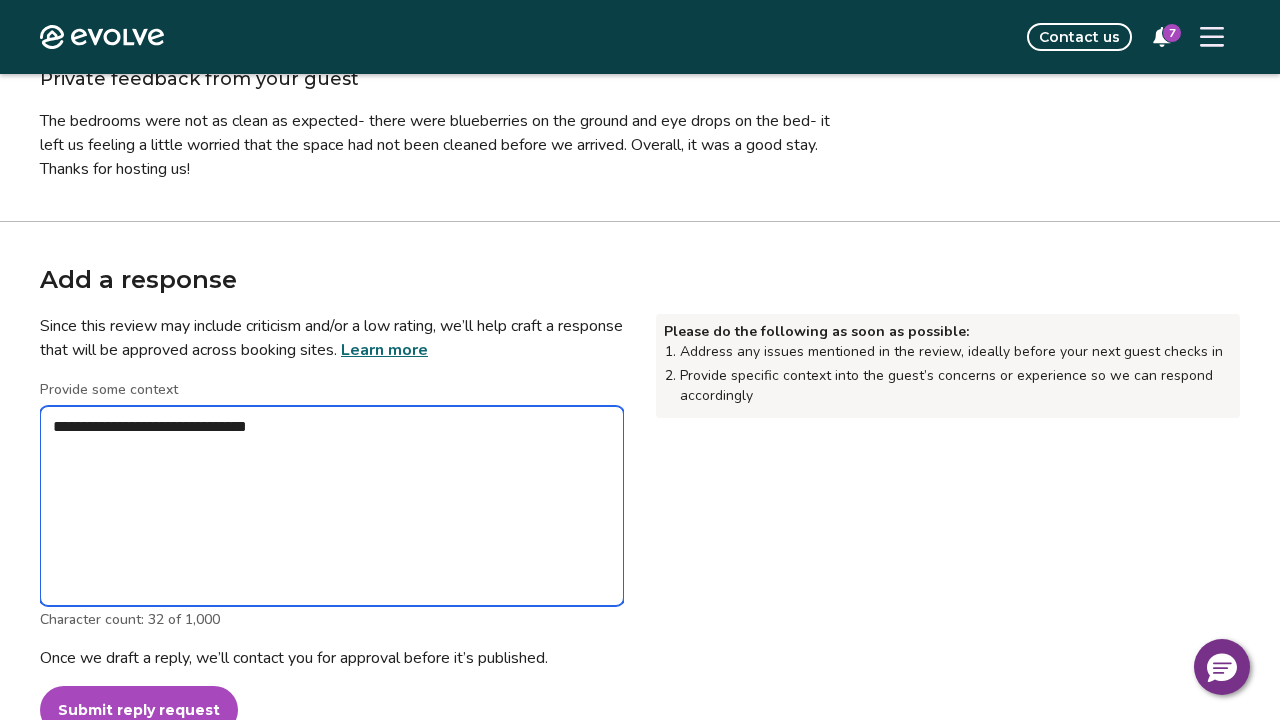 type on "*" 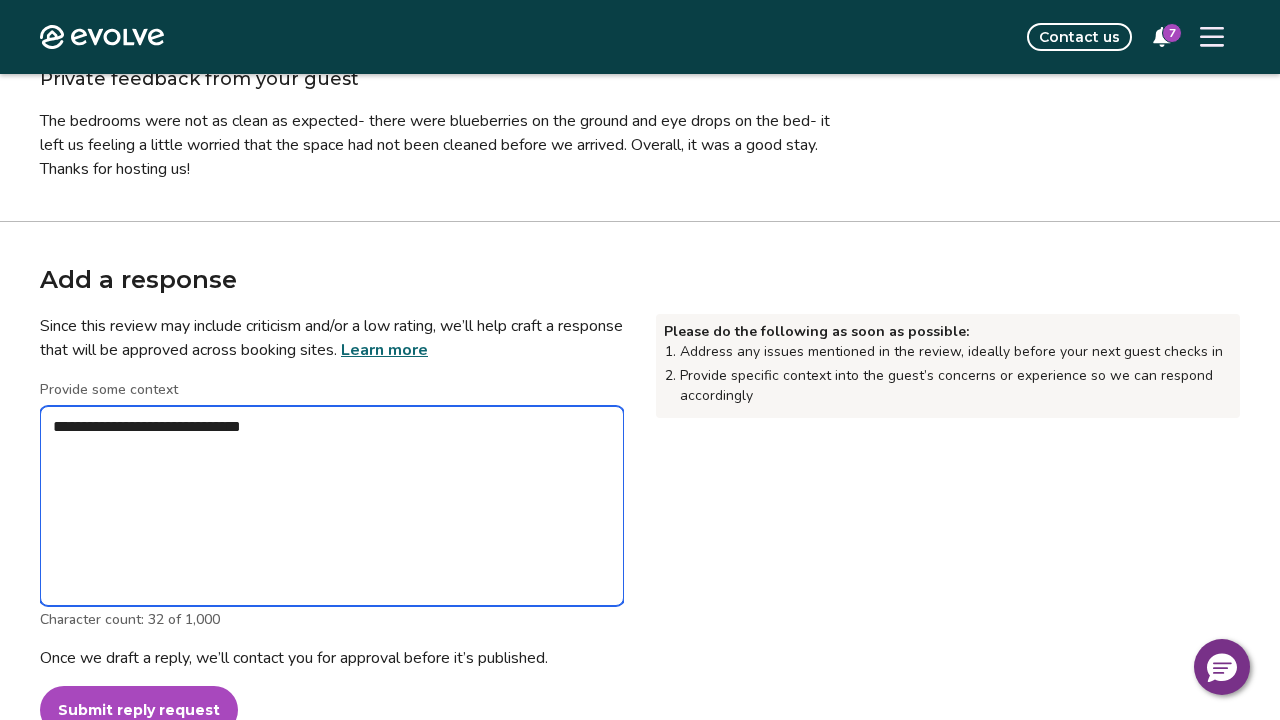 type on "*" 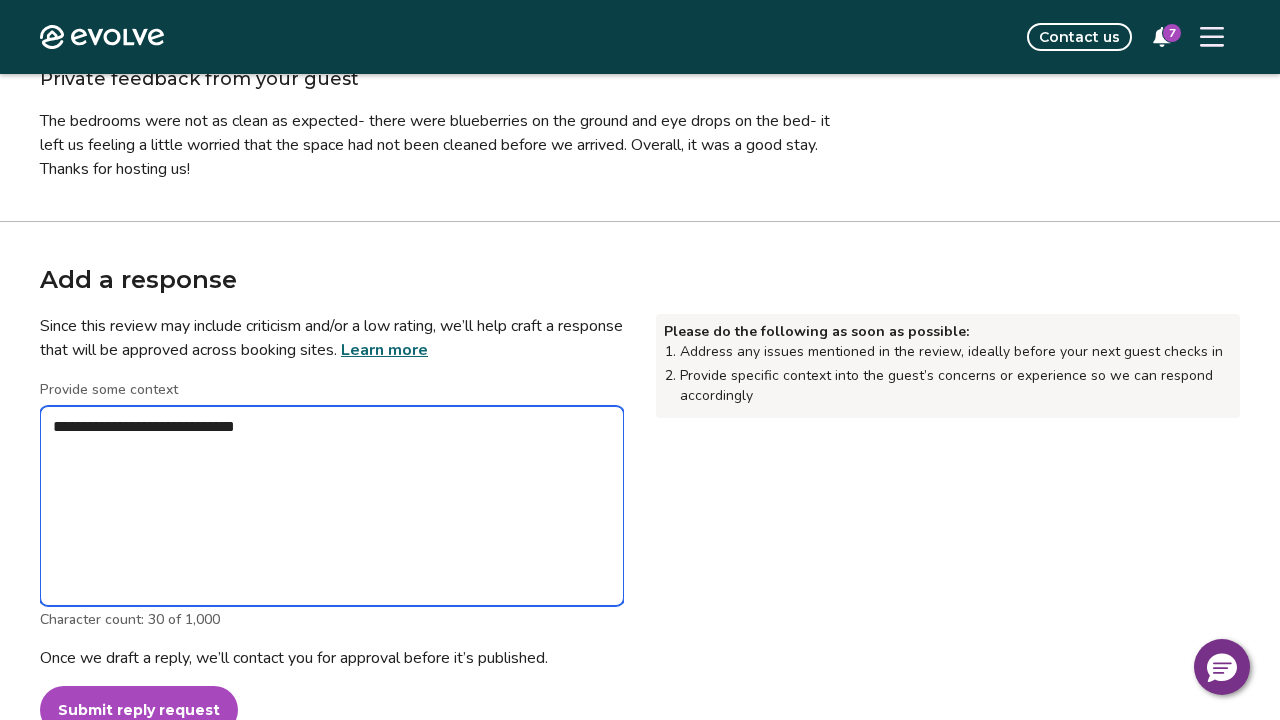 type on "*" 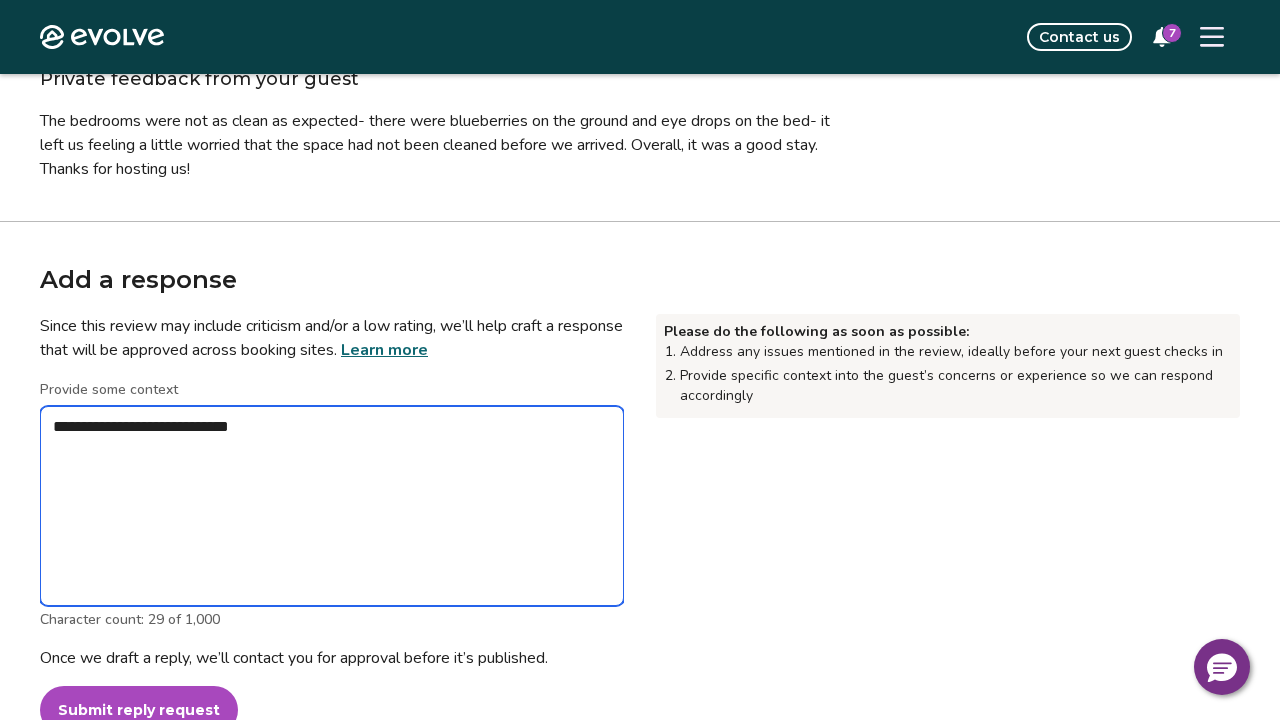 type on "*" 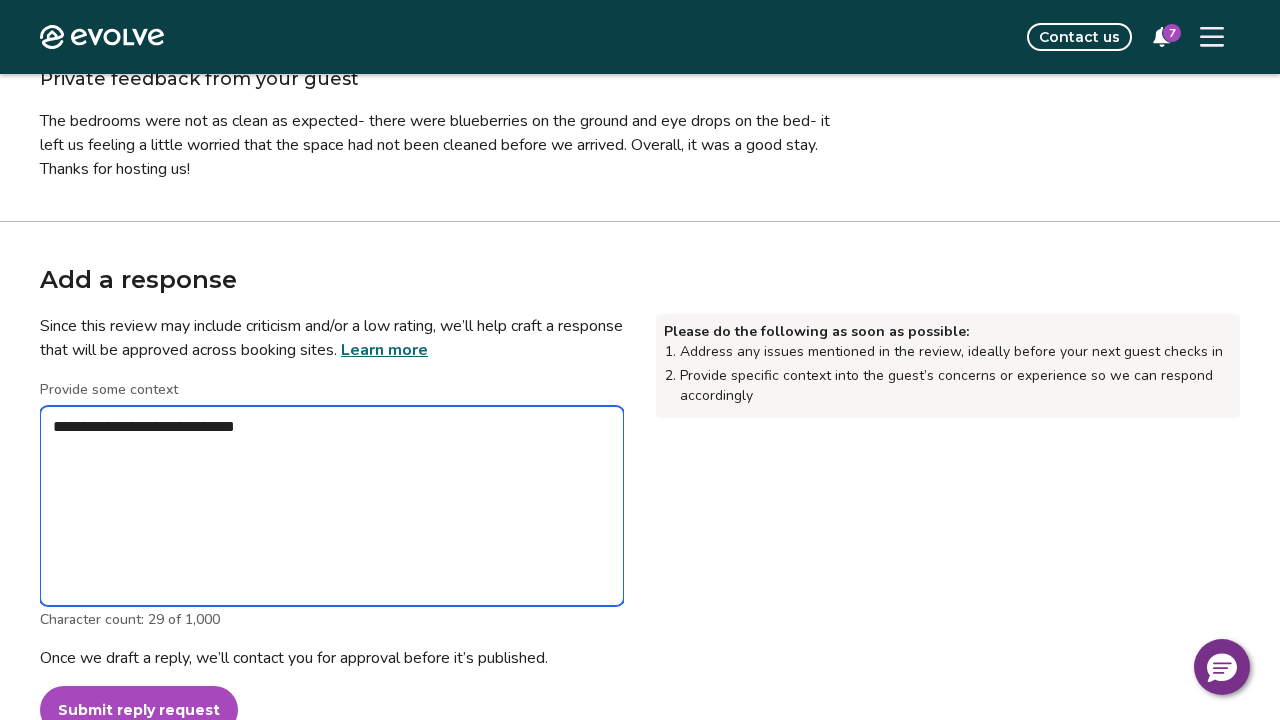type on "*" 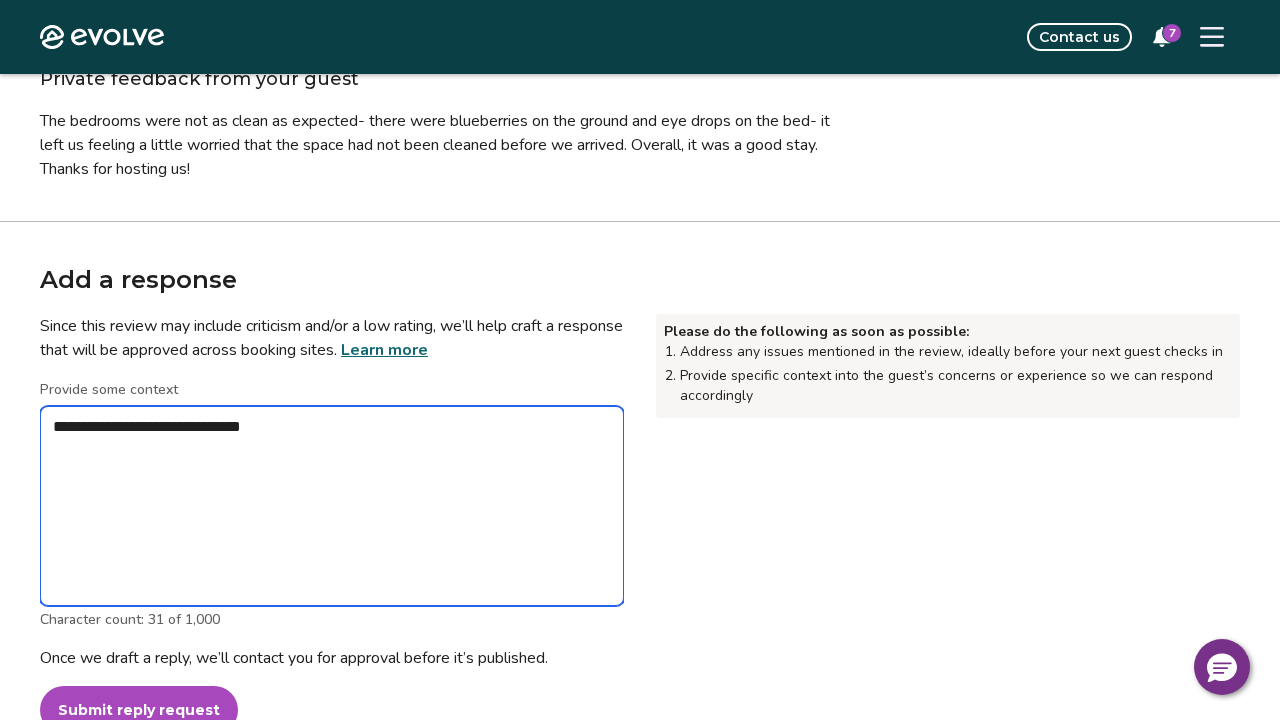 type on "*" 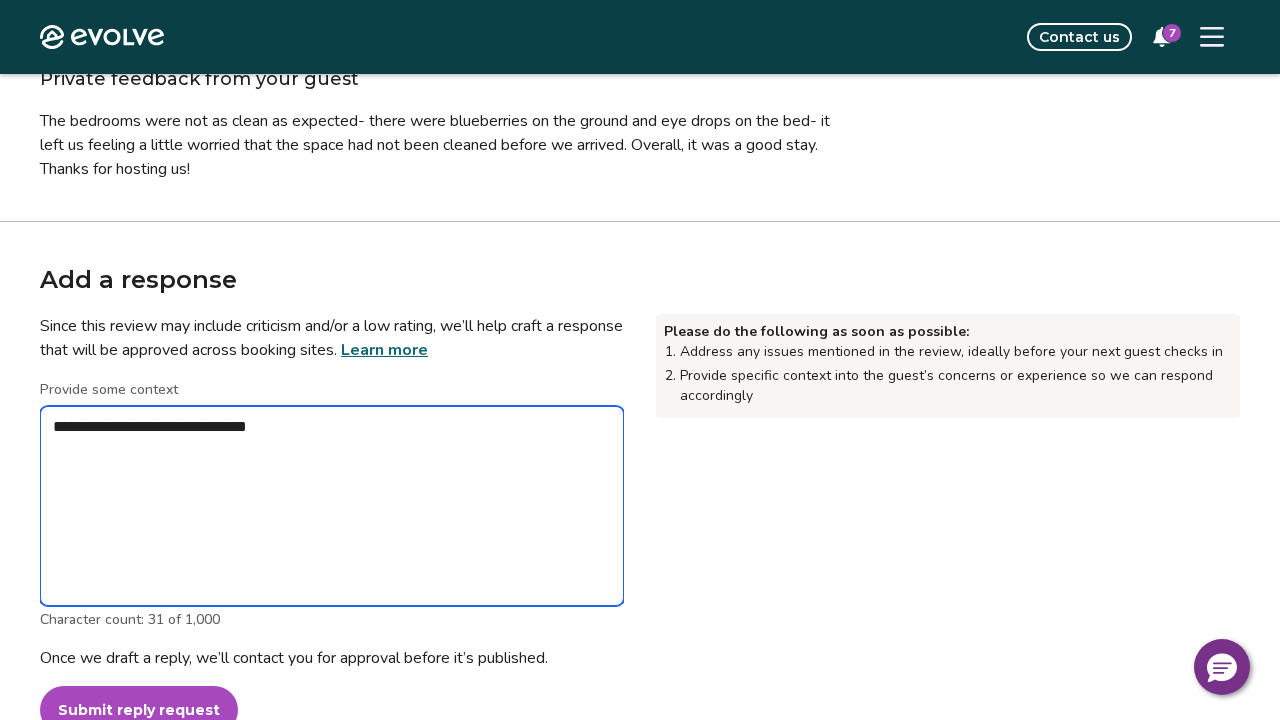 type on "*" 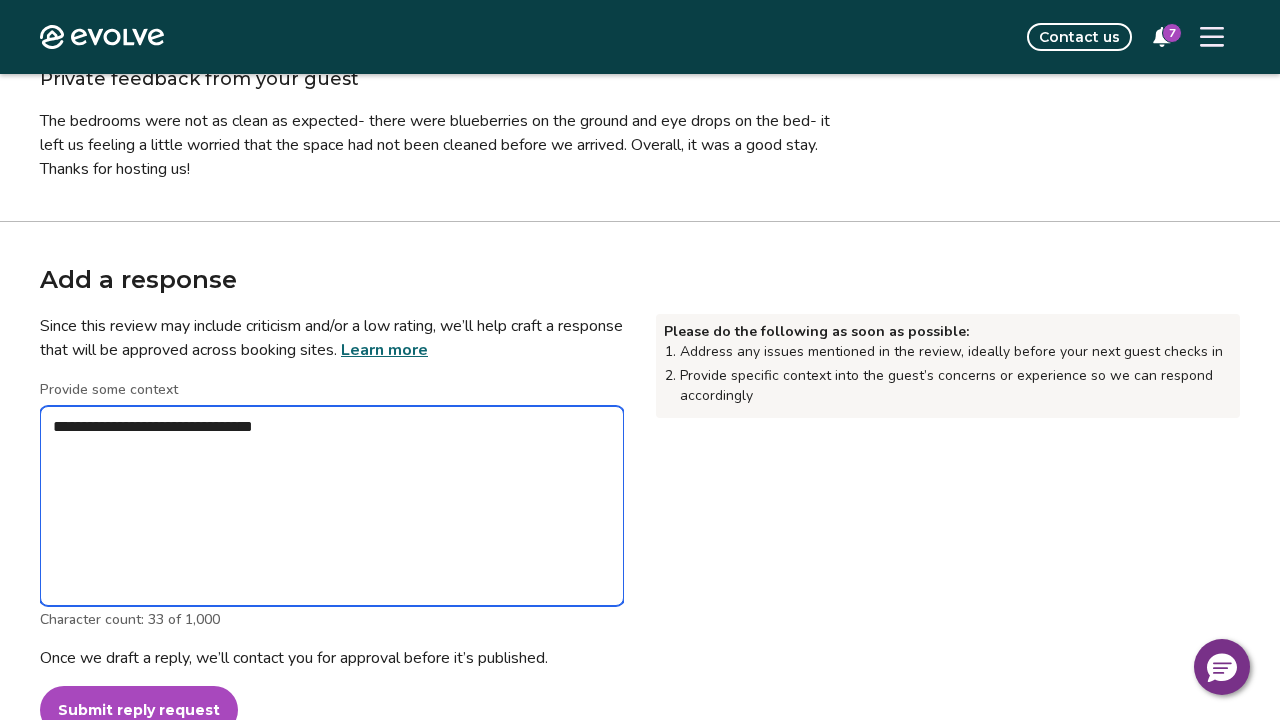 type on "*" 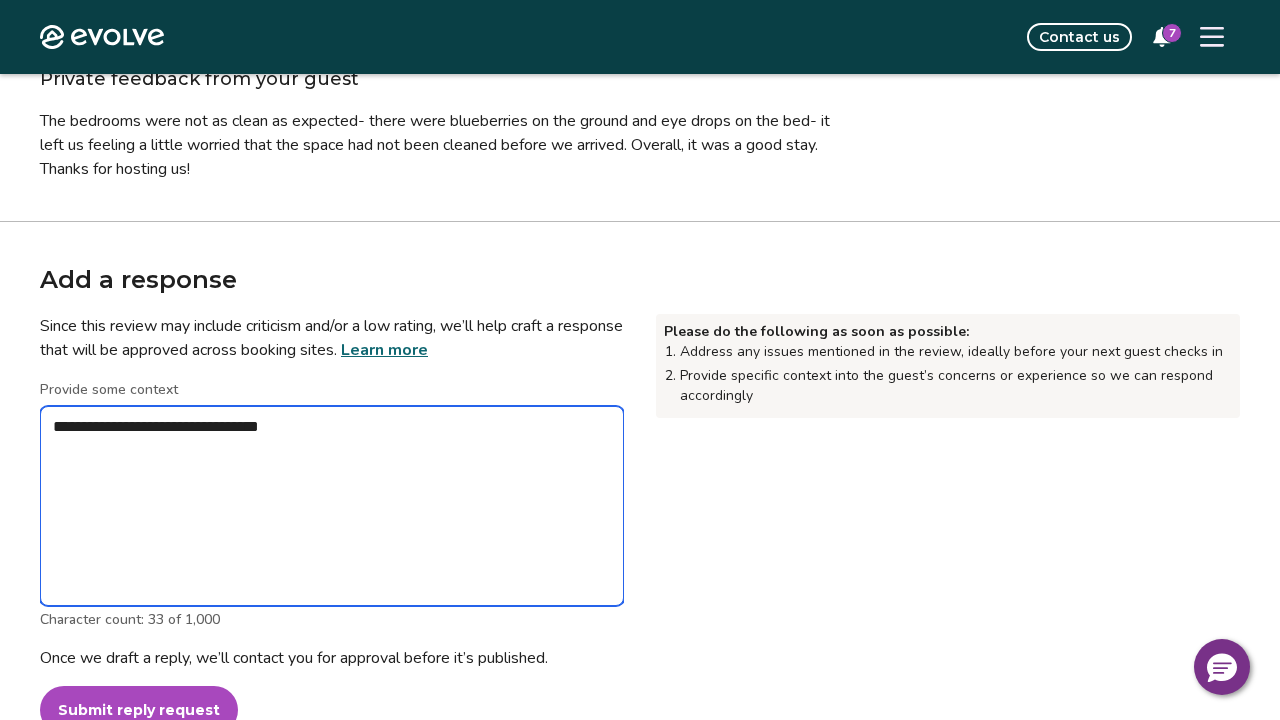 type on "*" 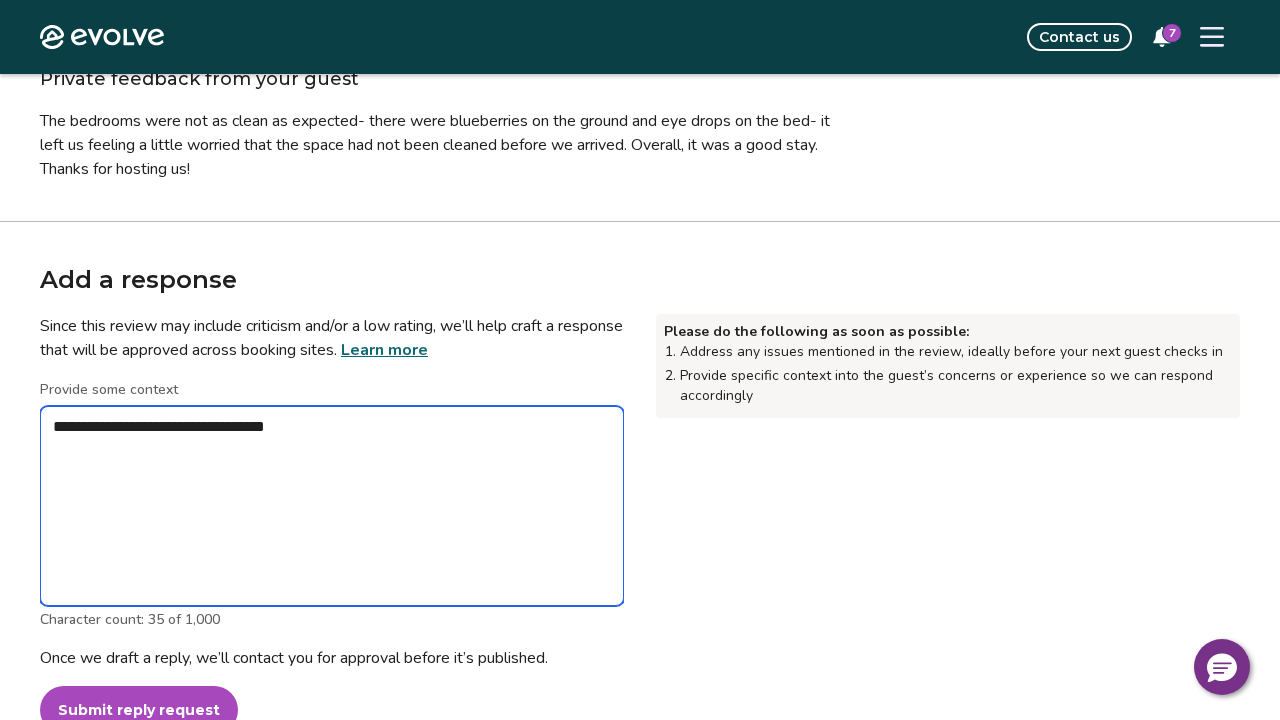 type on "*" 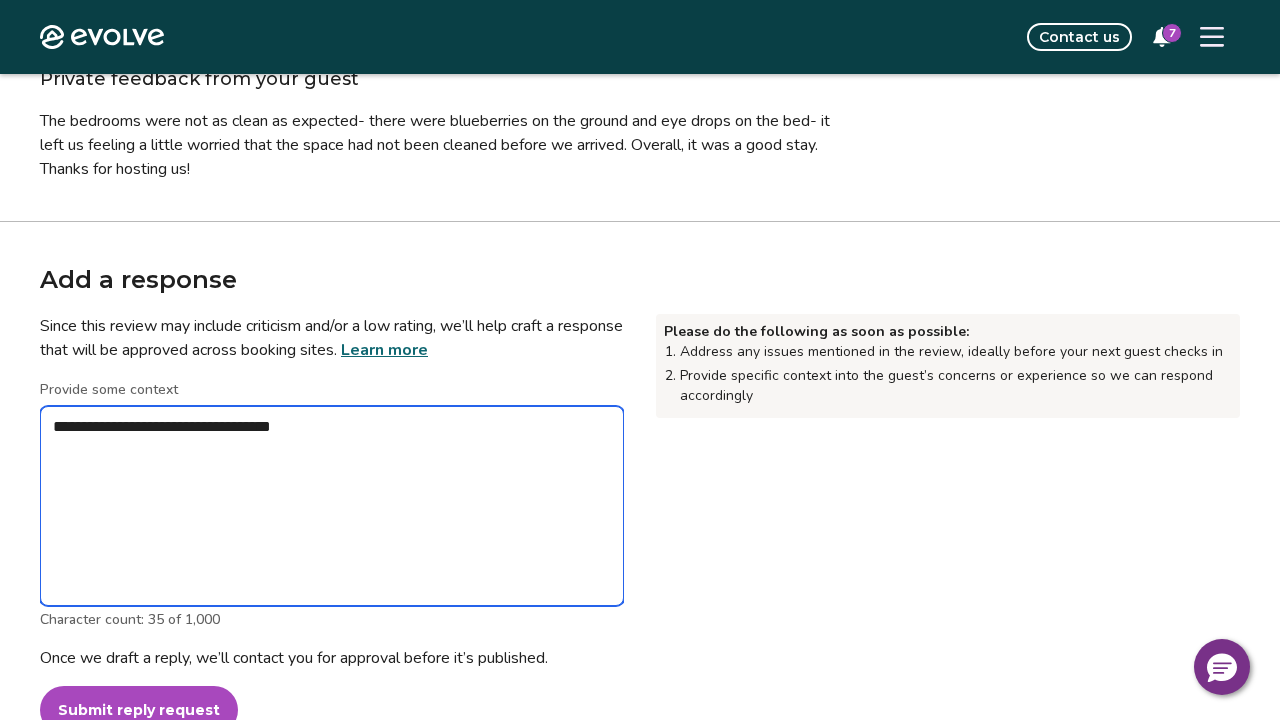 type on "*" 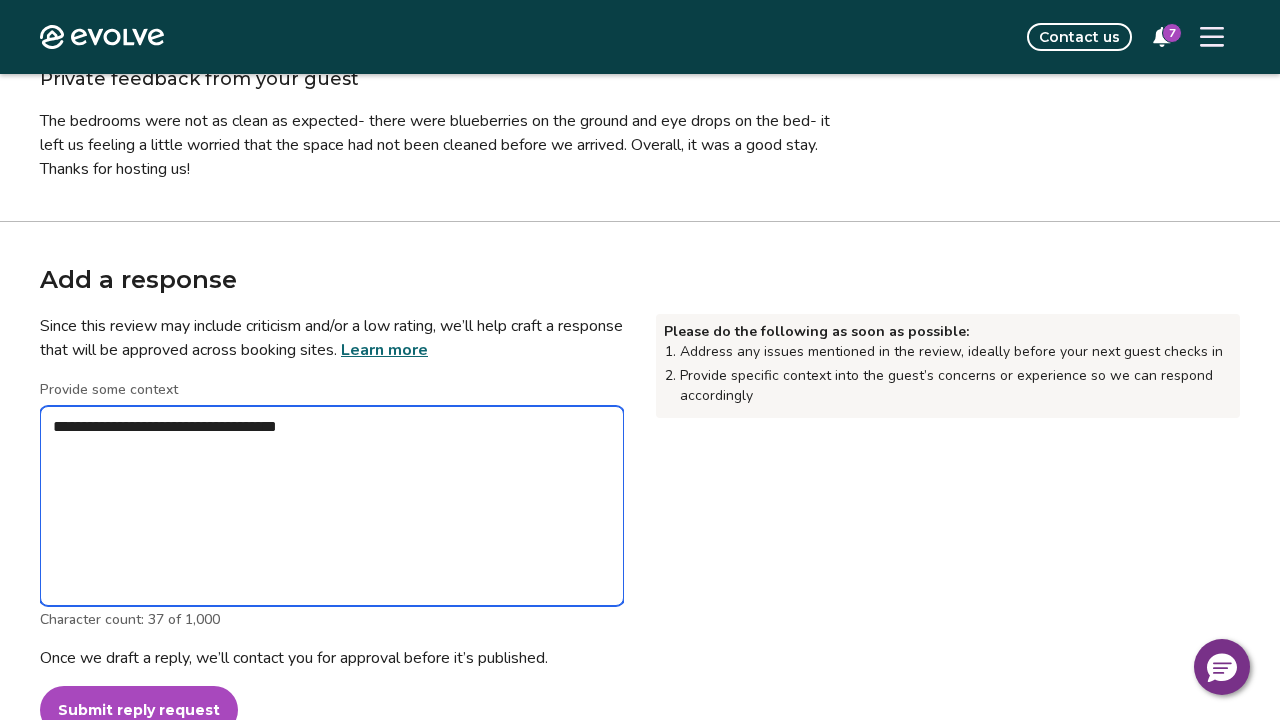 type on "*" 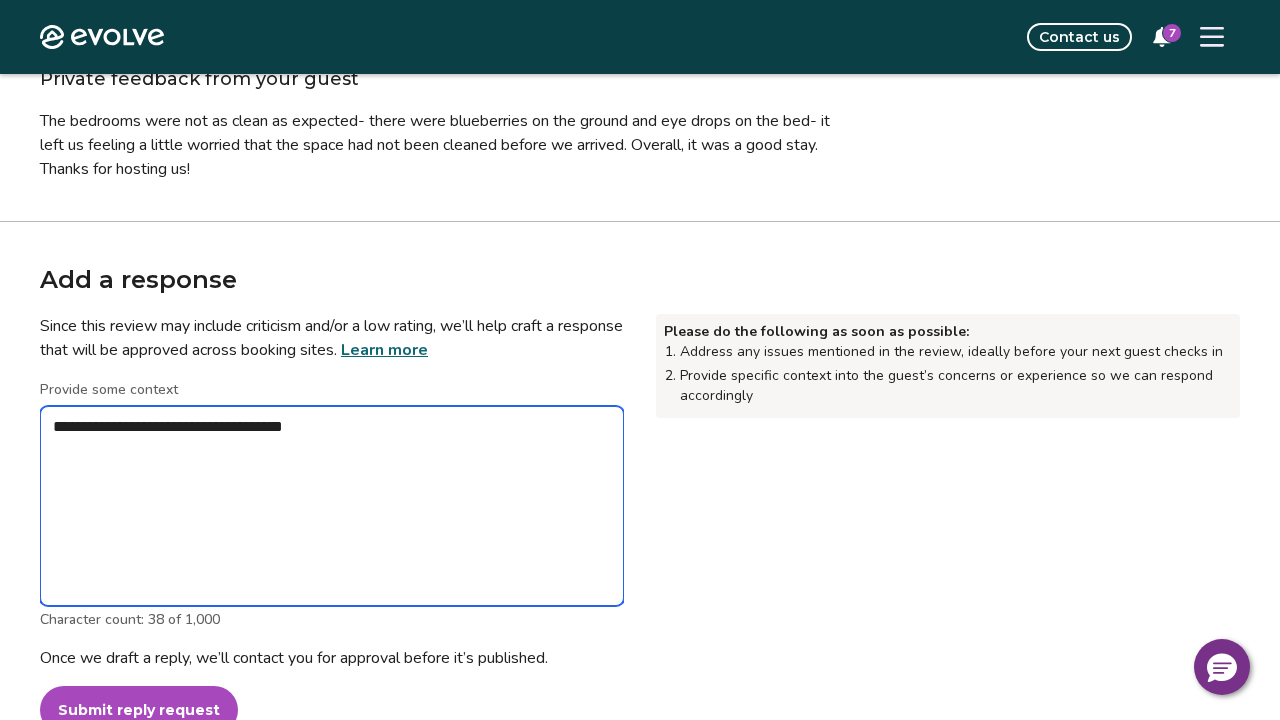 type on "*" 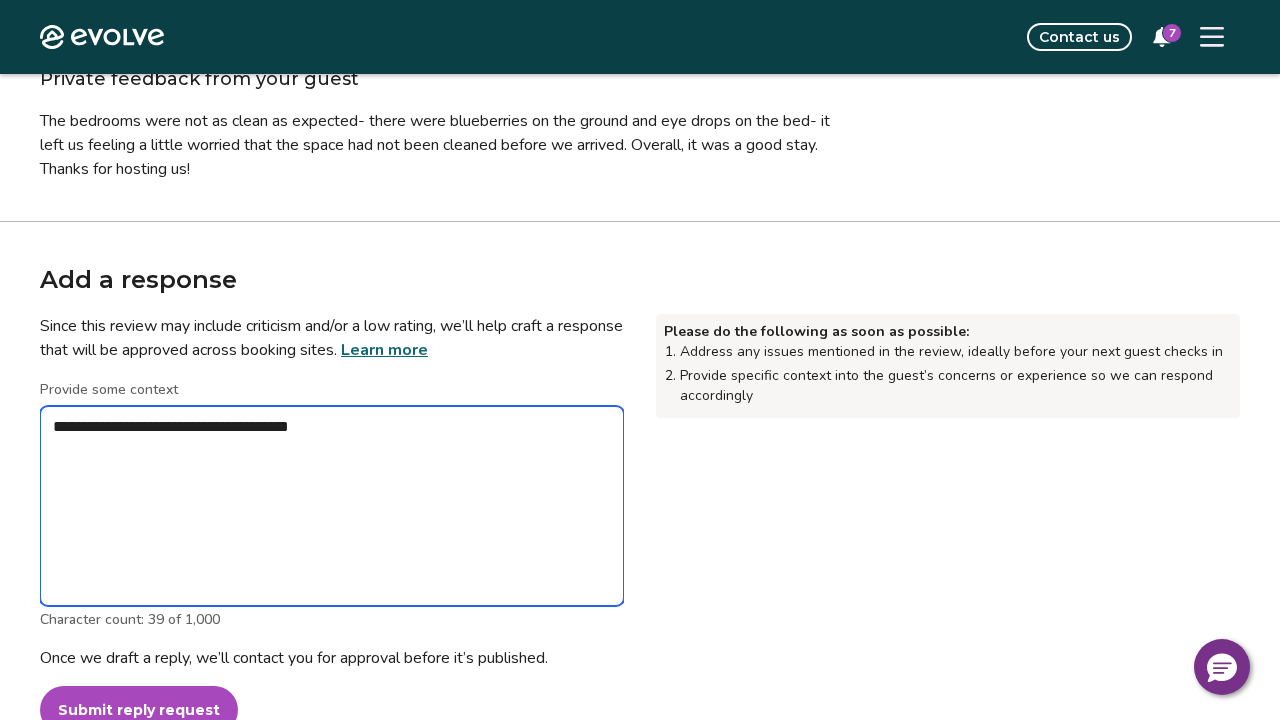 type on "*" 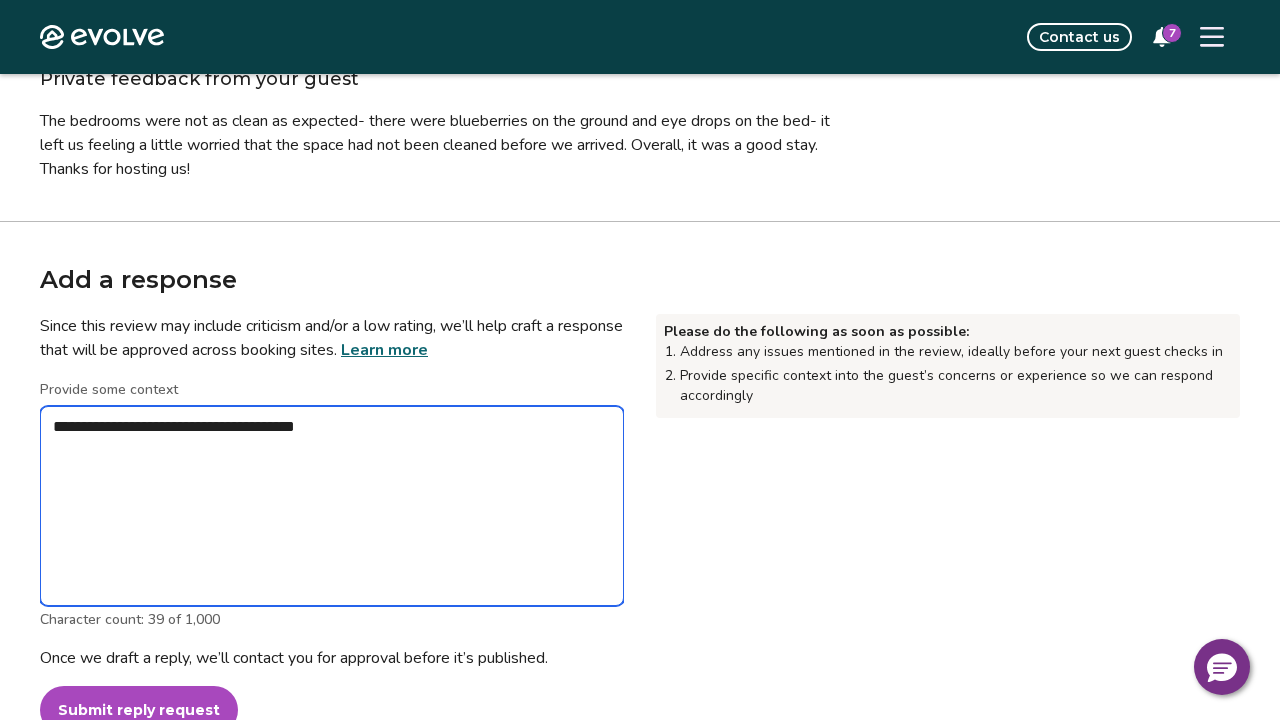 type on "*" 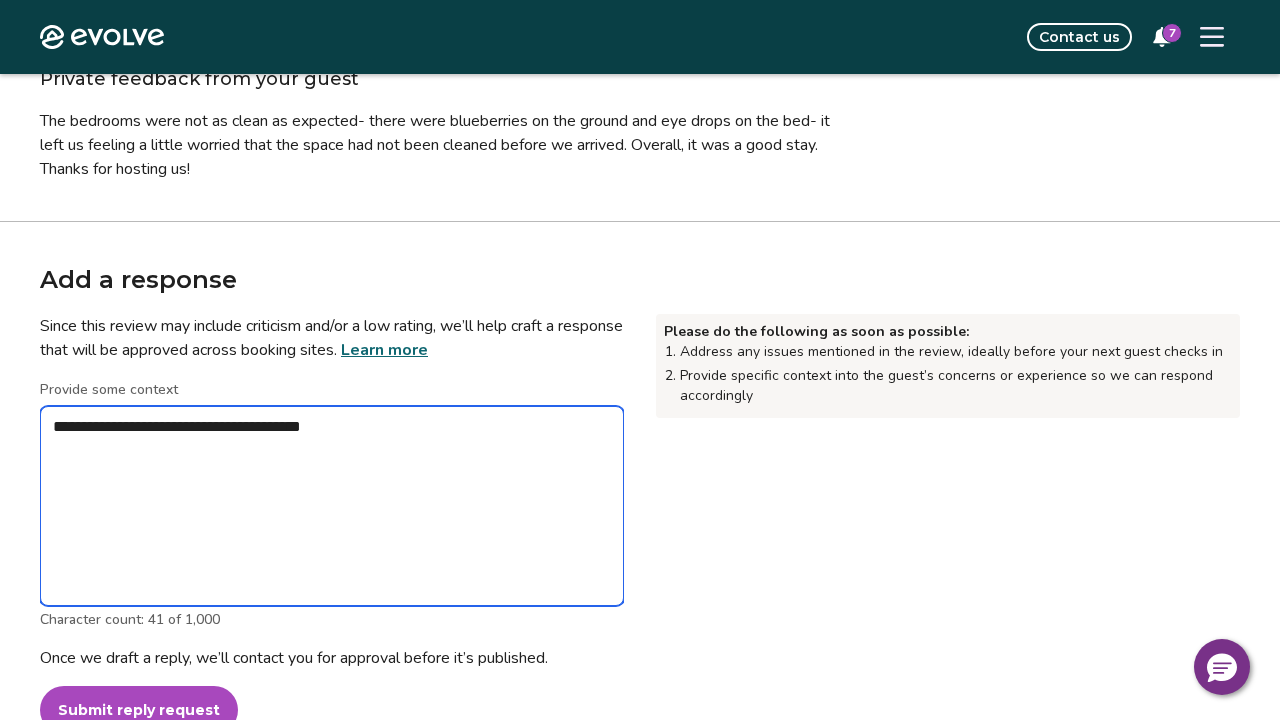 type on "*" 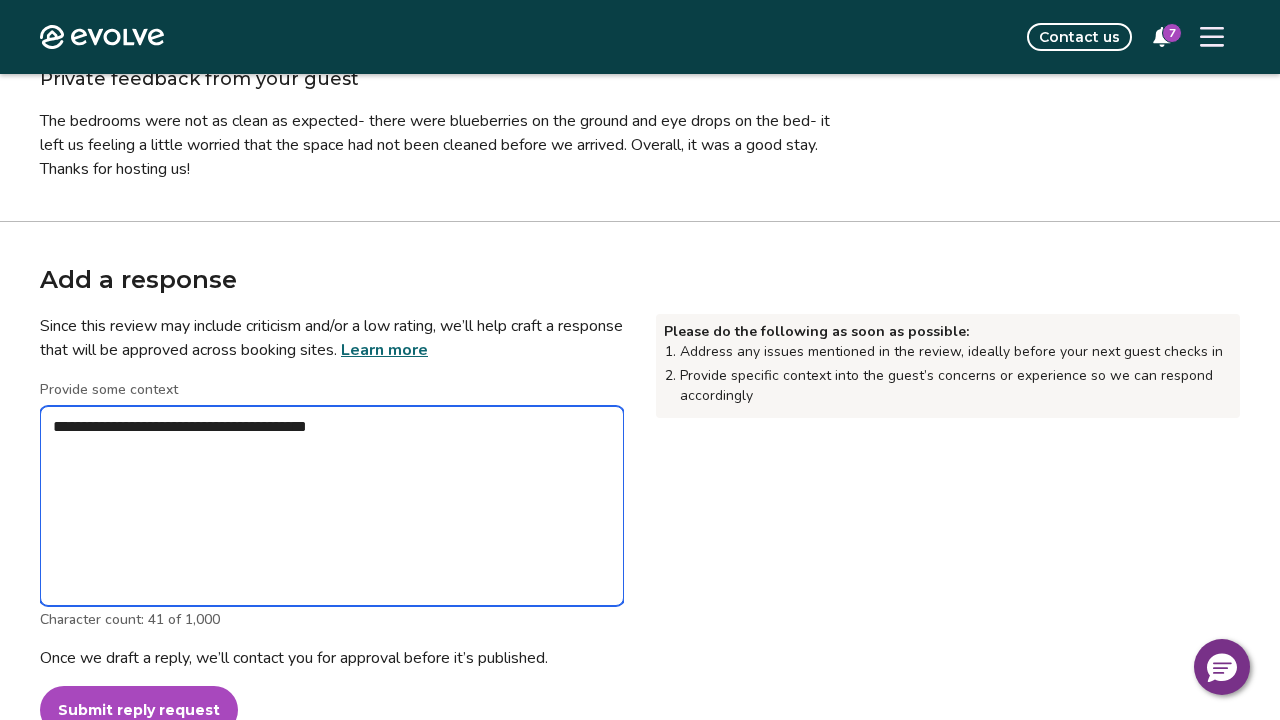 type on "*" 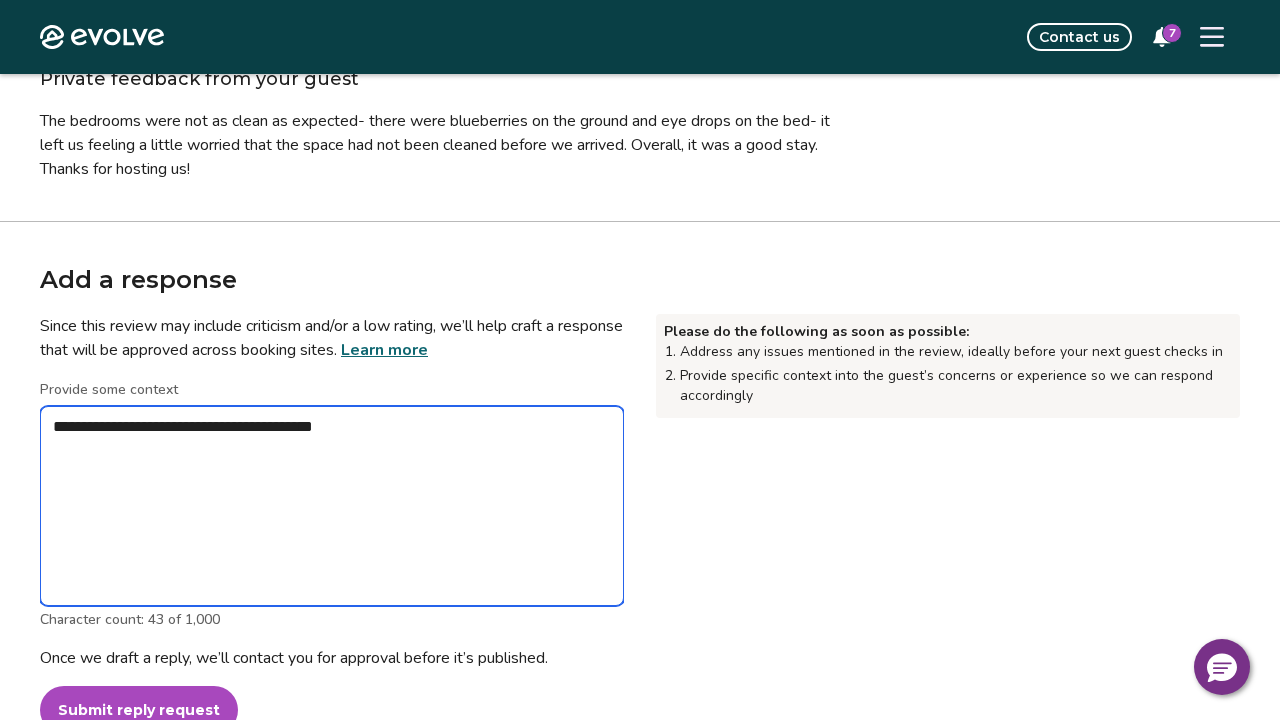 type on "*" 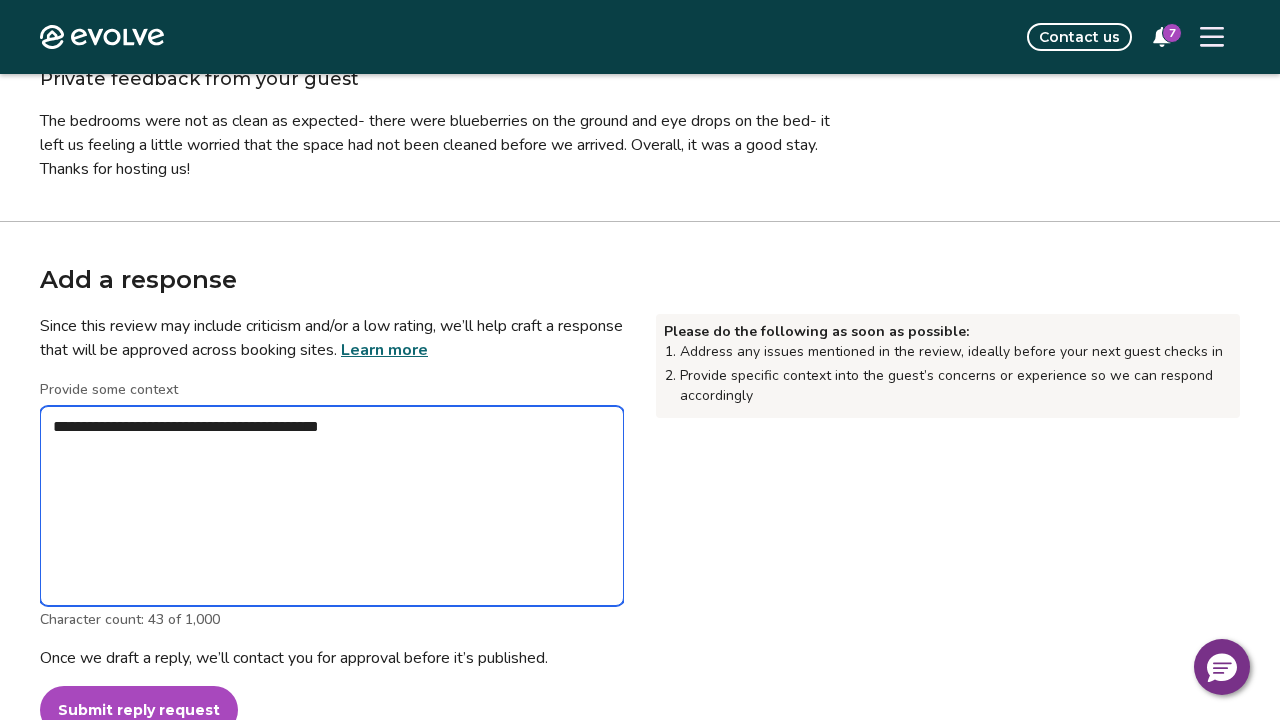 type on "*" 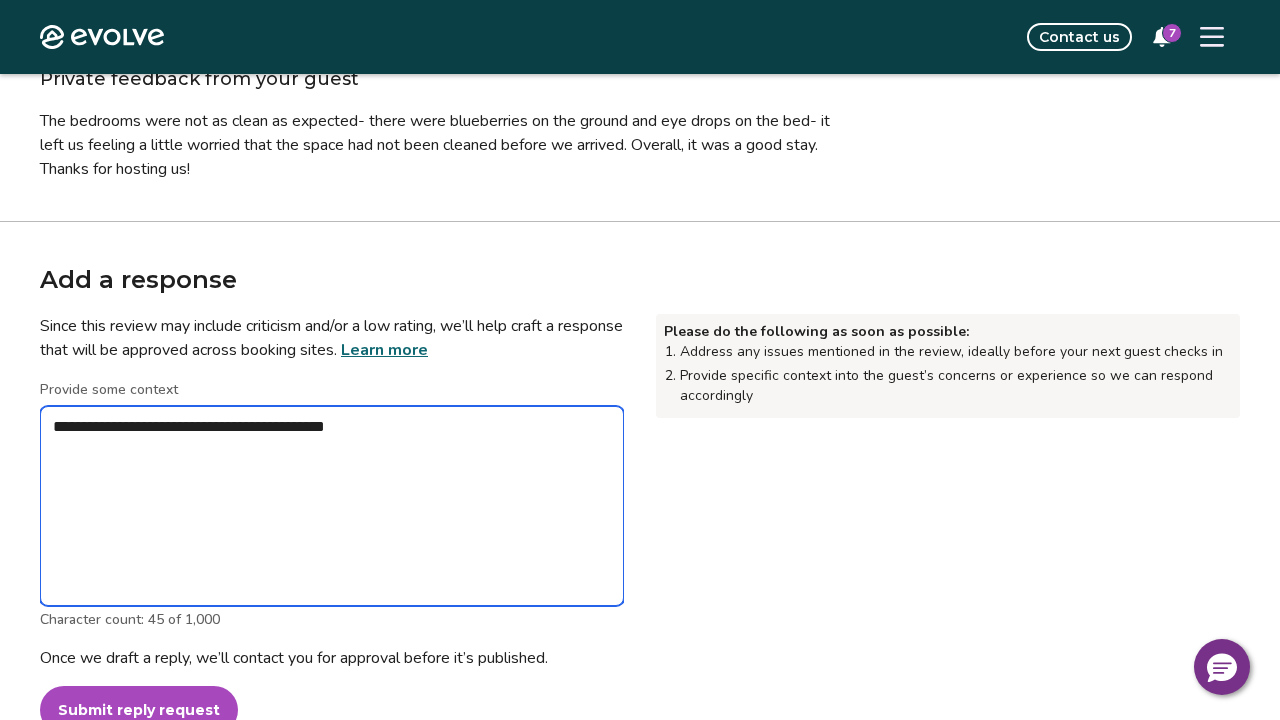type on "*" 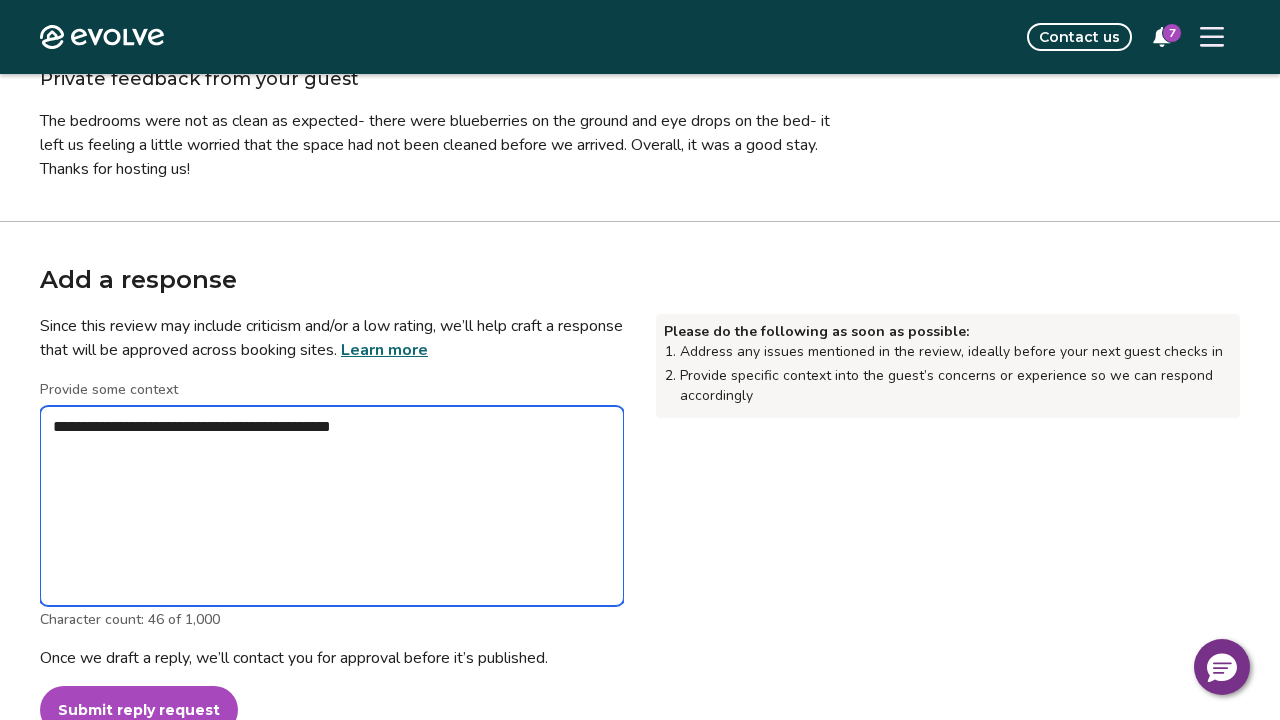 type on "*" 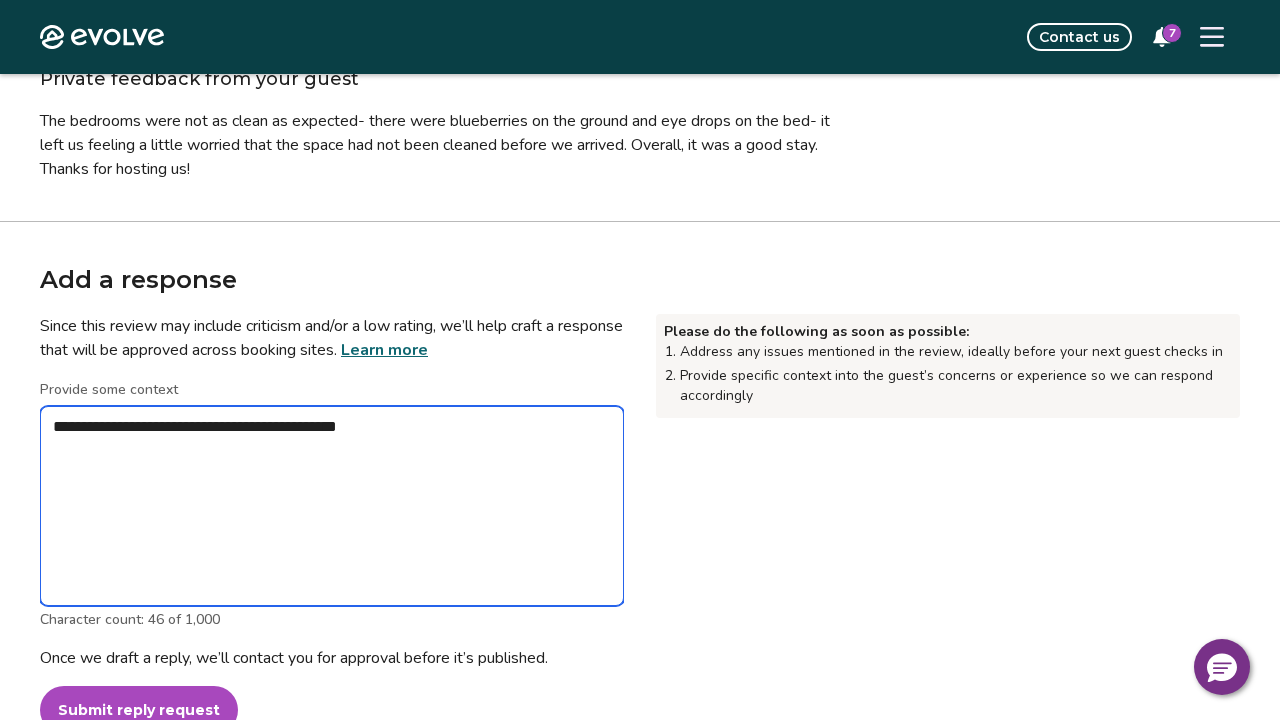 type on "*" 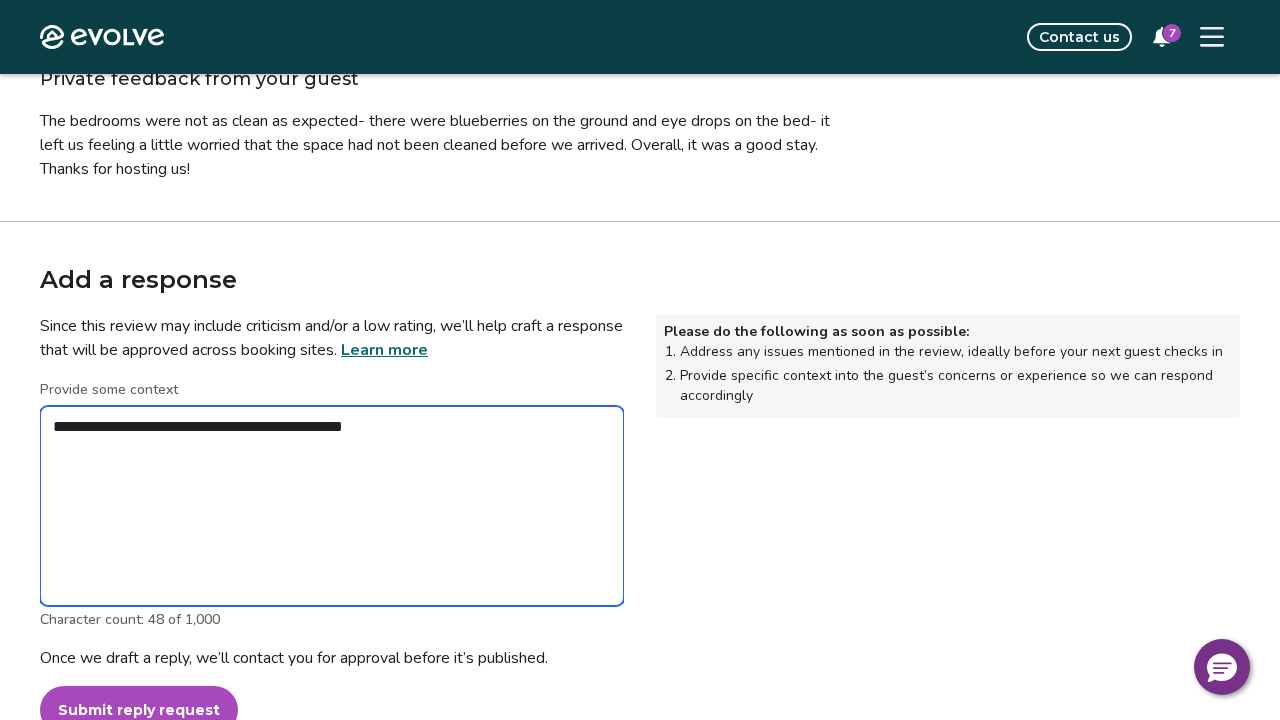 type on "*" 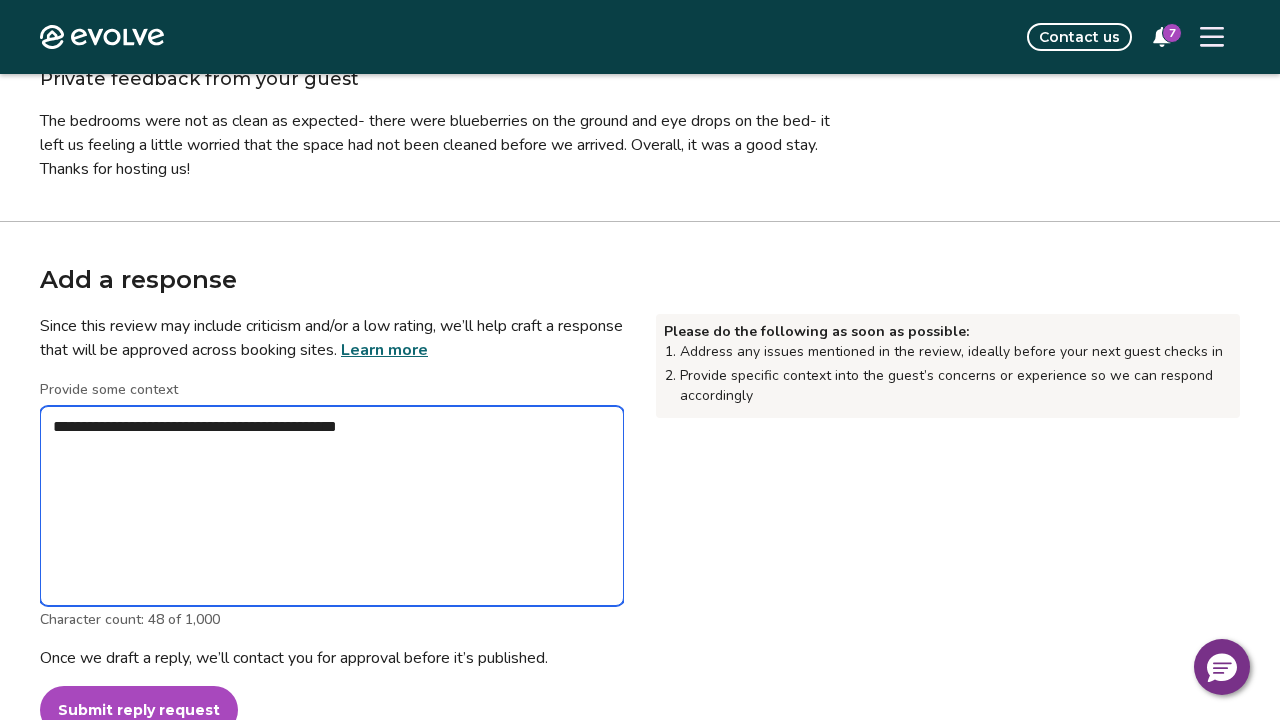 type on "*" 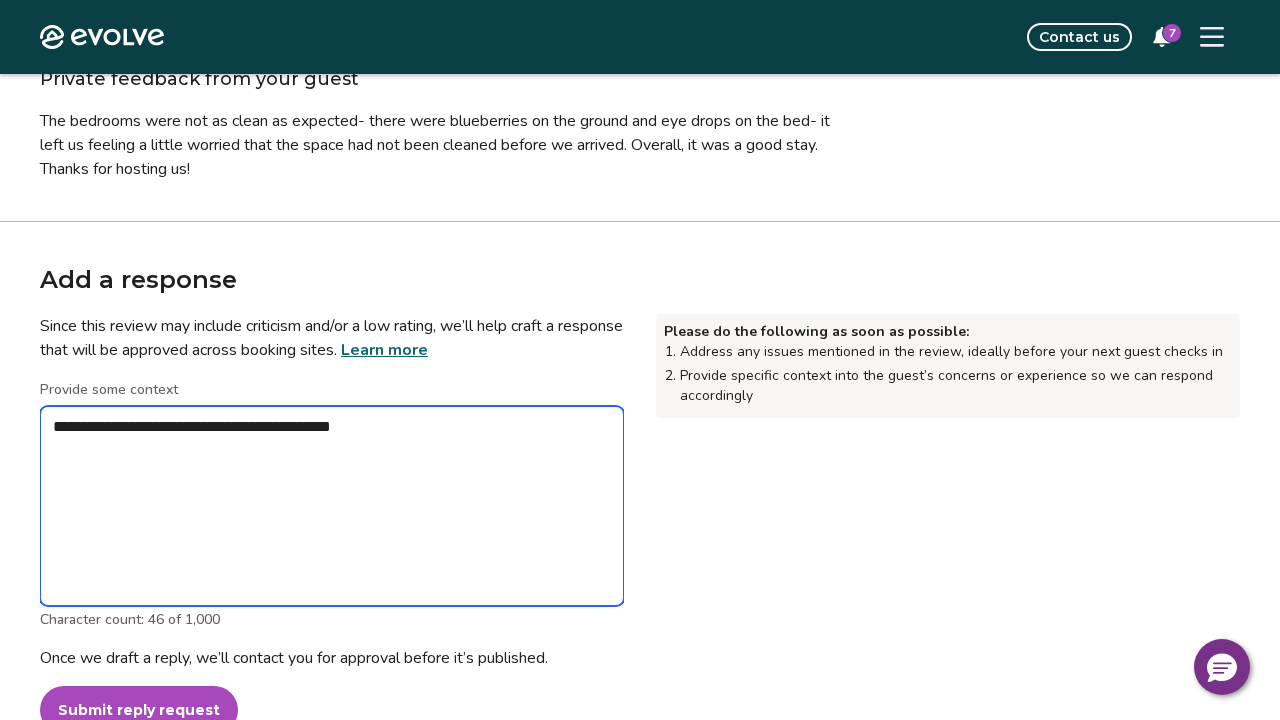 type on "*" 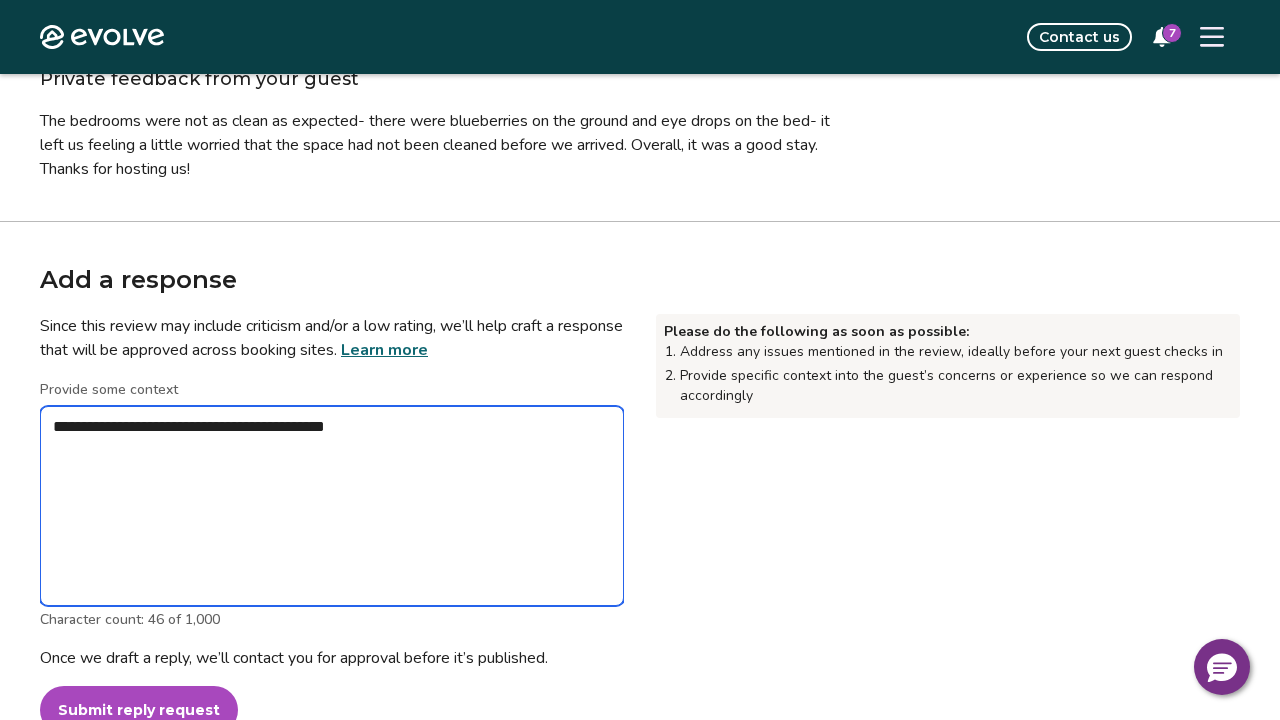 type on "*" 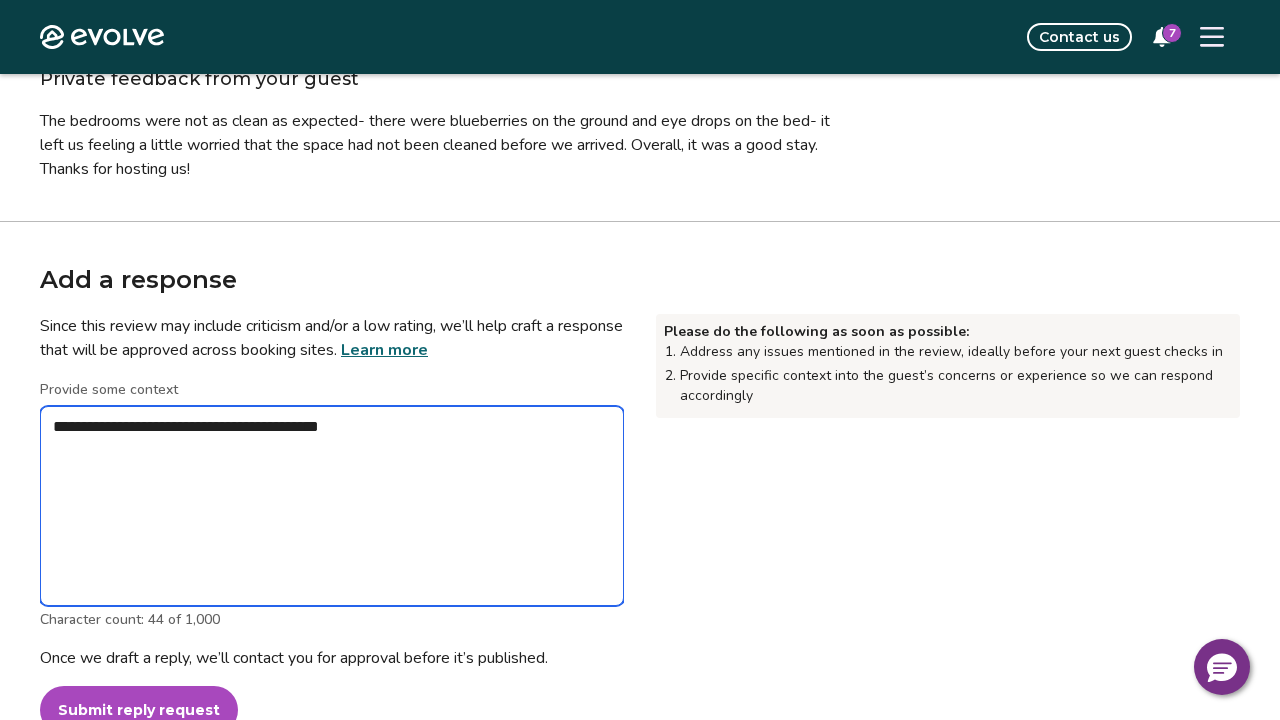 type on "*" 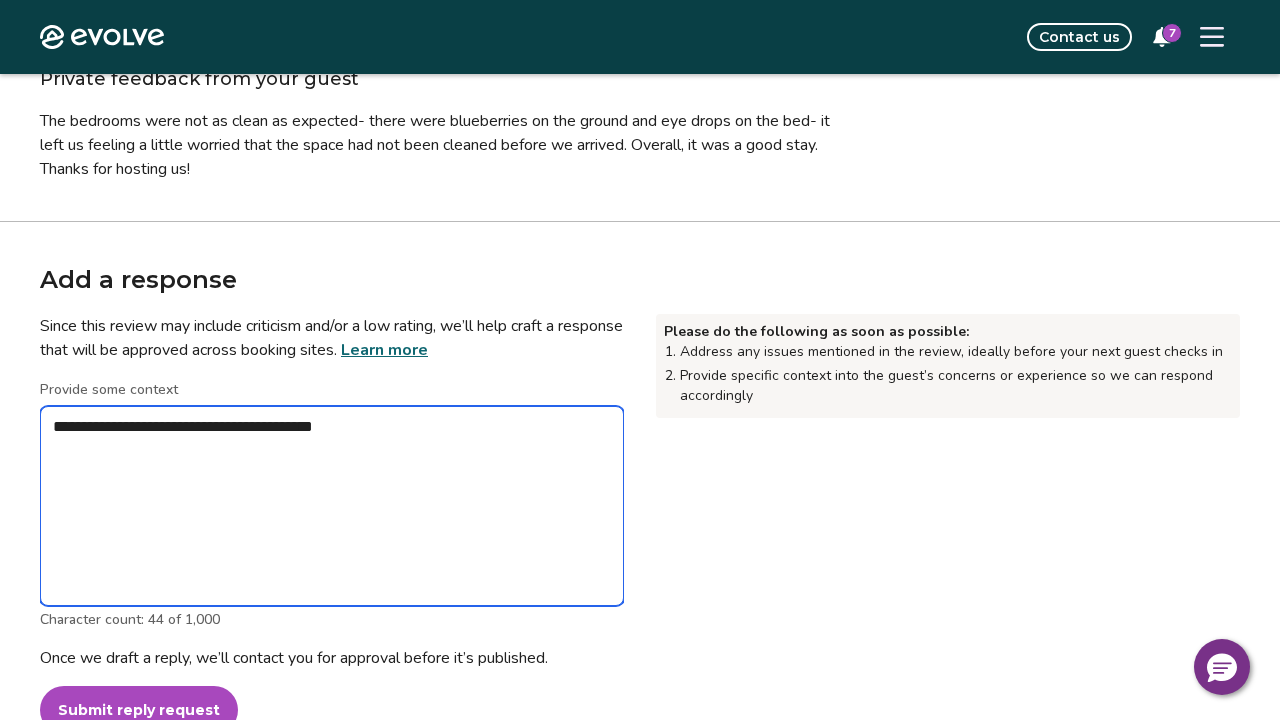type on "*" 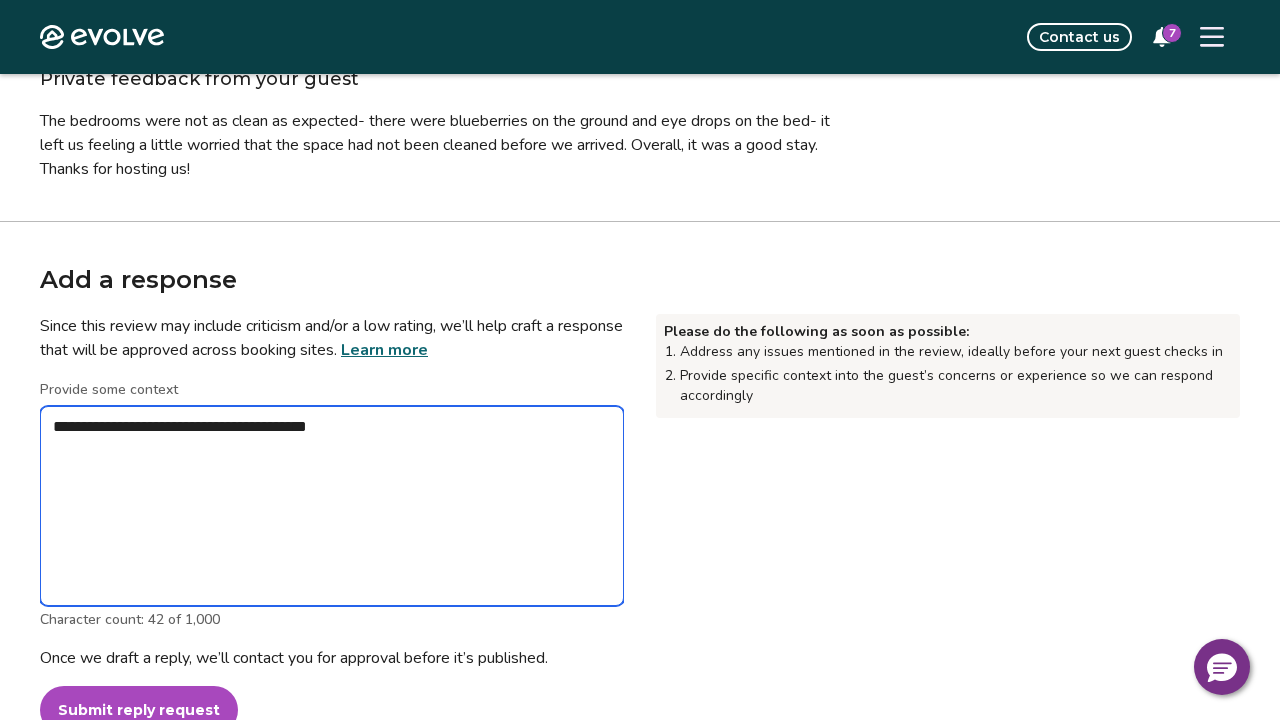 type on "*" 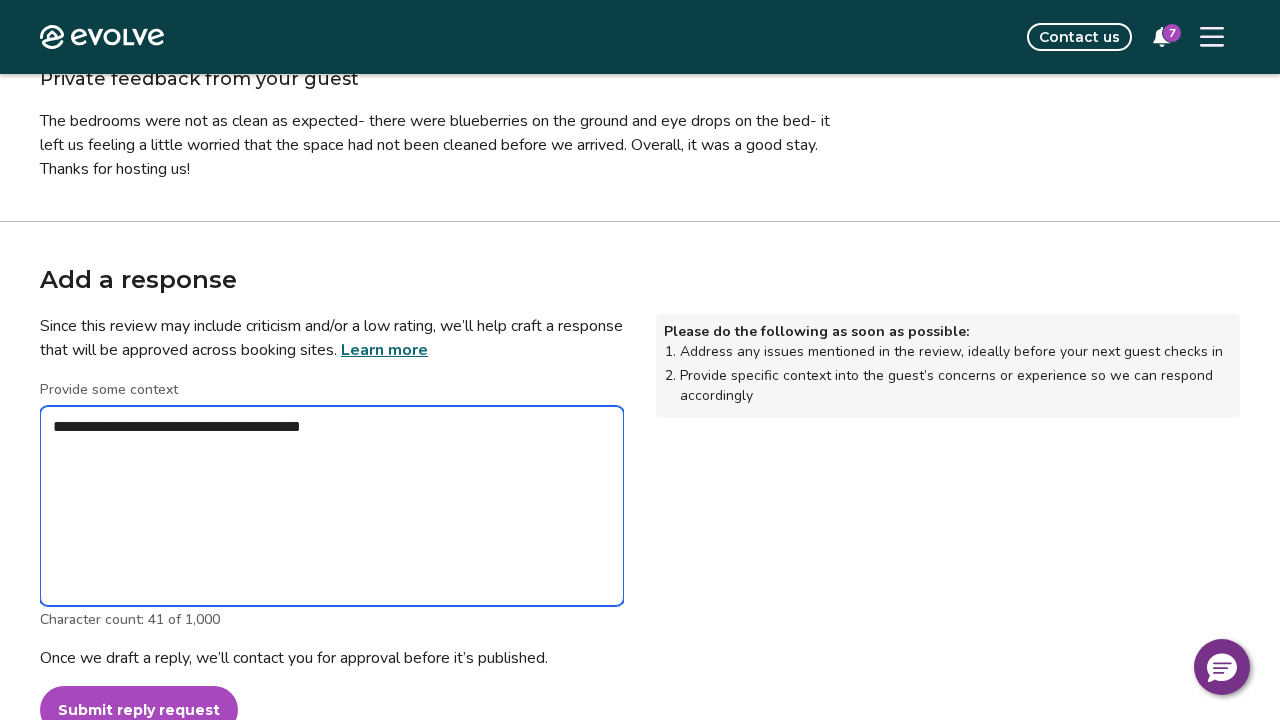 type on "*" 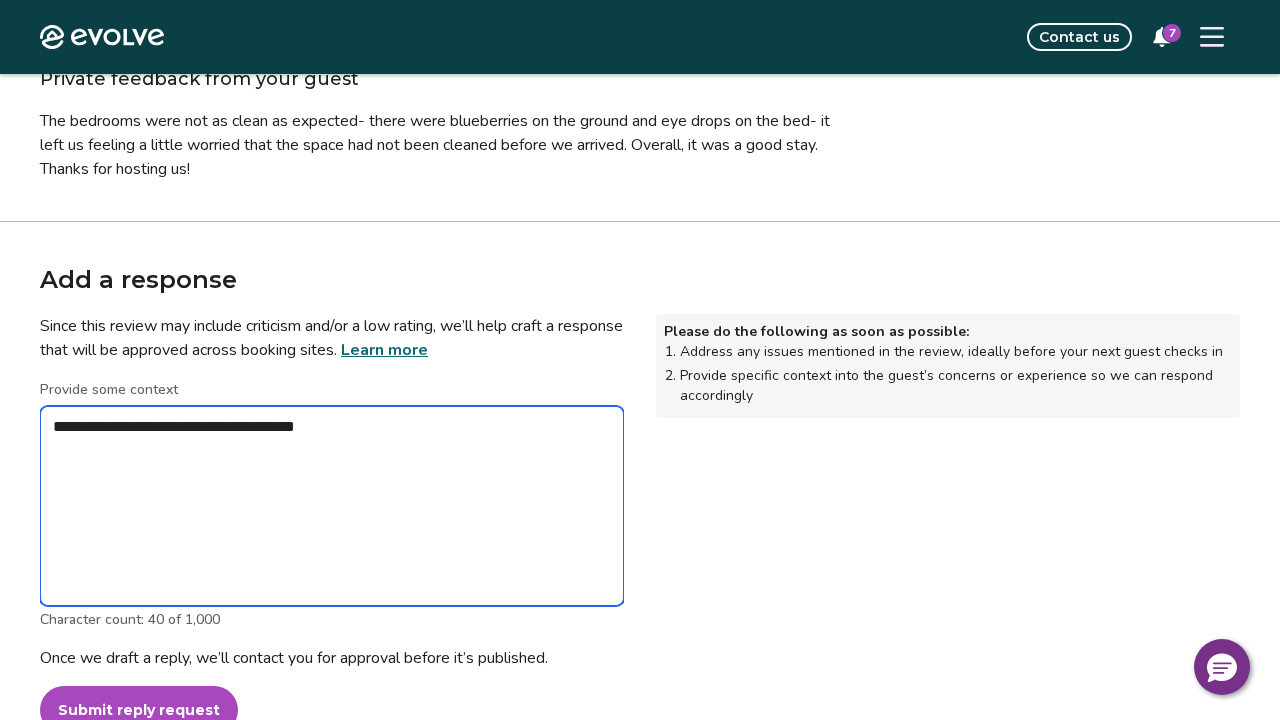 type on "*" 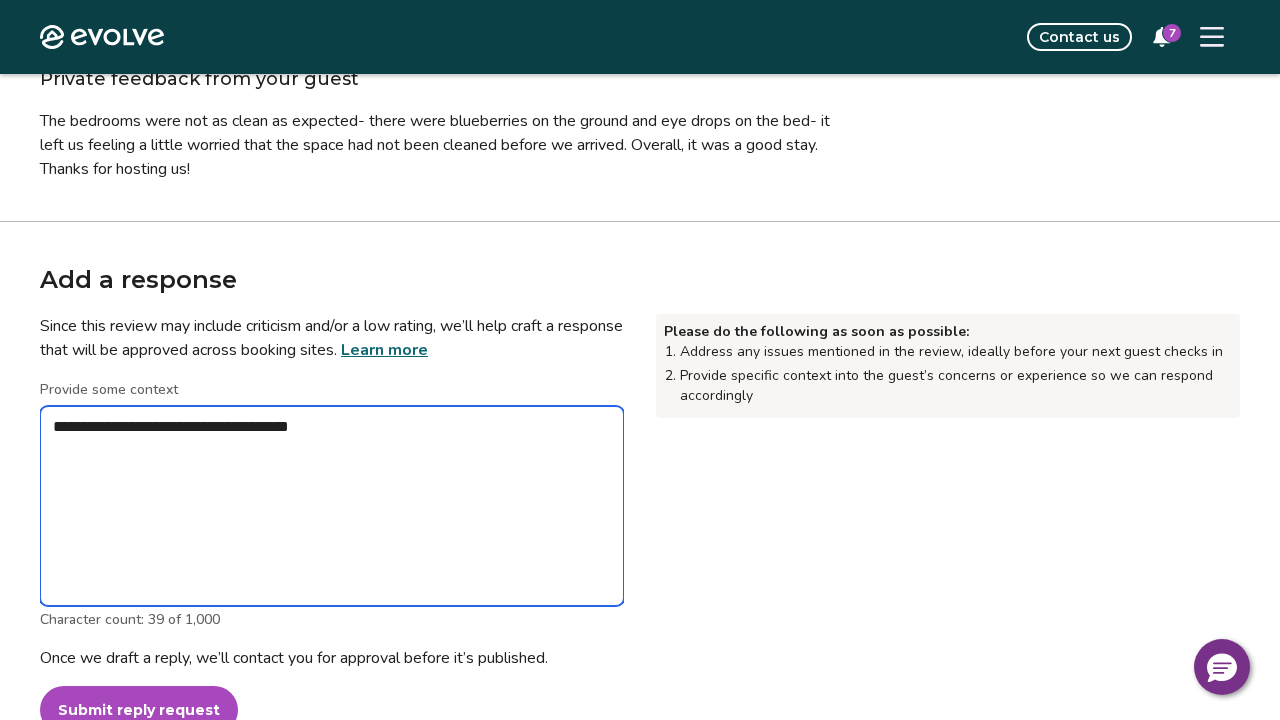 type on "*" 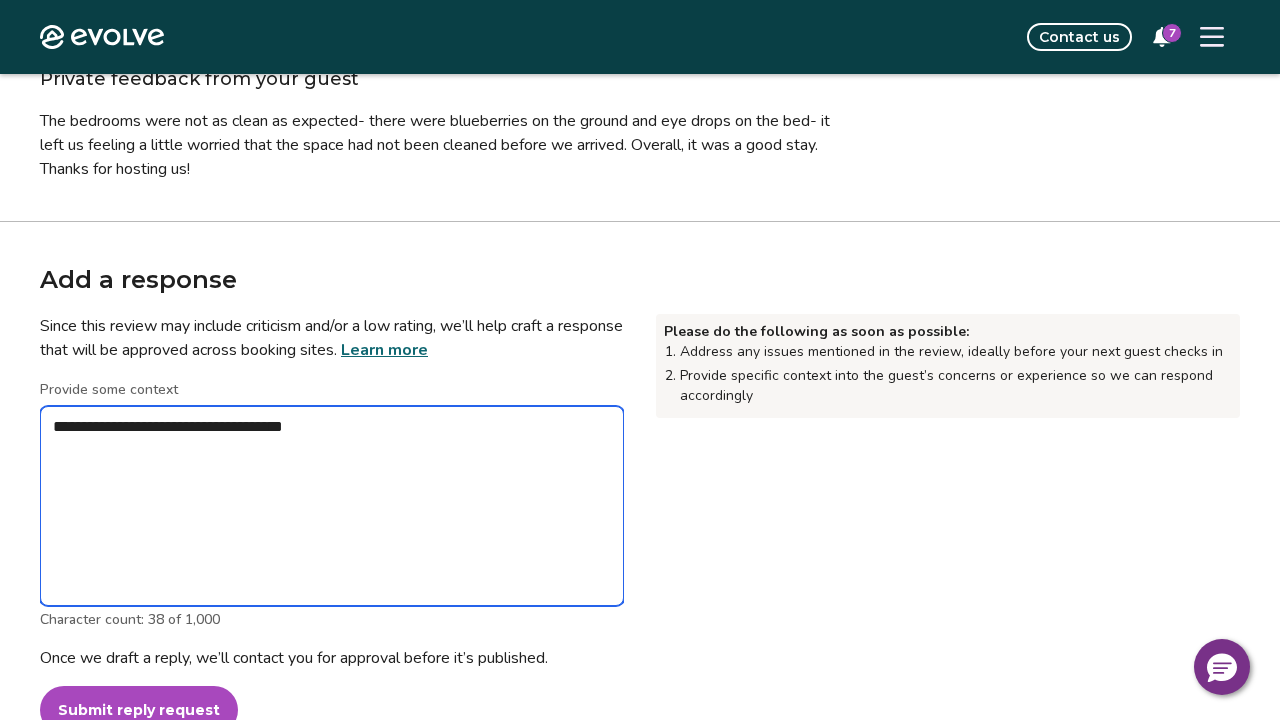 type on "*" 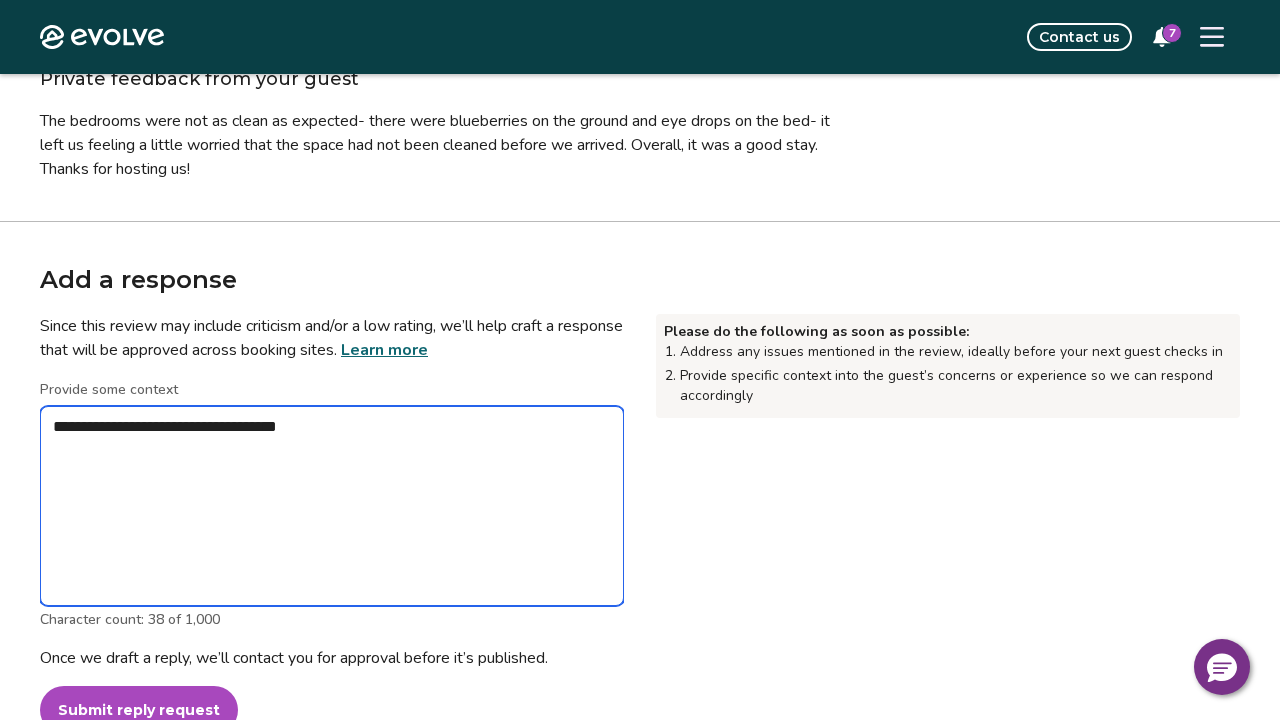 type on "*" 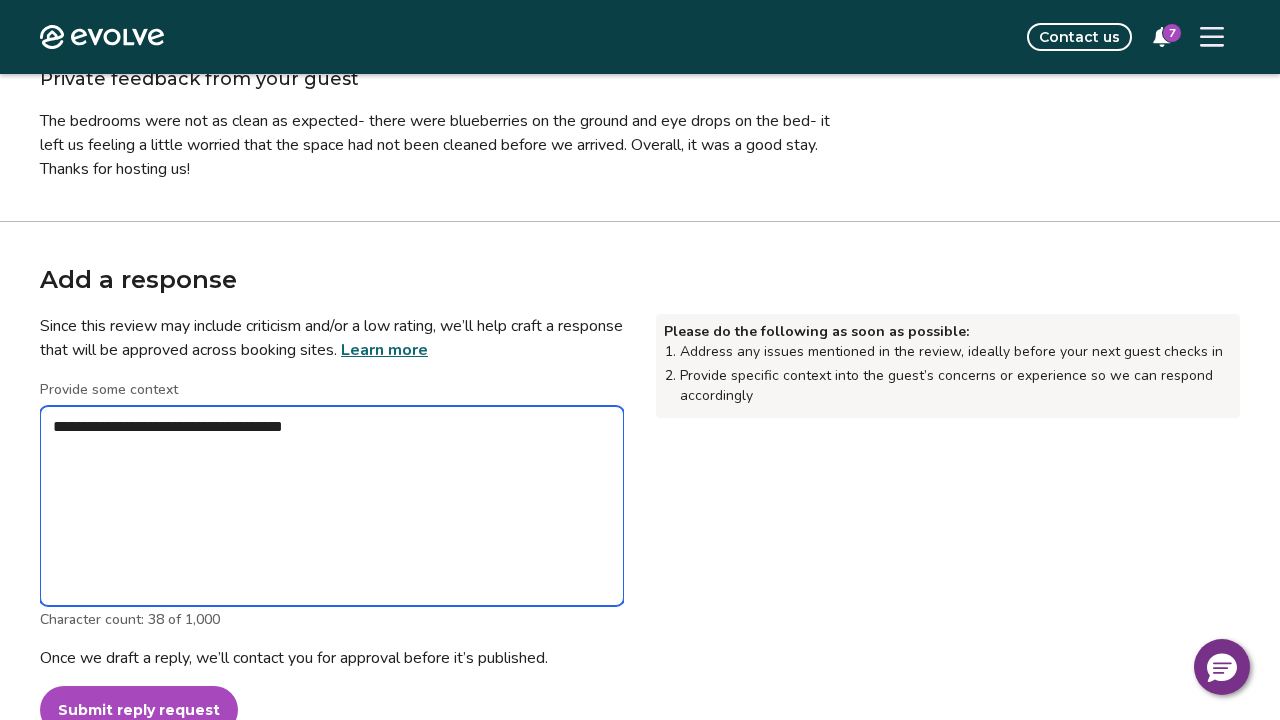 type on "*" 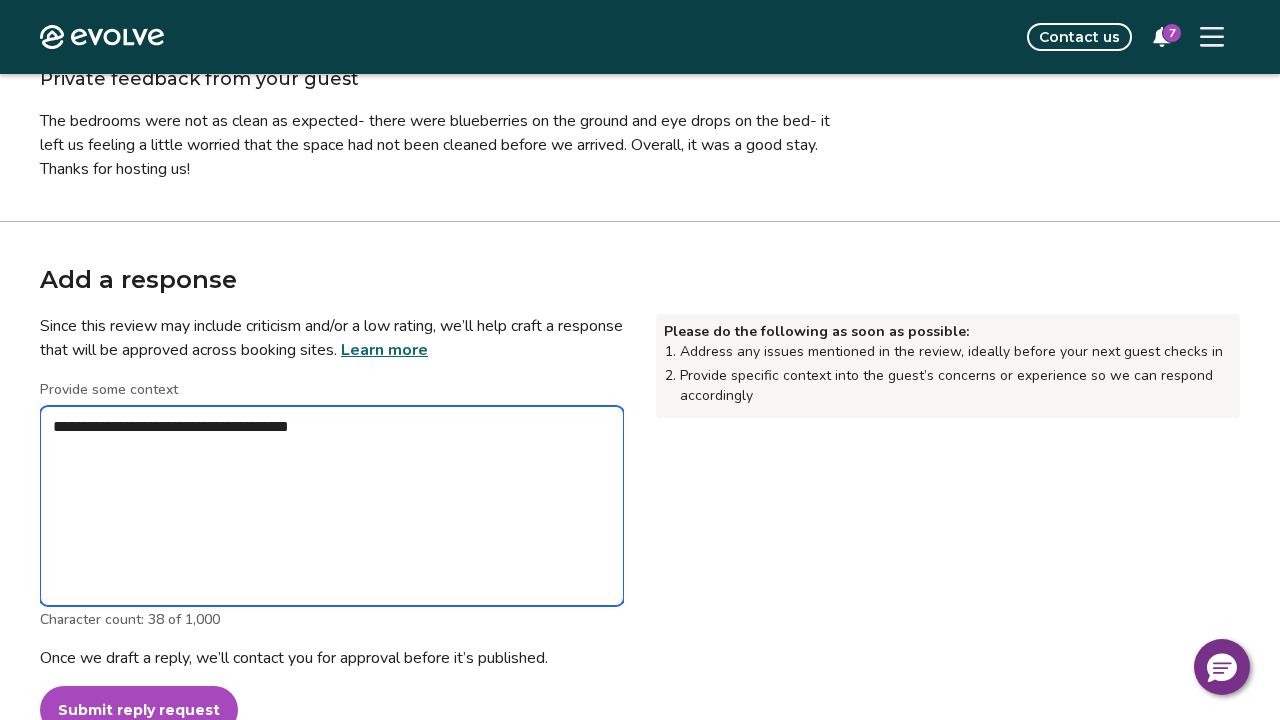 type on "*" 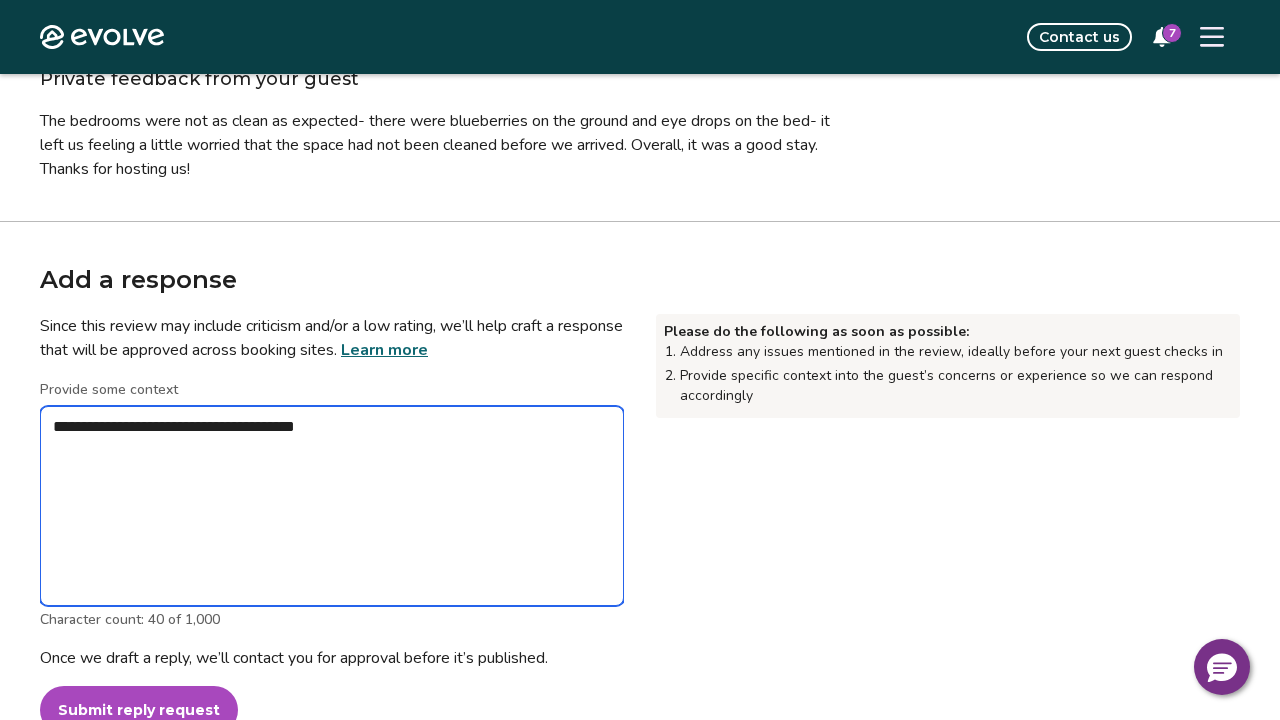 type on "*" 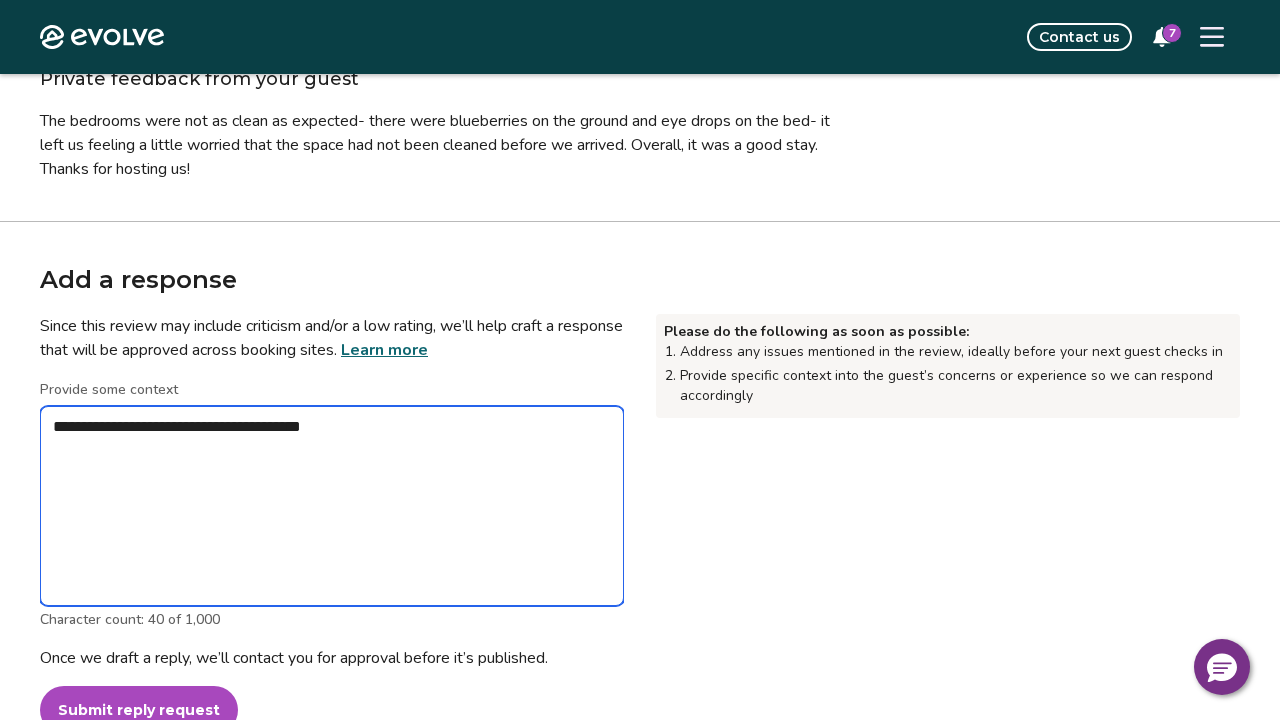 type on "*" 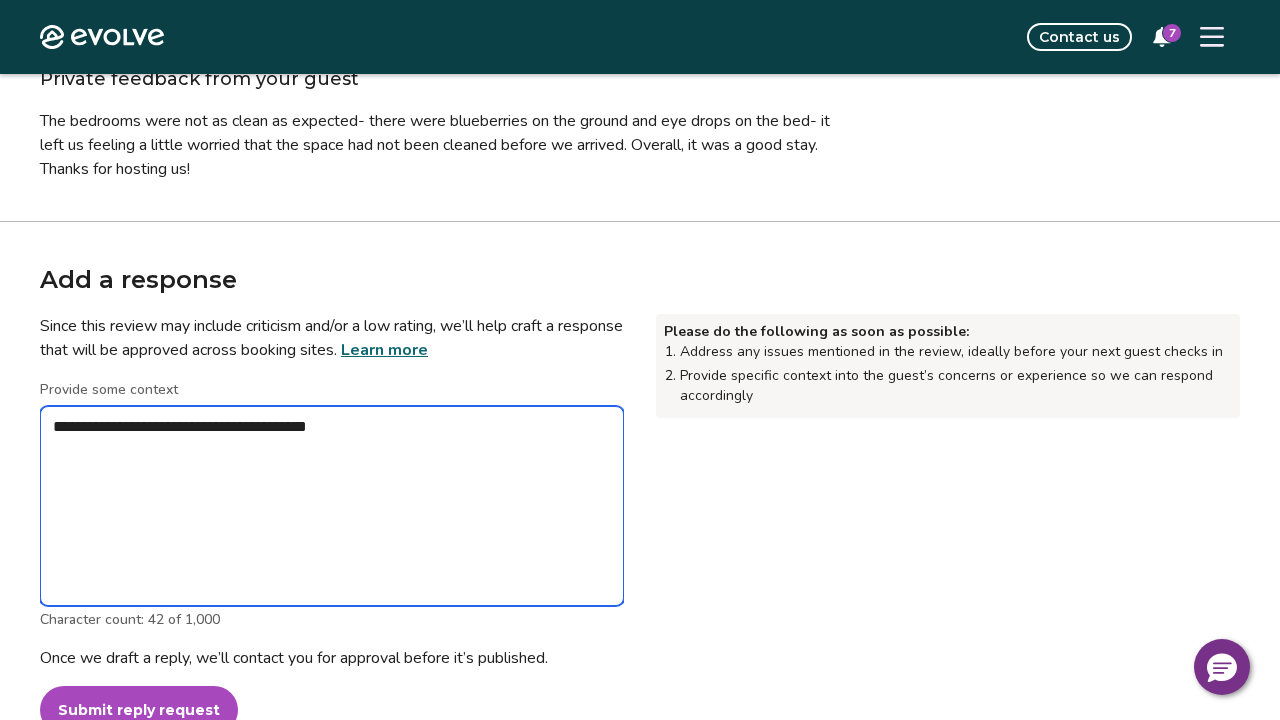 type on "*" 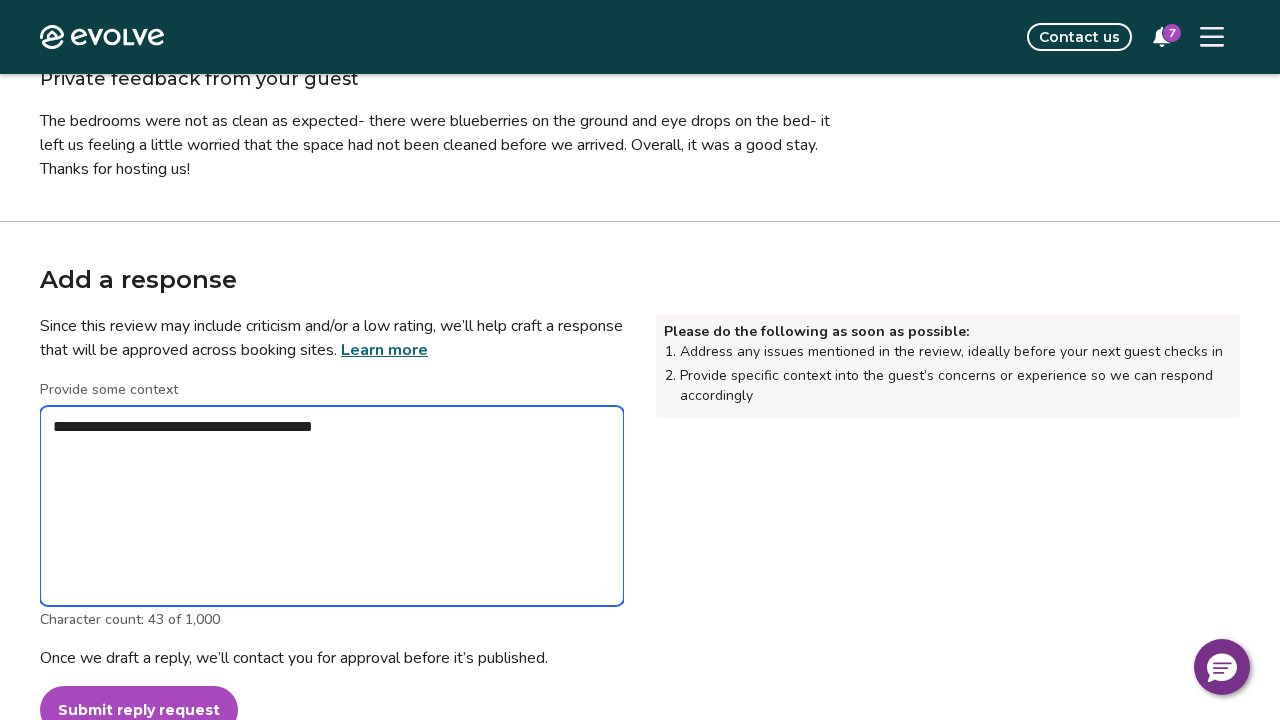 type on "*" 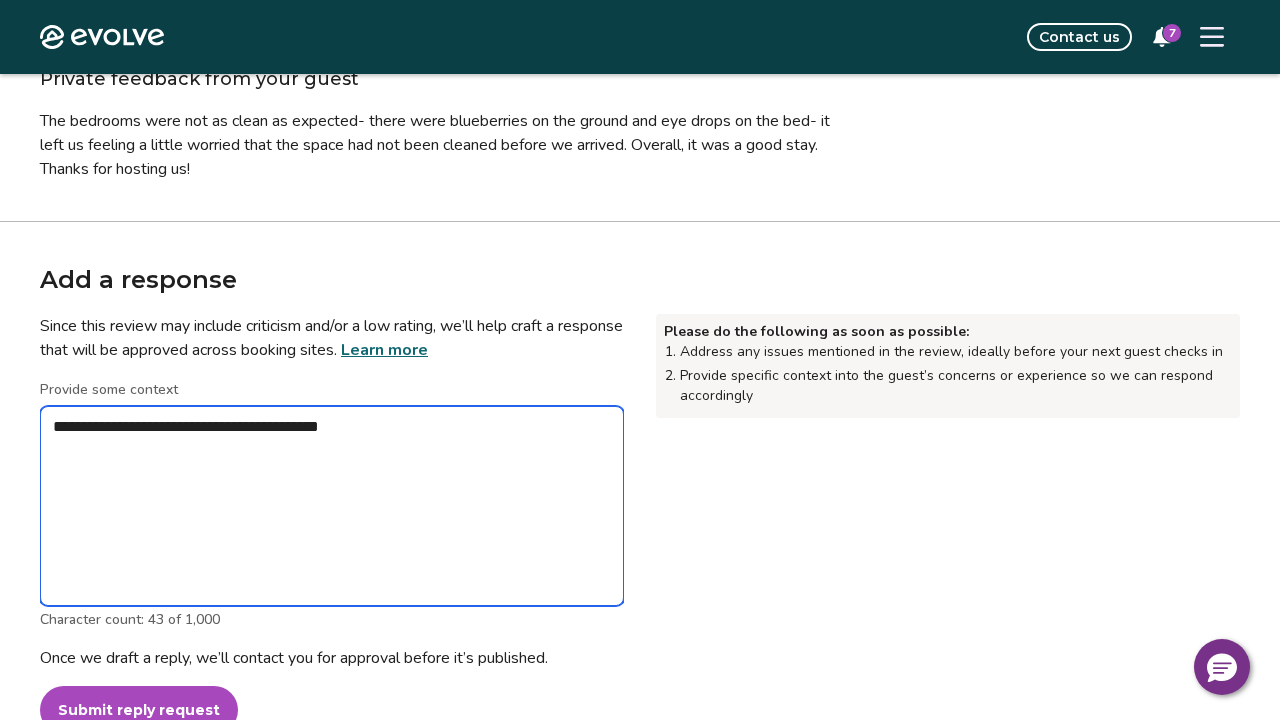 type on "*" 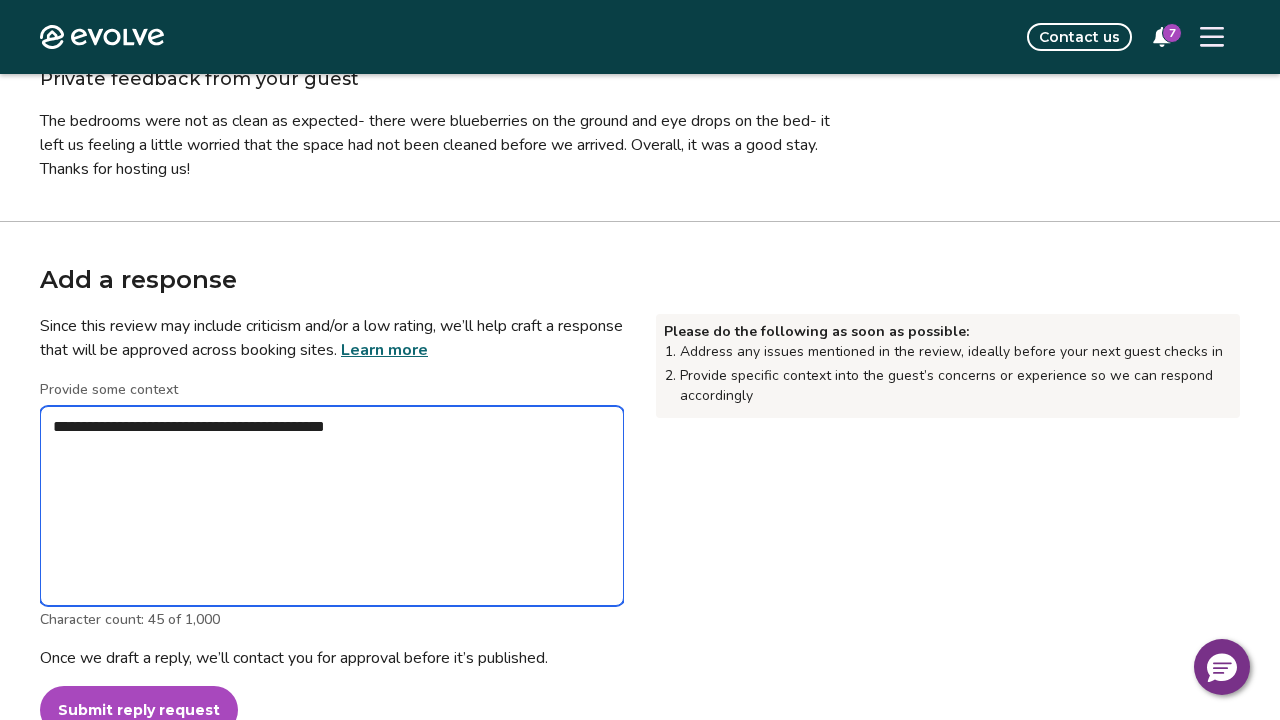 type on "*" 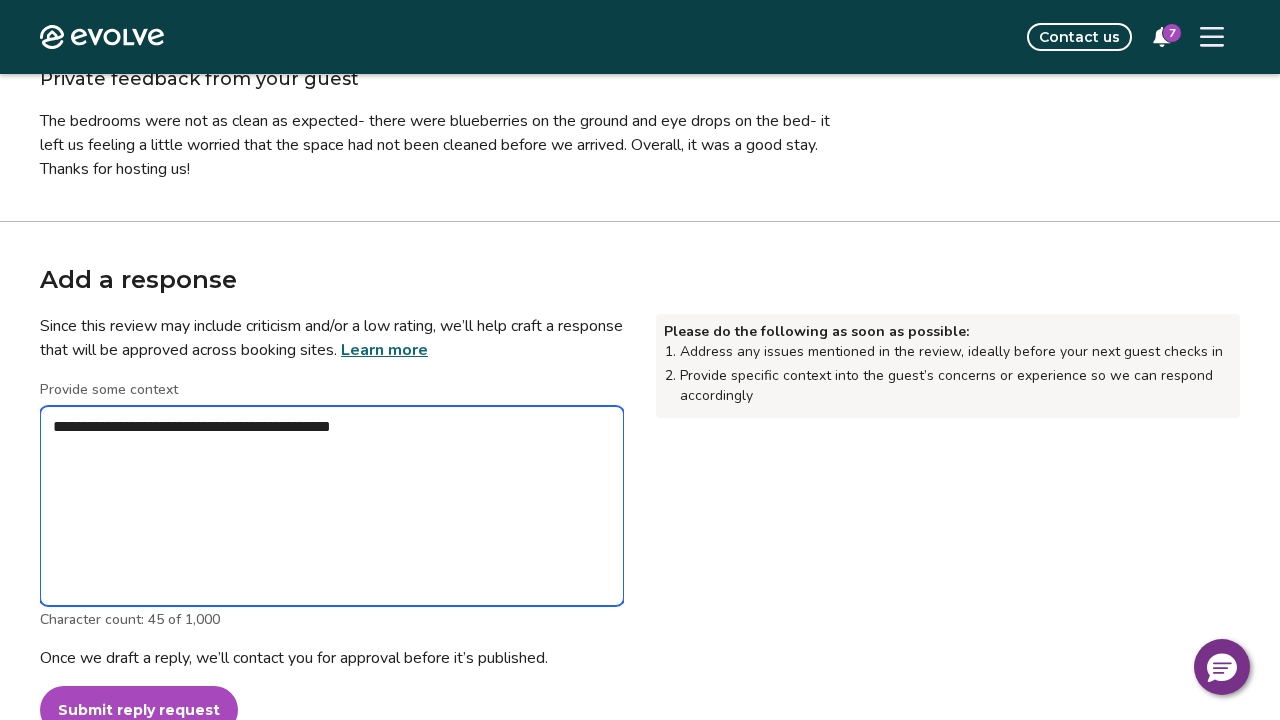 type on "*" 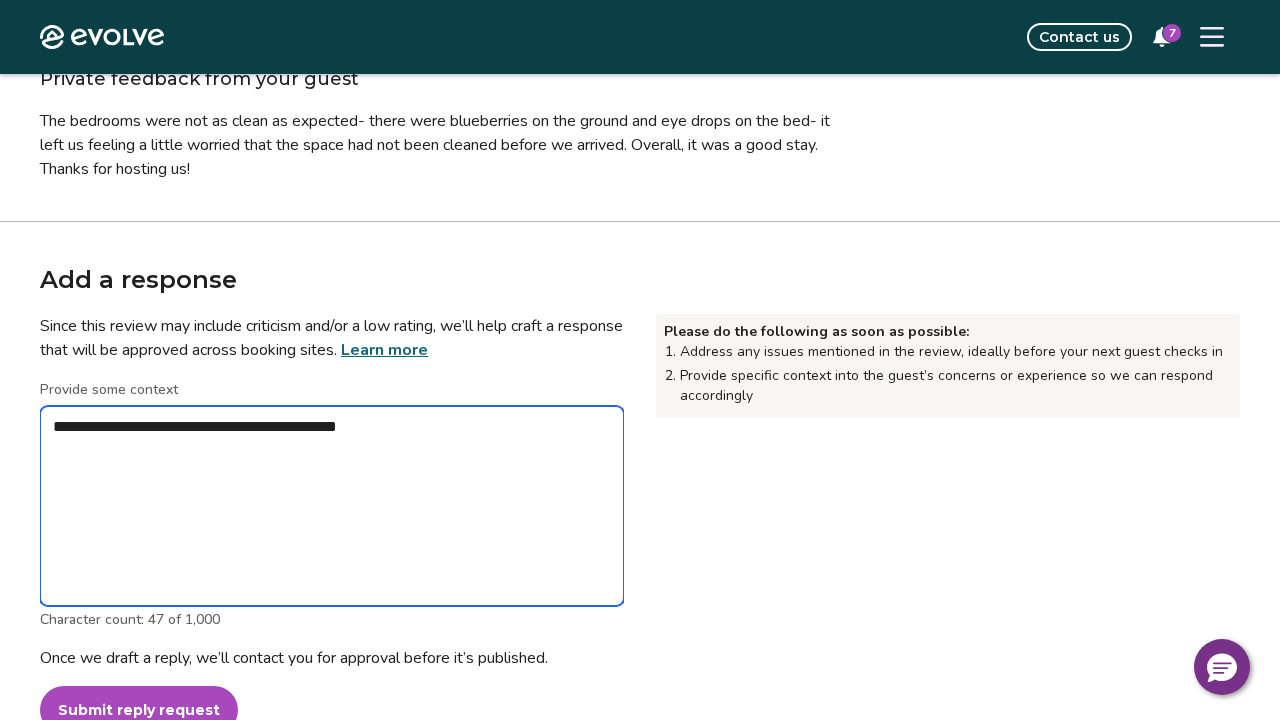 type on "*" 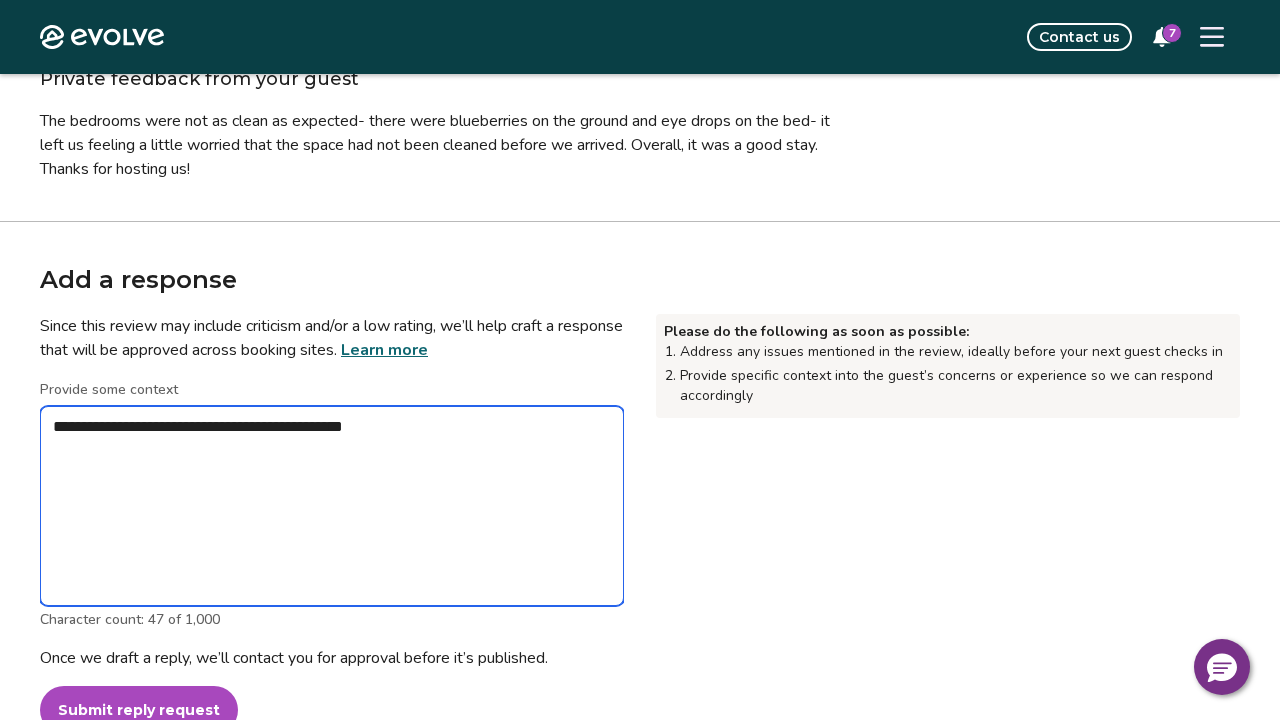 type on "*" 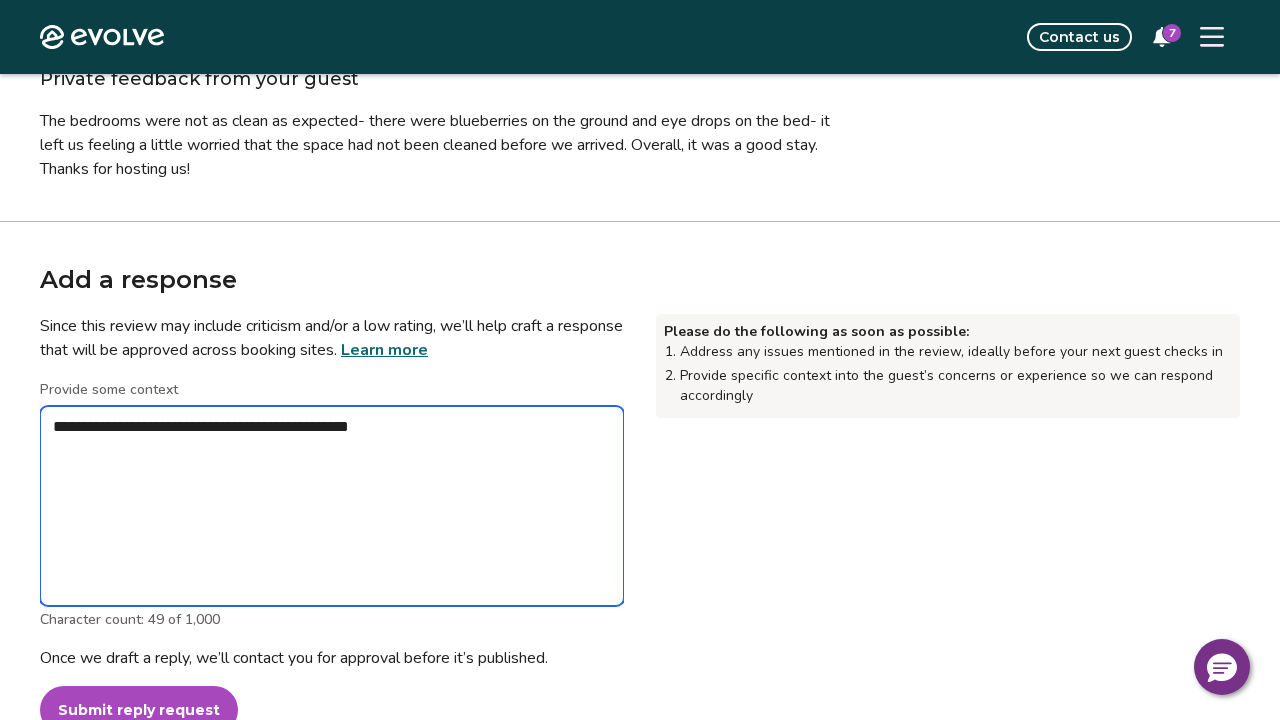 type on "*" 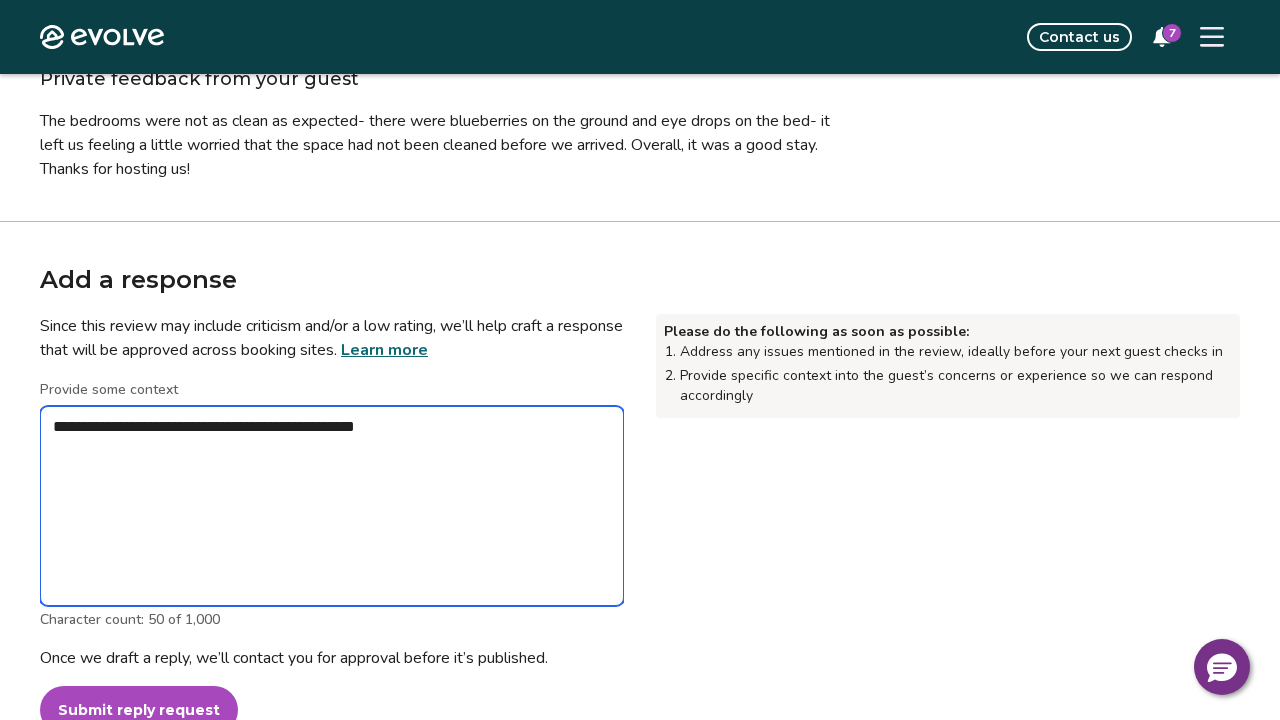 type on "*" 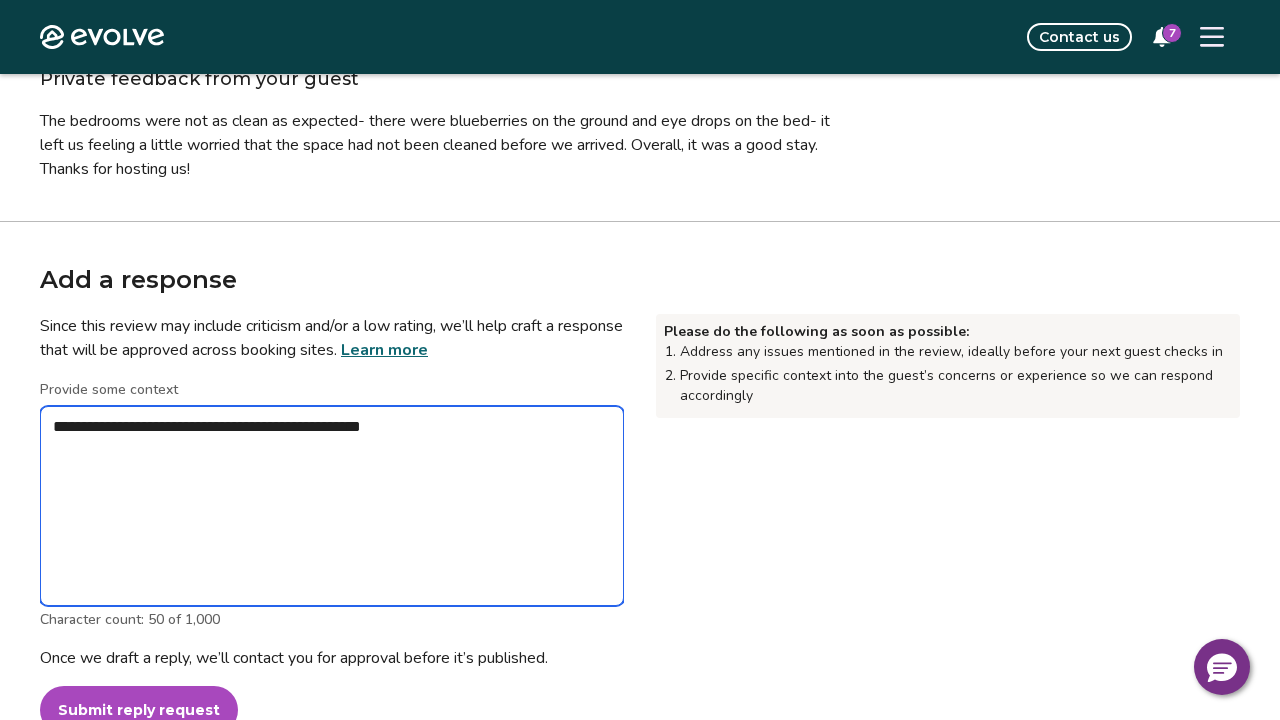 type on "*" 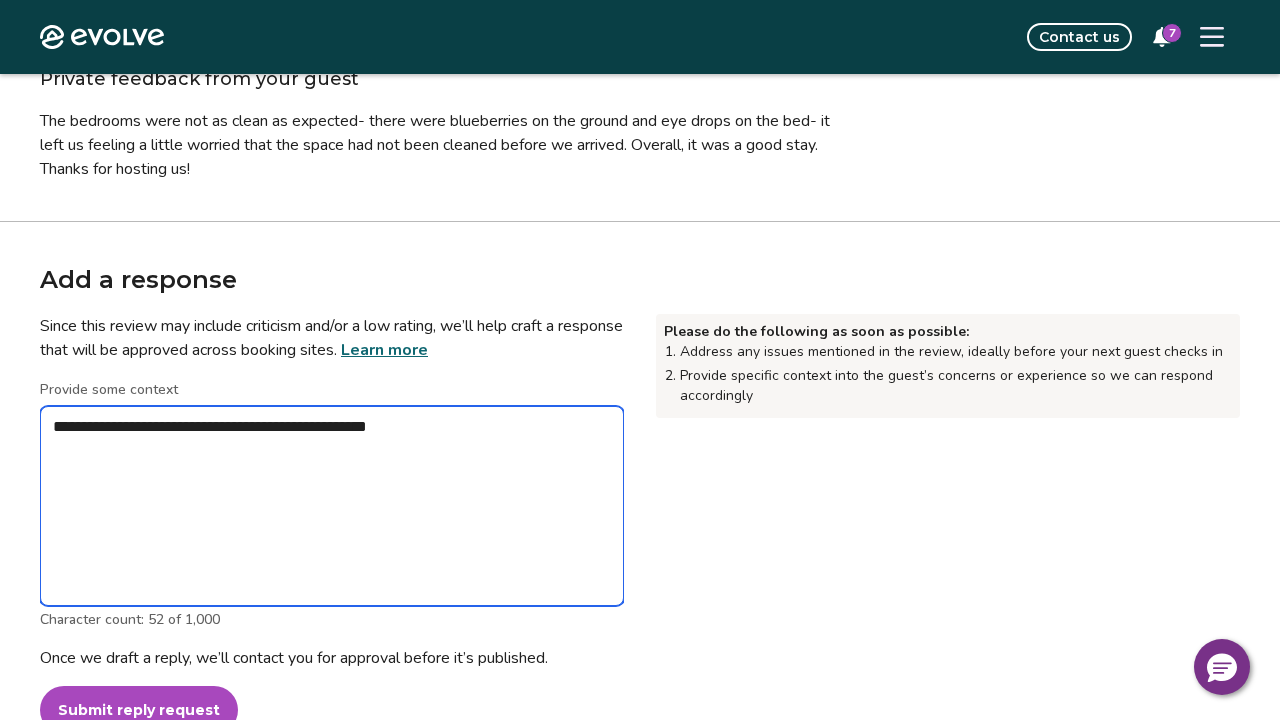type on "*" 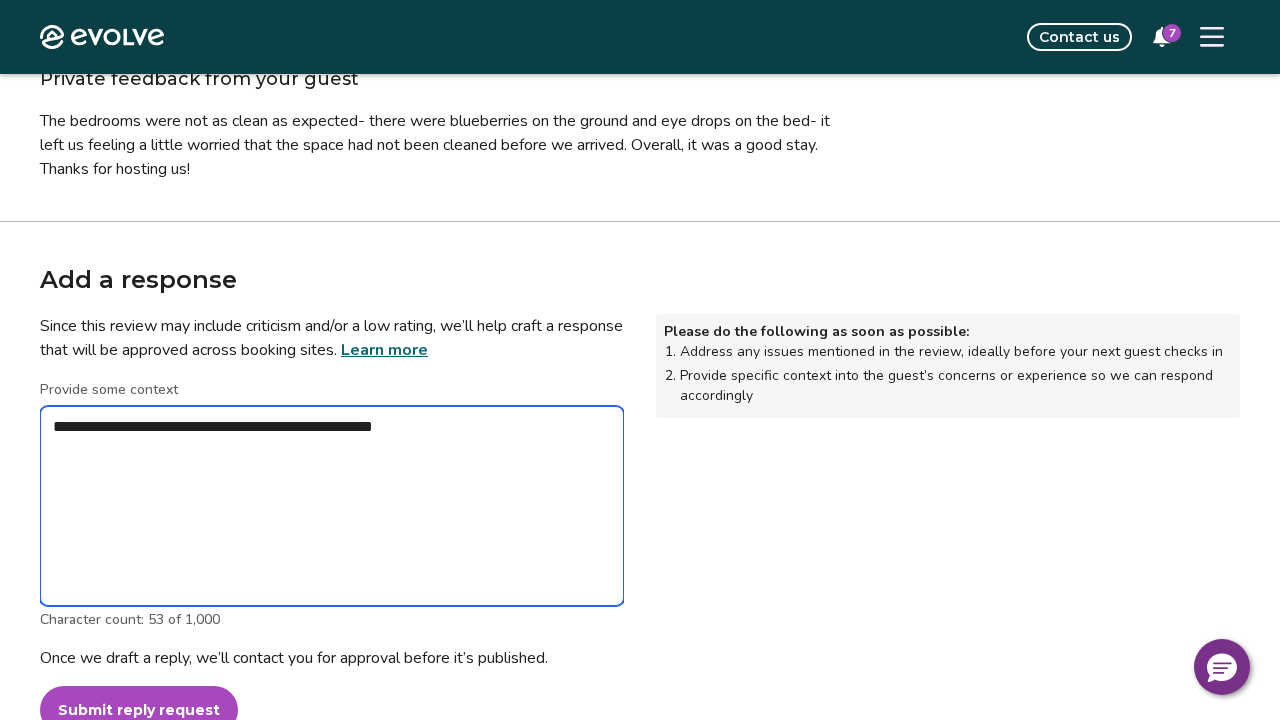 type on "*" 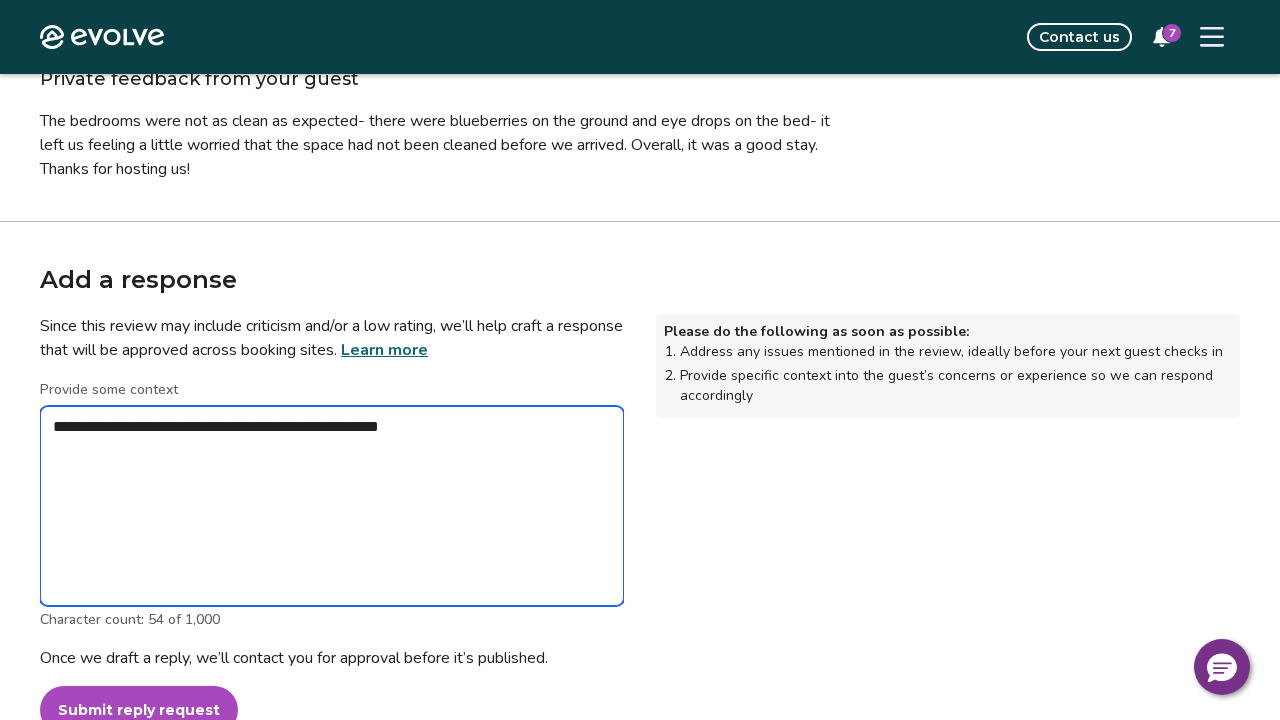 type on "*" 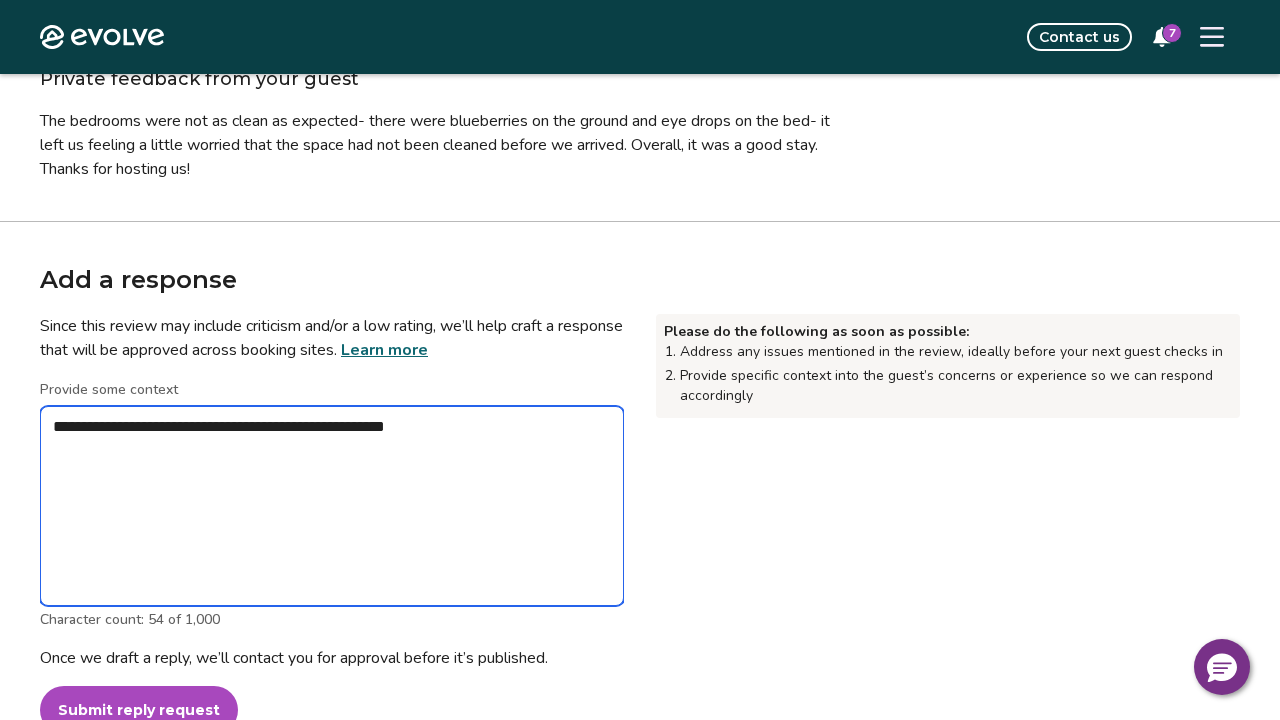 type on "*" 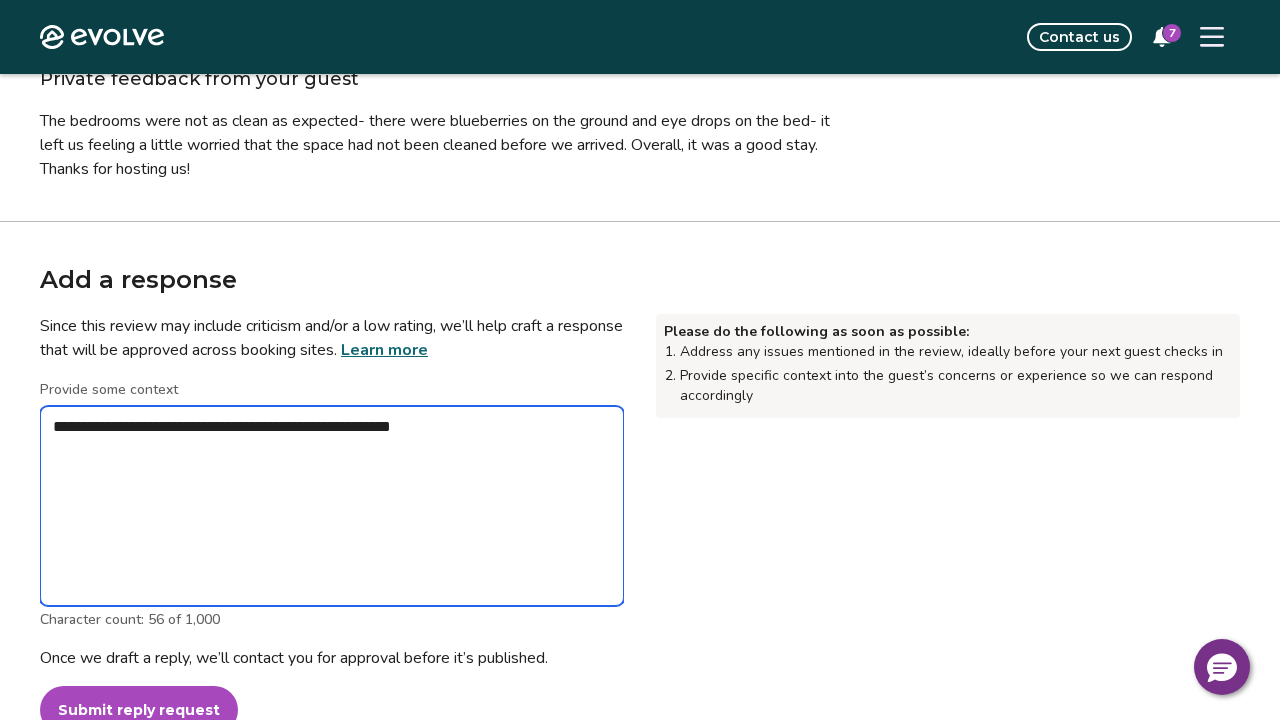type on "*" 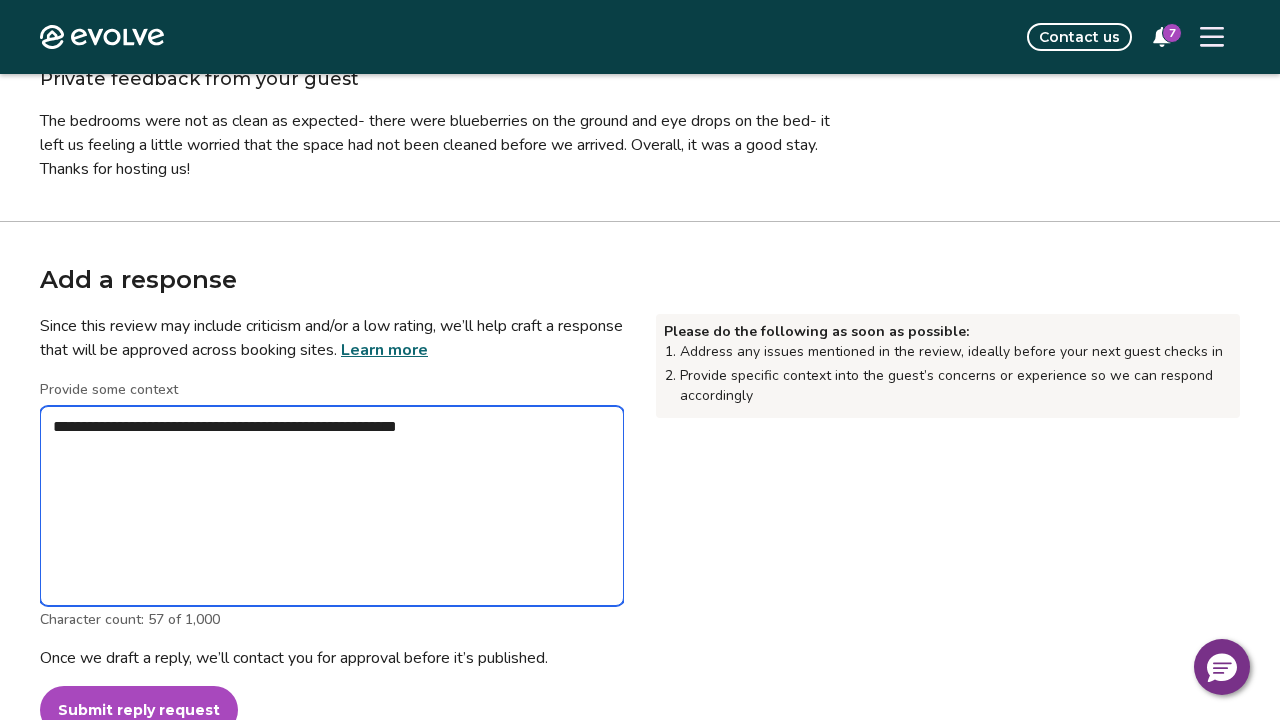 type on "*" 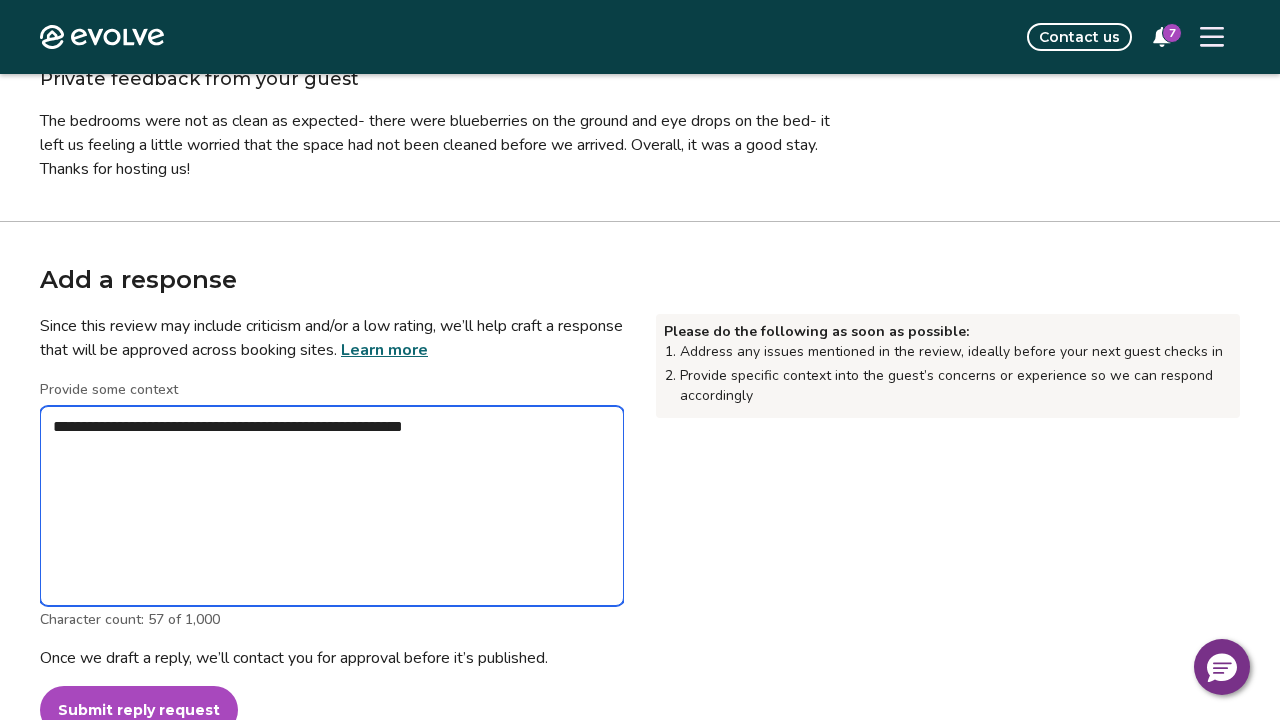 type on "*" 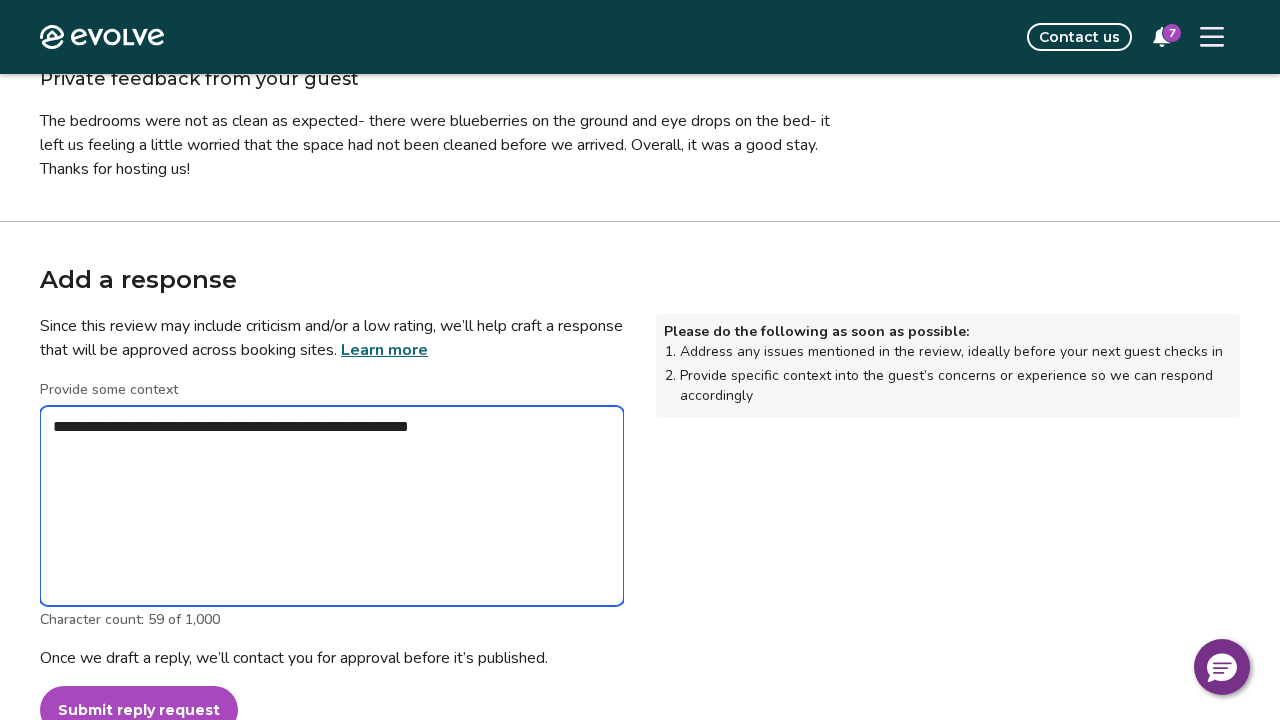 type on "*" 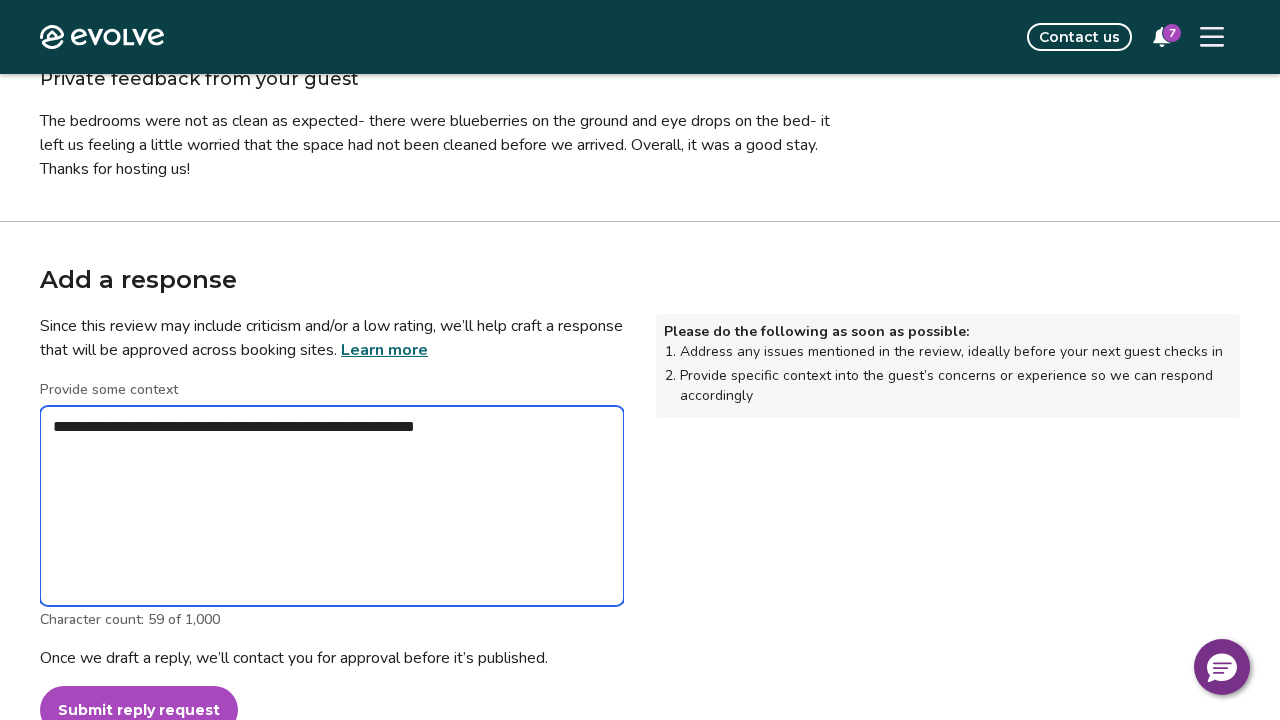 type on "*" 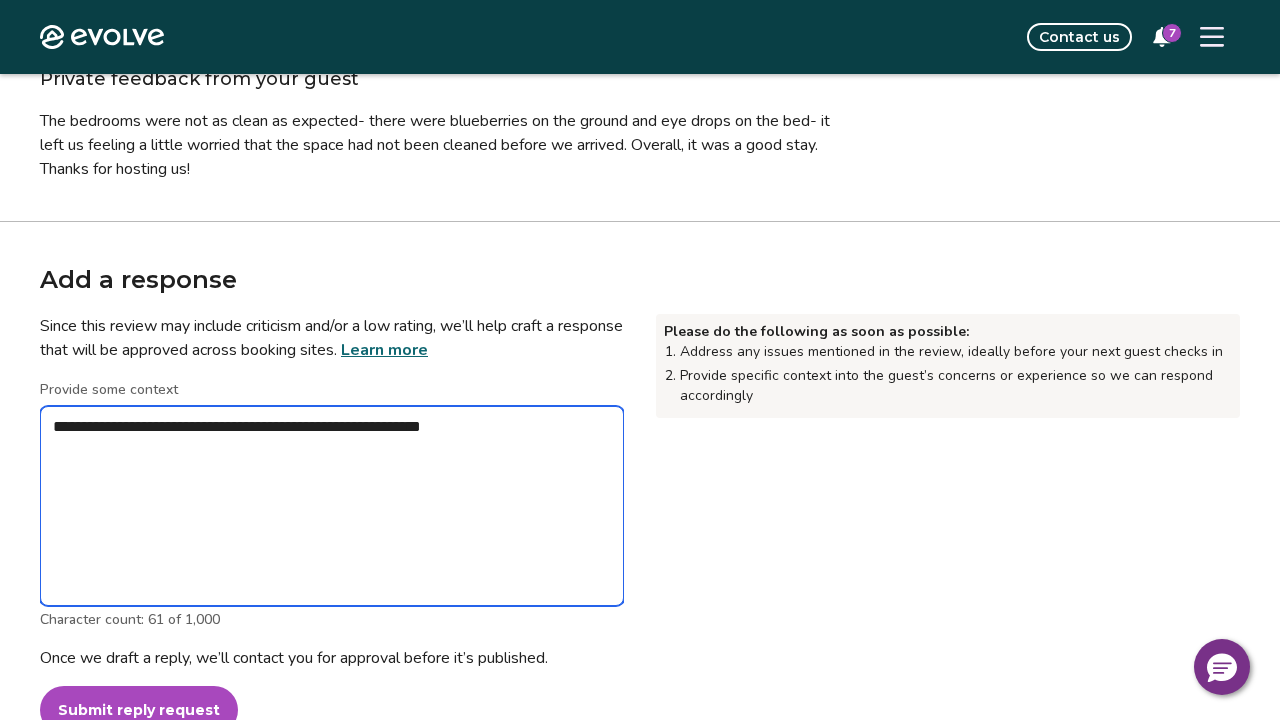 type 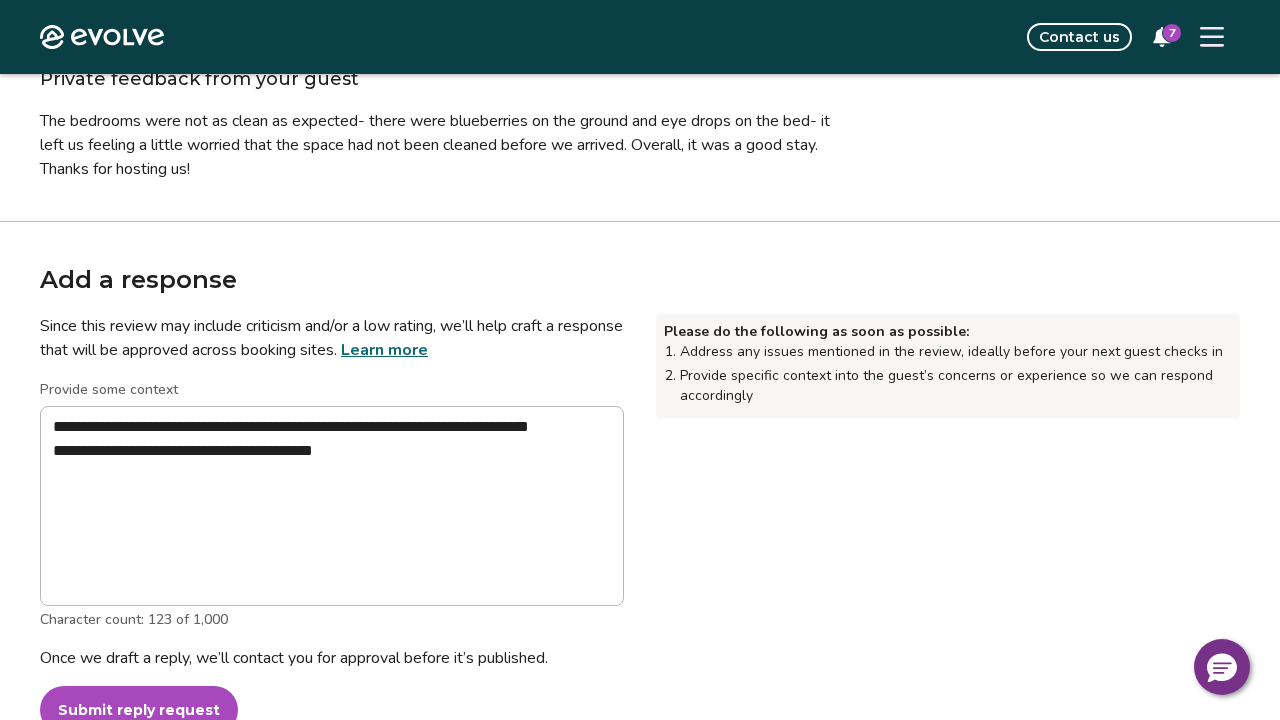 click on "Submit reply request" at bounding box center (139, 710) 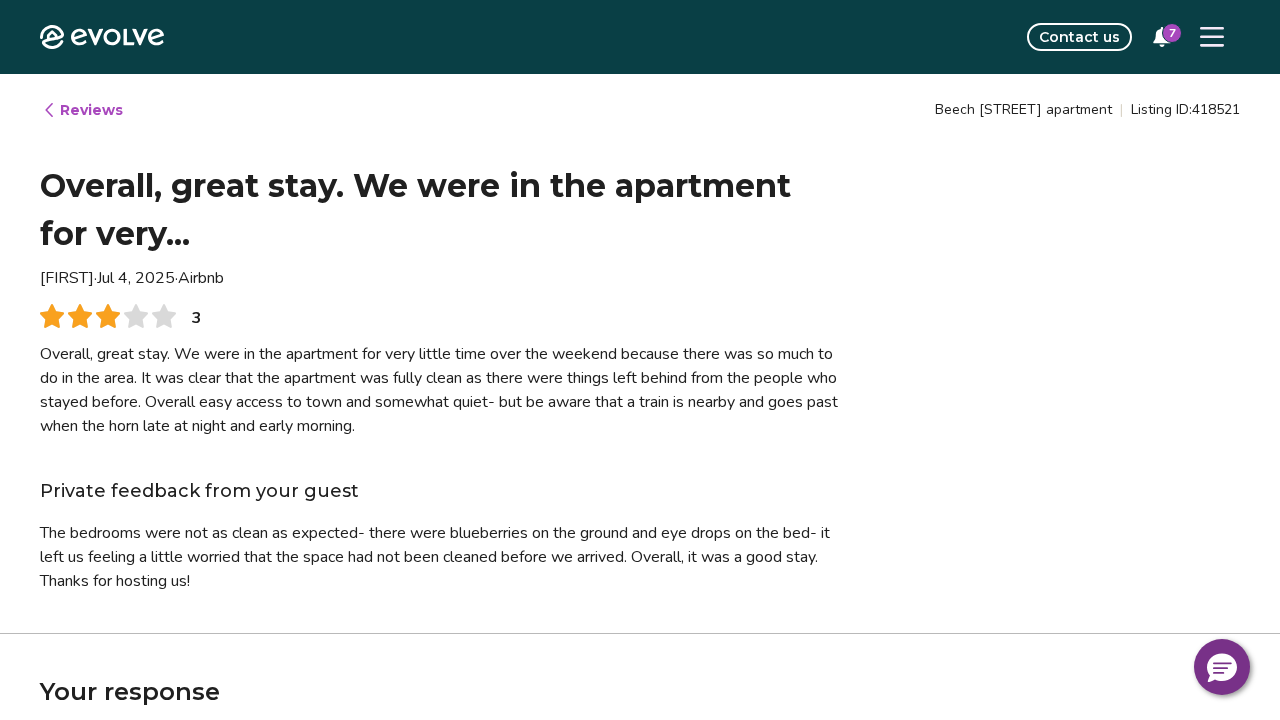 scroll, scrollTop: 0, scrollLeft: 0, axis: both 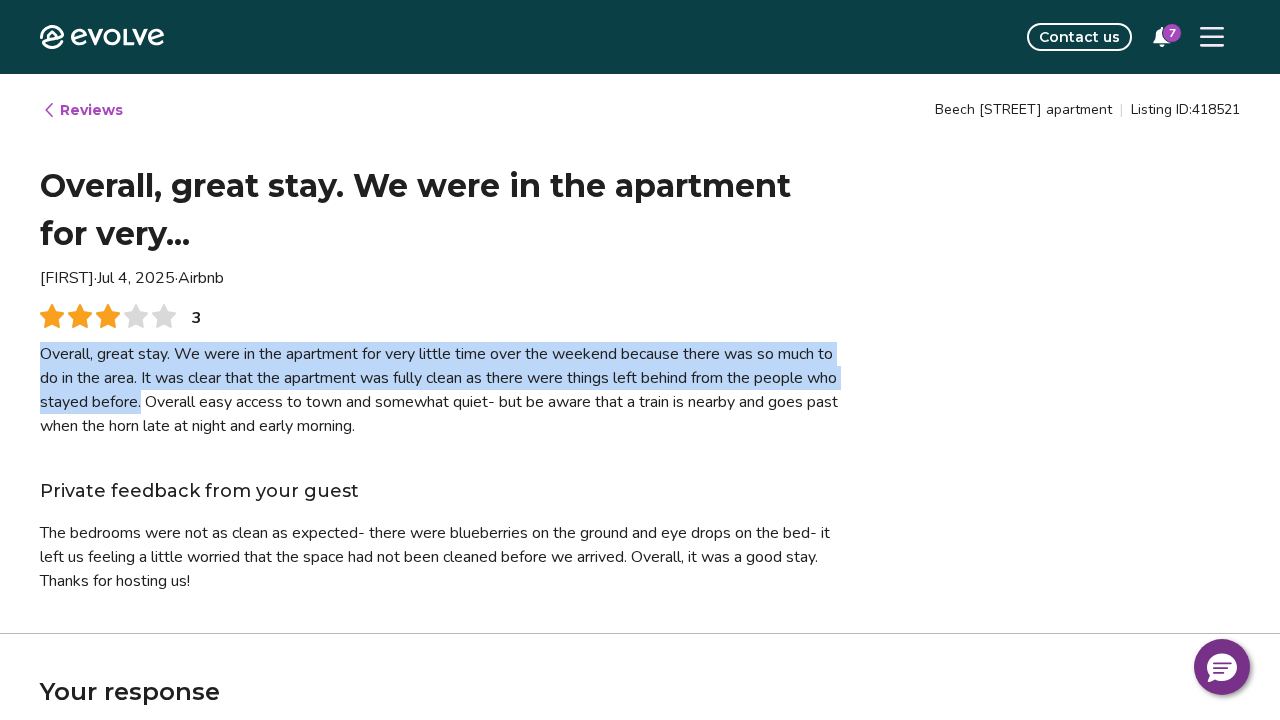 drag, startPoint x: 230, startPoint y: 406, endPoint x: 30, endPoint y: 348, distance: 208.24025 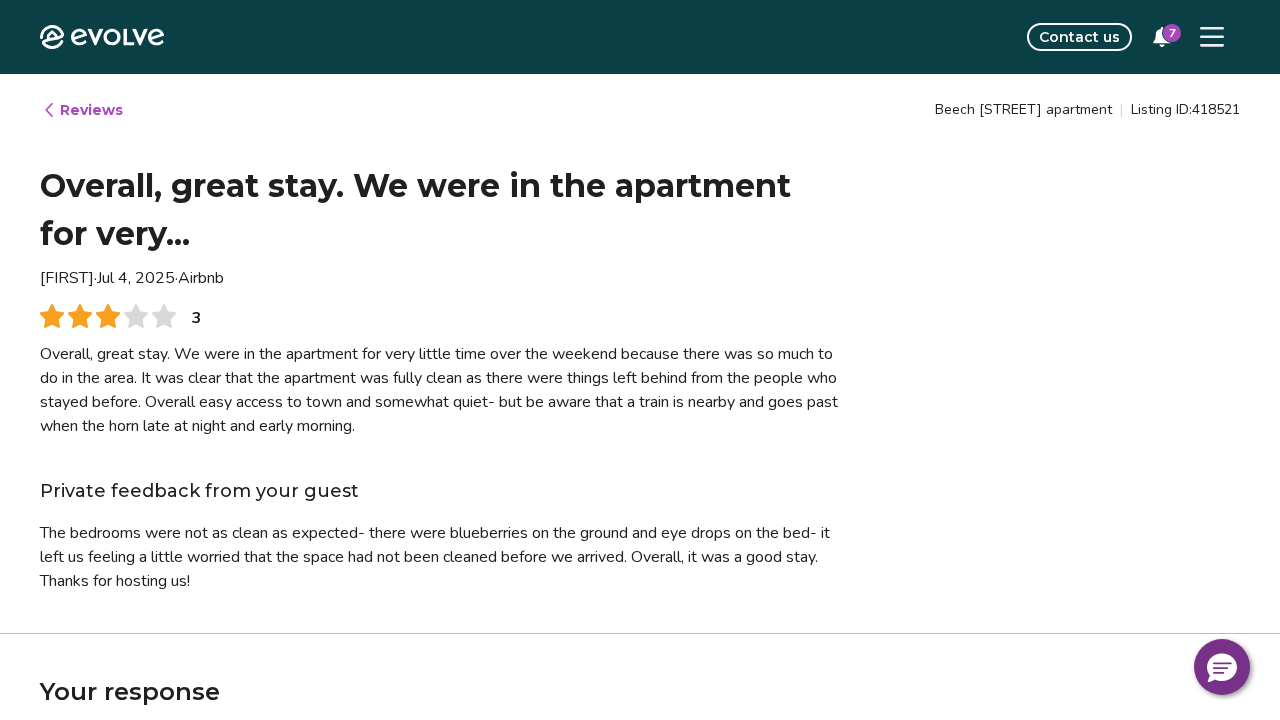 click on "Private feedback from your guest" at bounding box center (440, 491) 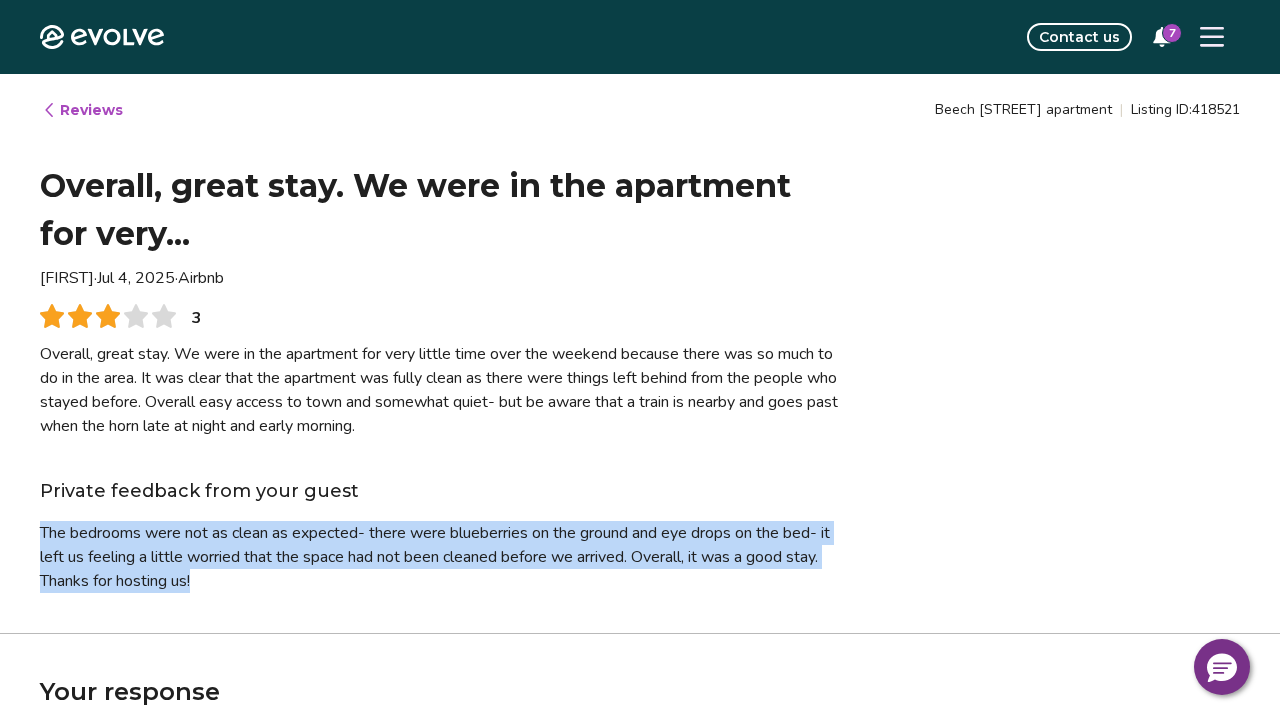 drag, startPoint x: 243, startPoint y: 581, endPoint x: 34, endPoint y: 525, distance: 216.37236 